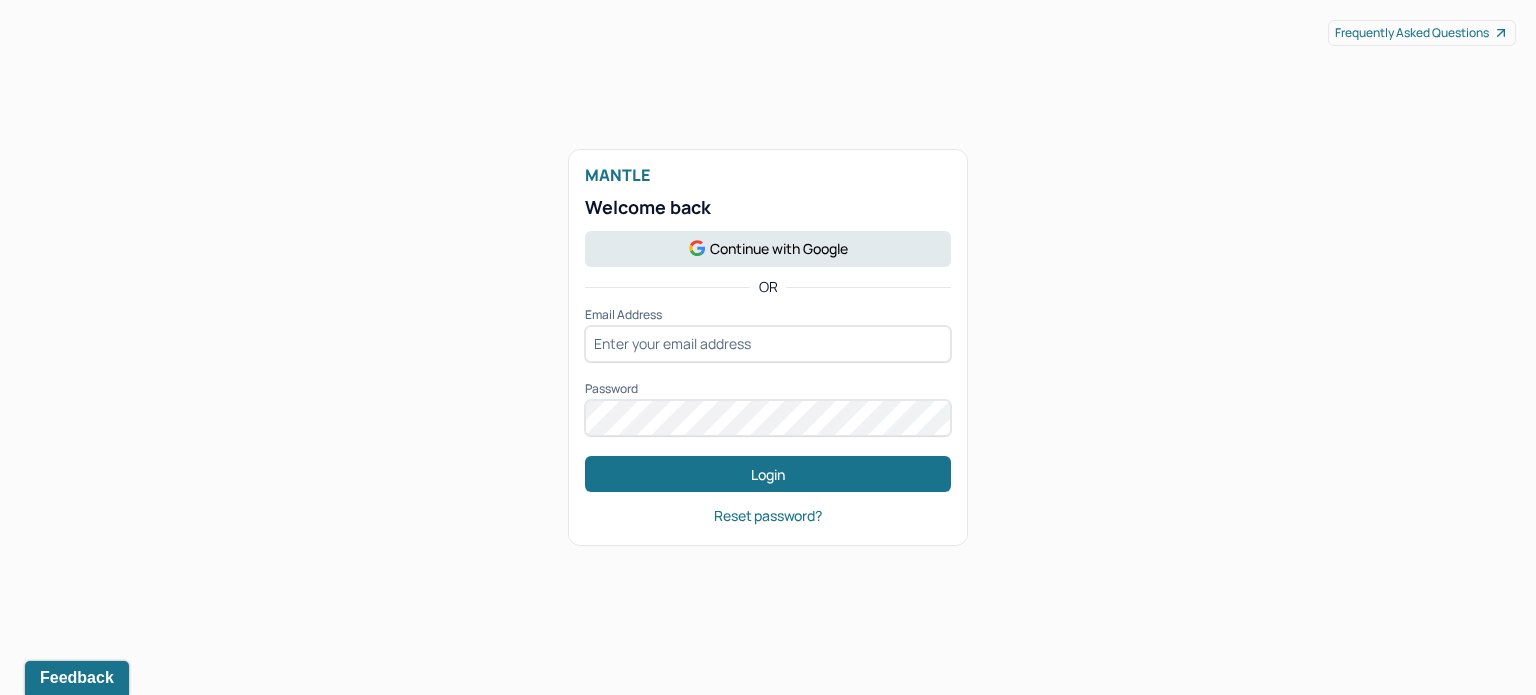 scroll, scrollTop: 0, scrollLeft: 0, axis: both 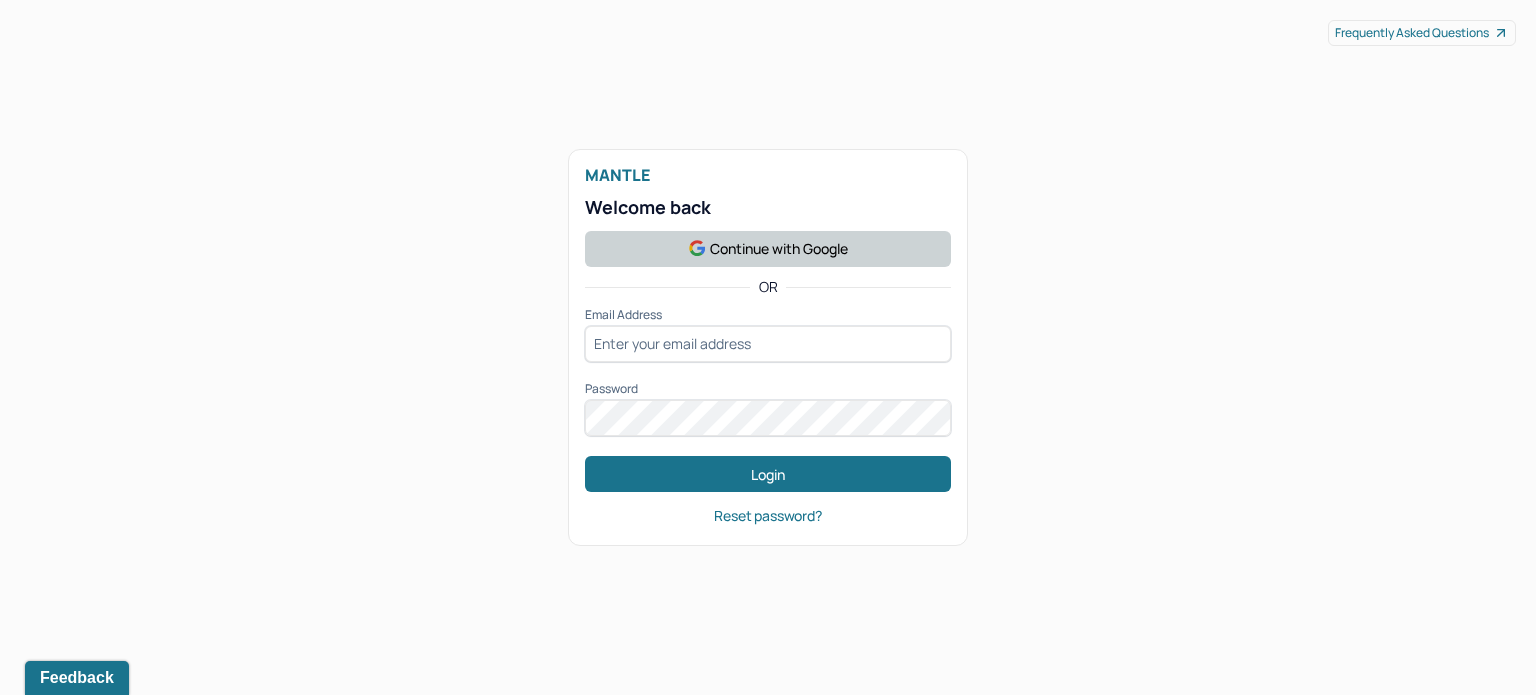 click on "Continue with Google" at bounding box center (768, 249) 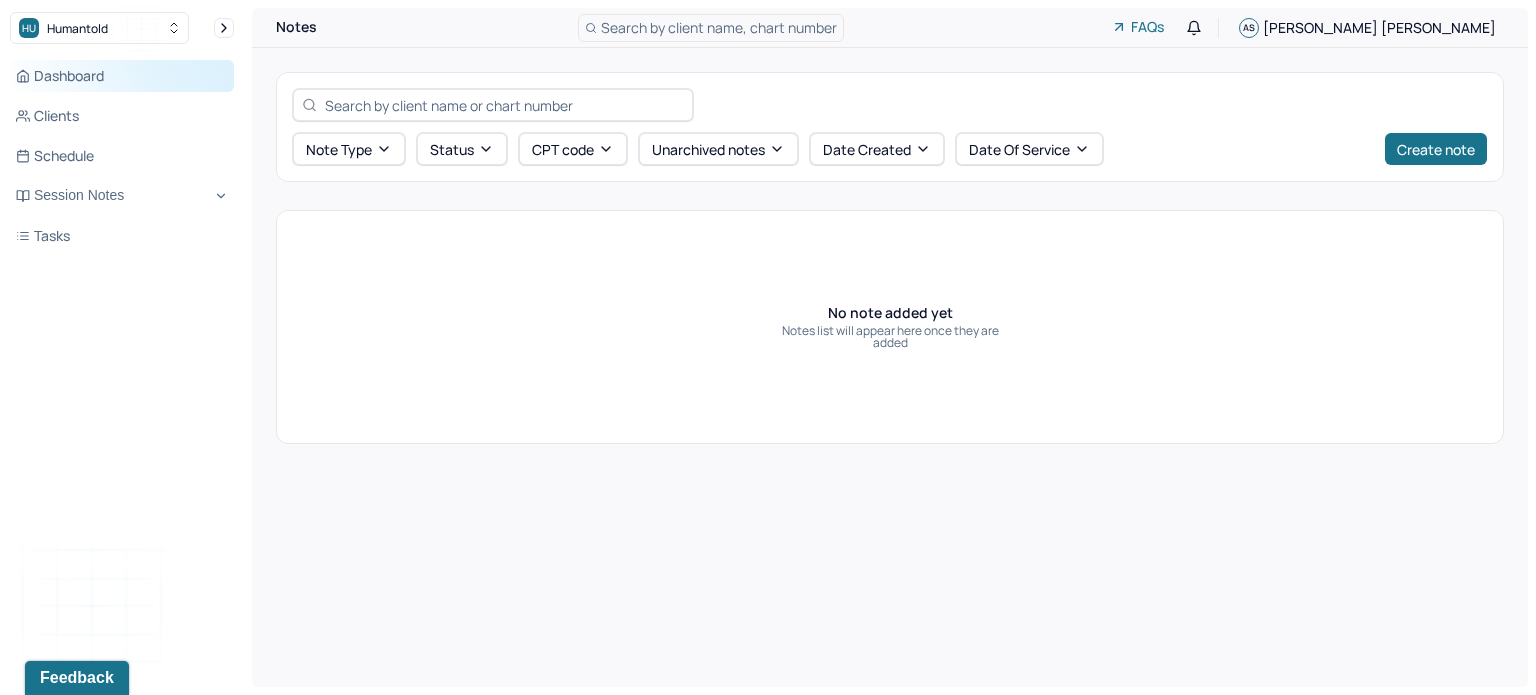 click on "Dashboard" at bounding box center [122, 76] 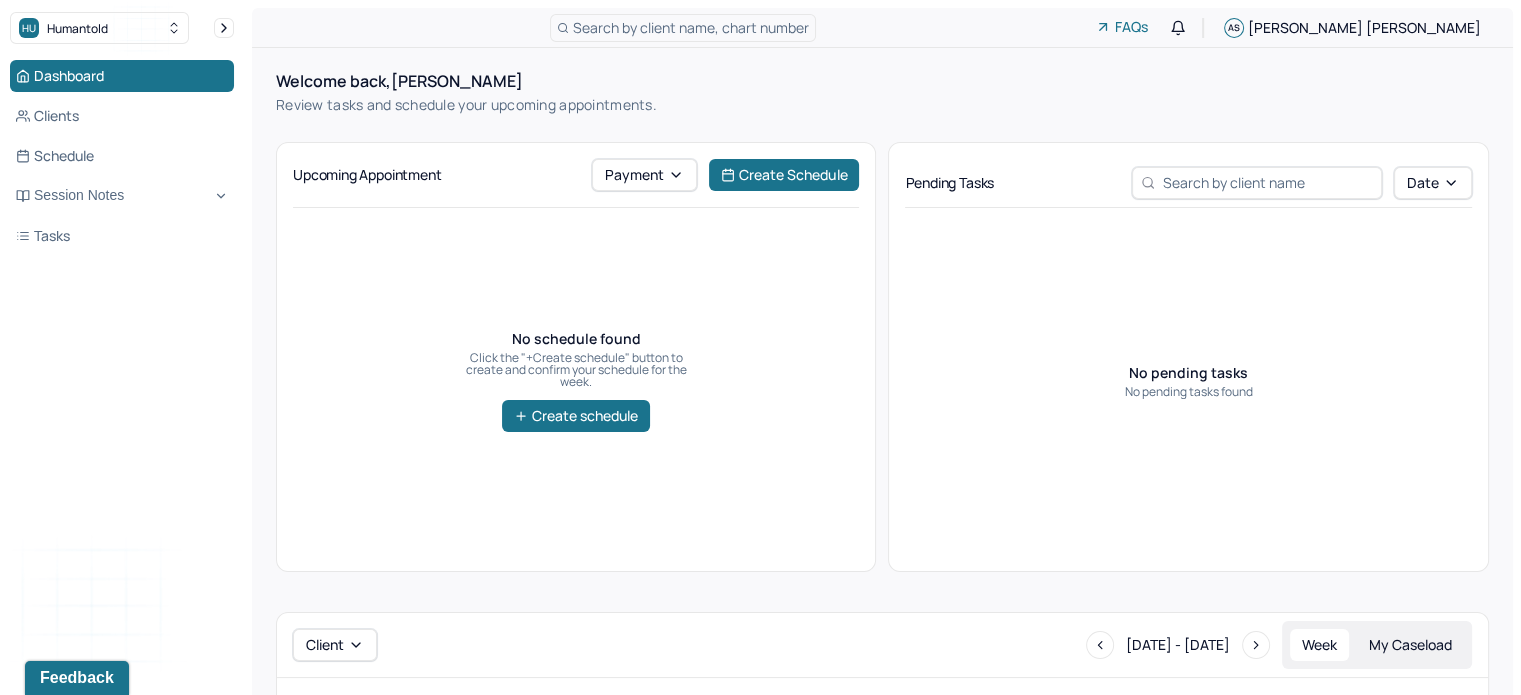 scroll, scrollTop: 0, scrollLeft: 0, axis: both 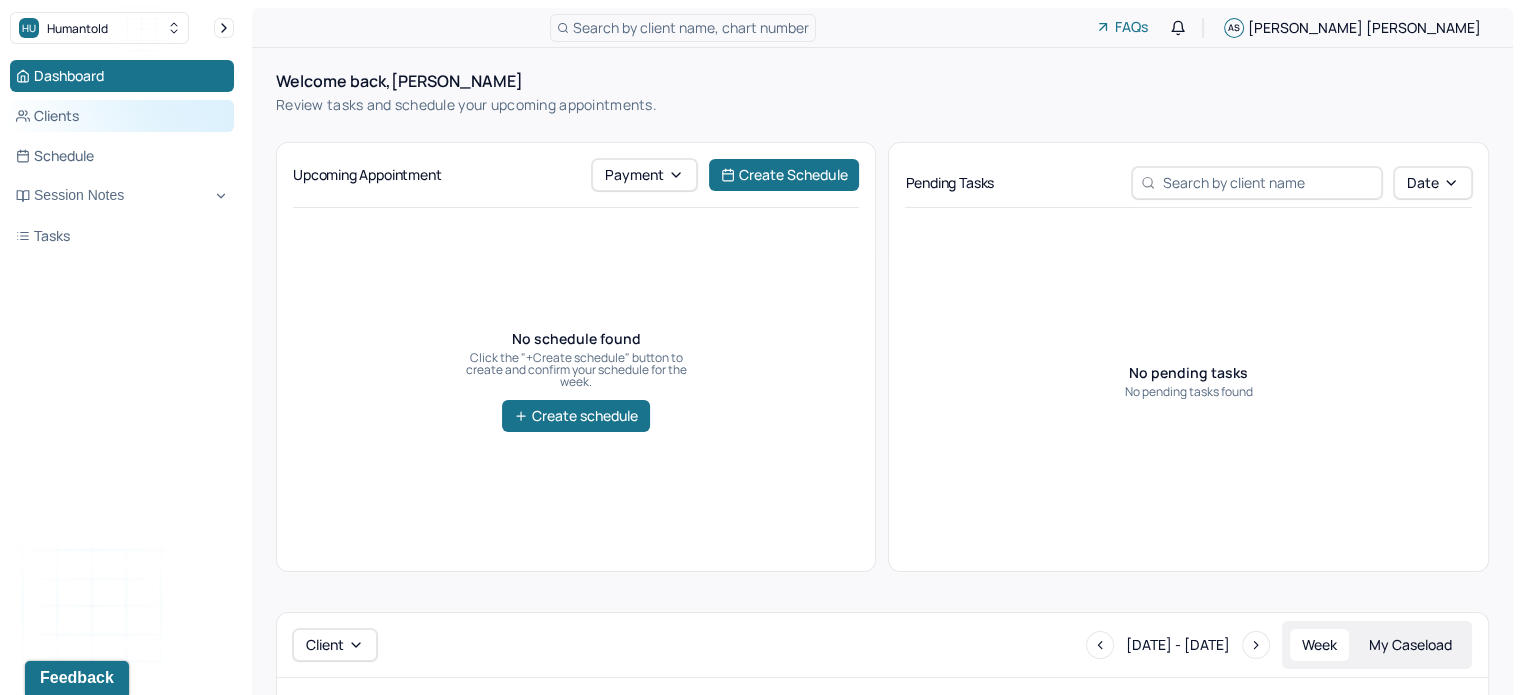click on "Clients" at bounding box center (122, 116) 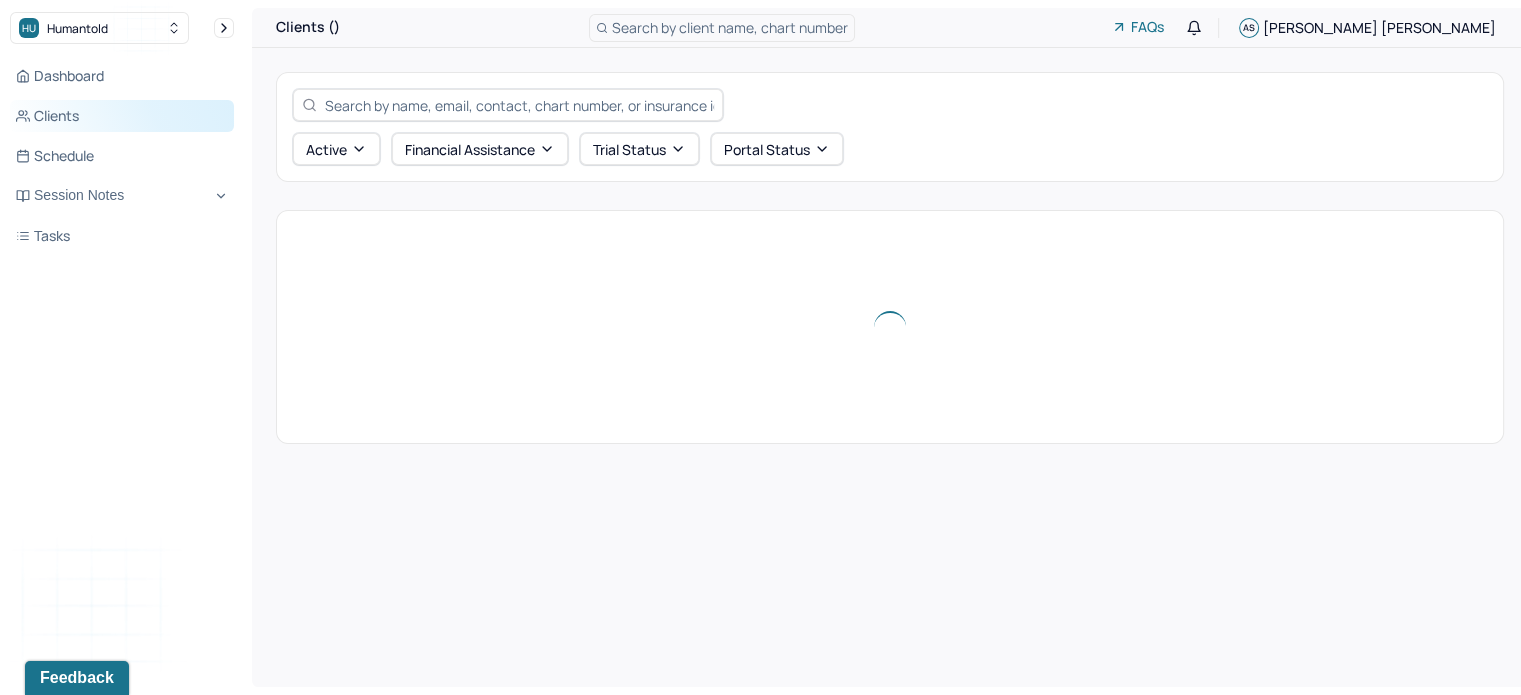 scroll, scrollTop: 0, scrollLeft: 0, axis: both 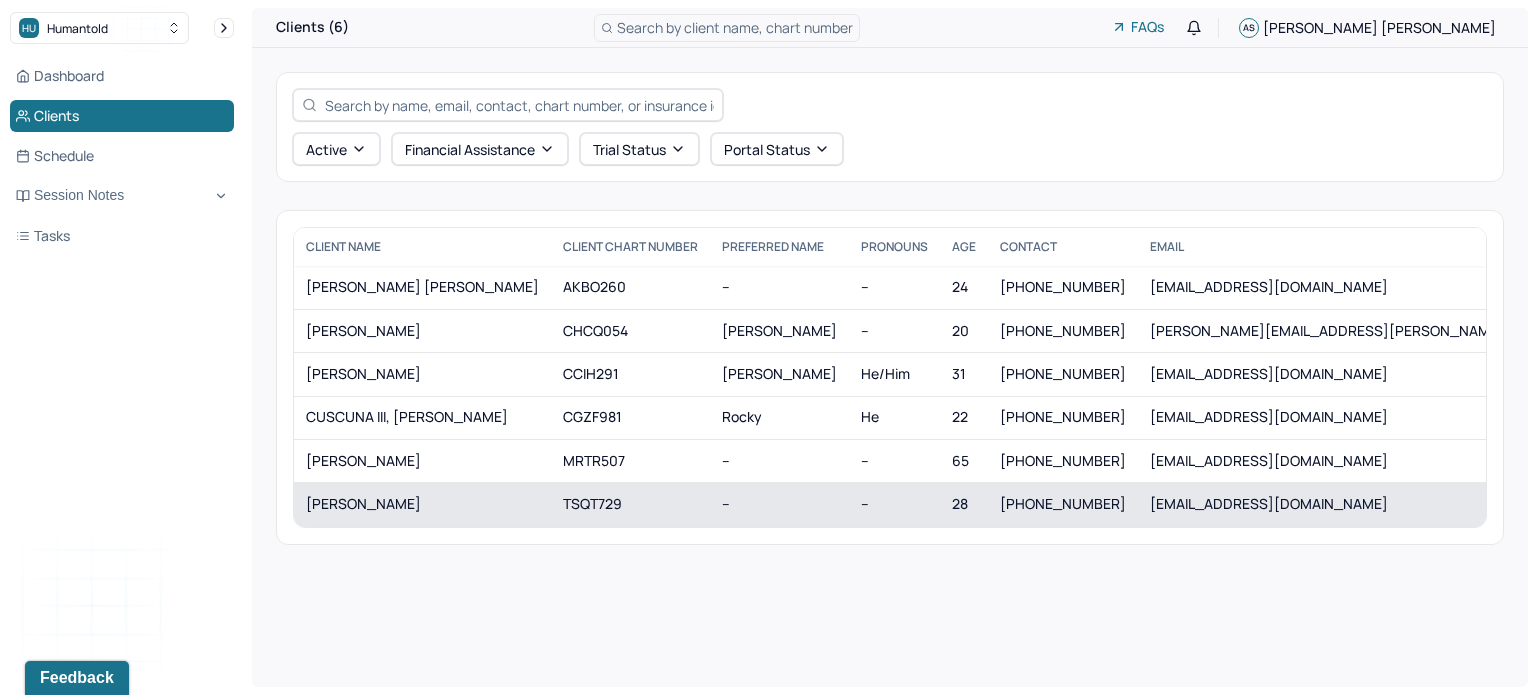 click on "[PERSON_NAME]" at bounding box center [422, 504] 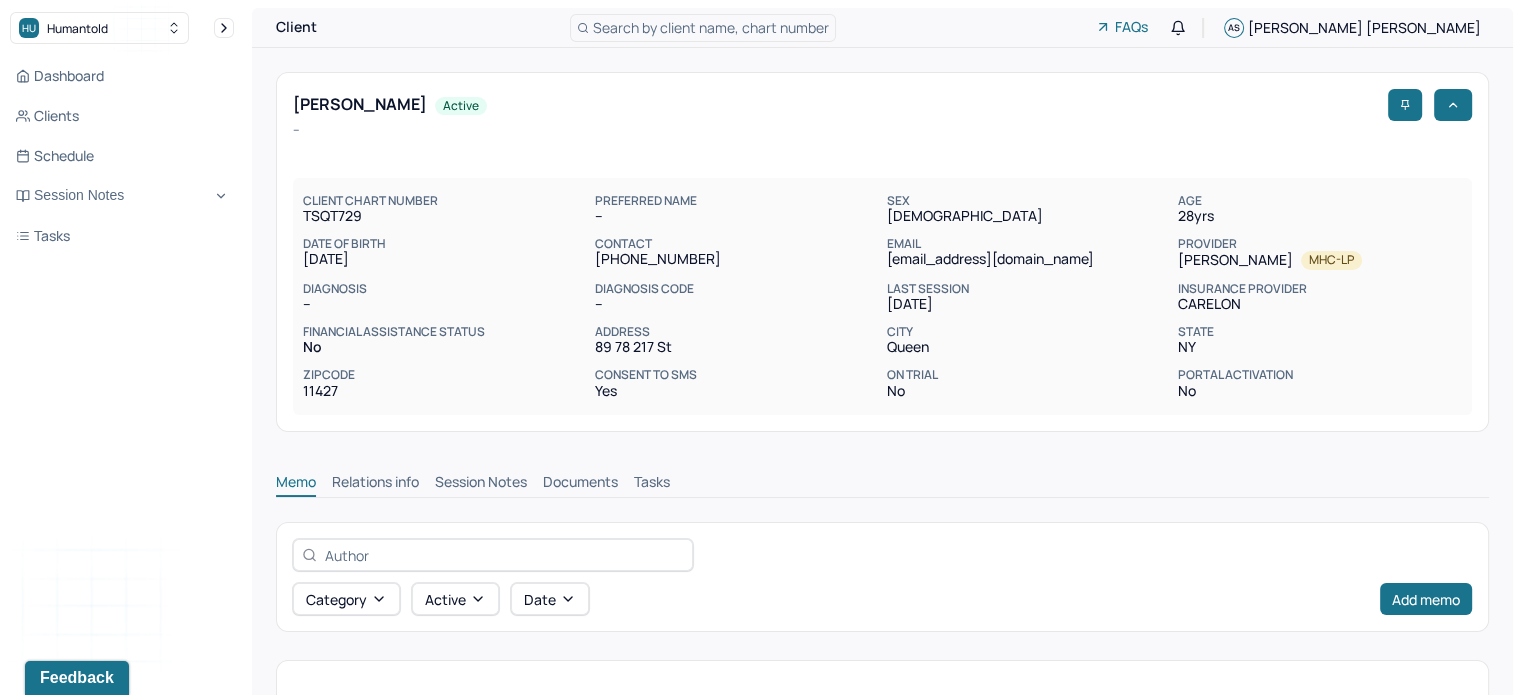 click on "Relations info" at bounding box center (375, 484) 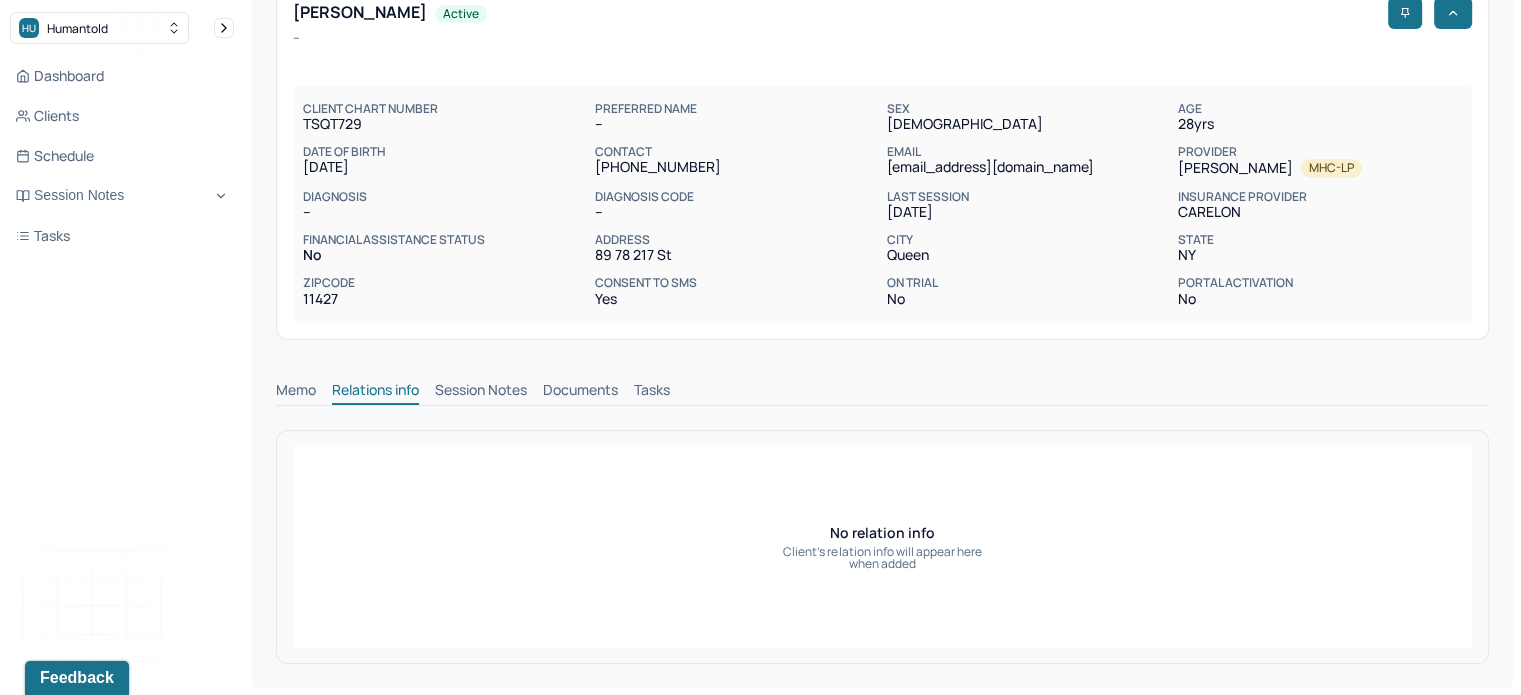 click on "Session Notes" at bounding box center (481, 392) 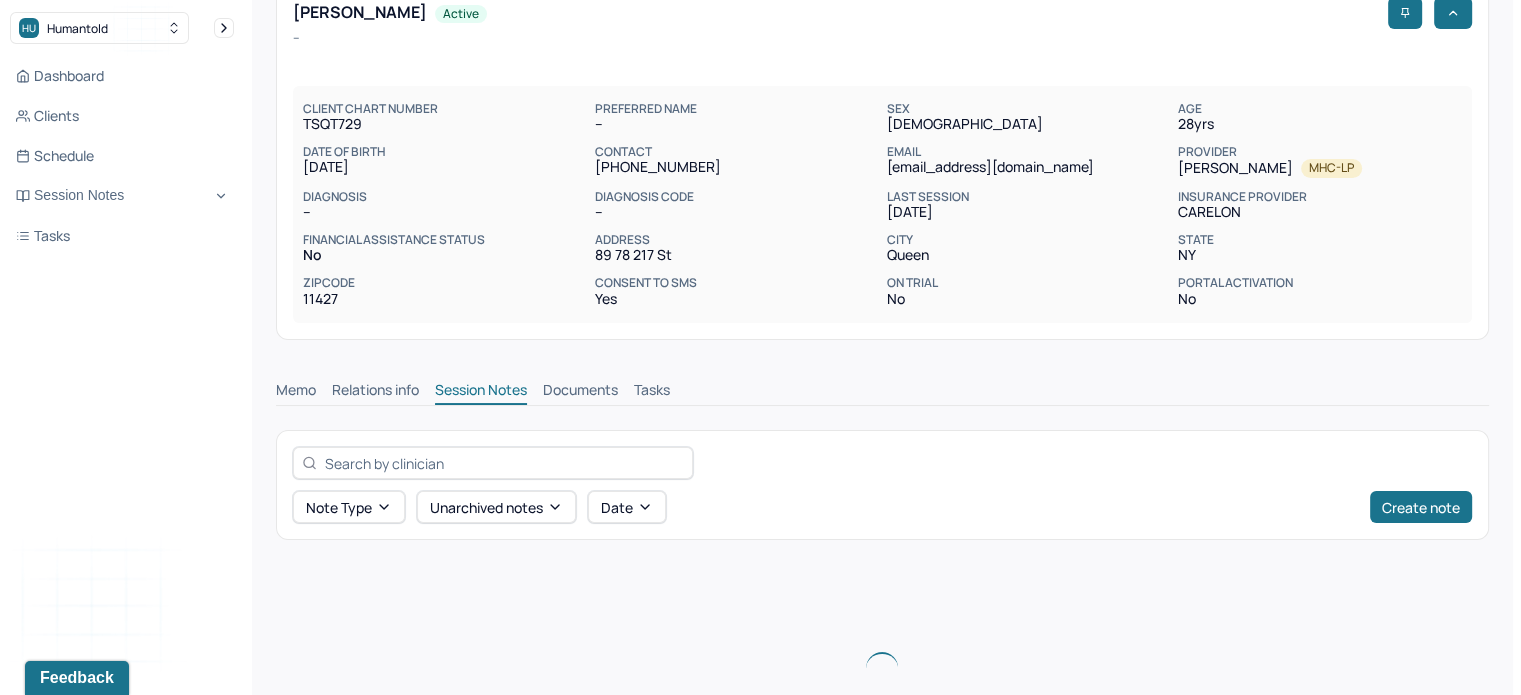 scroll, scrollTop: 83, scrollLeft: 0, axis: vertical 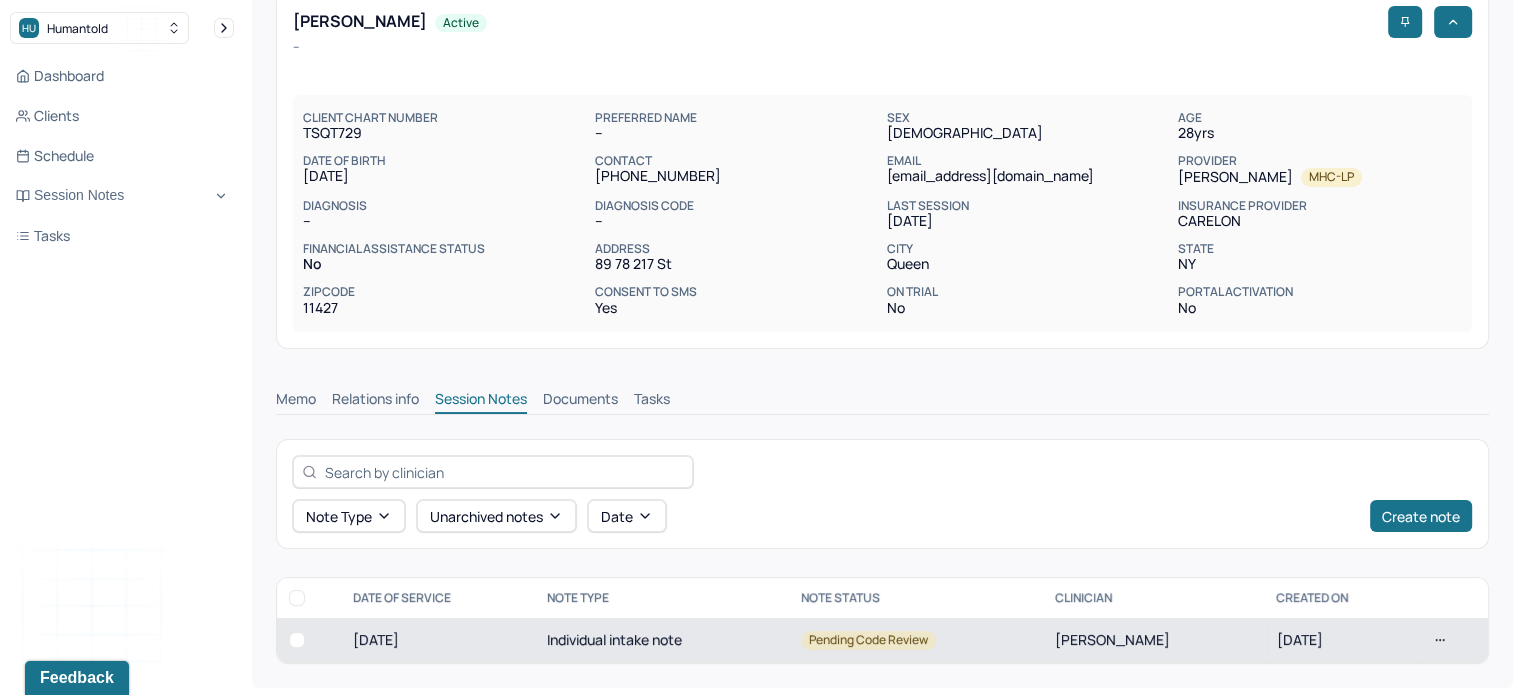 click on "Individual intake note" at bounding box center (662, 640) 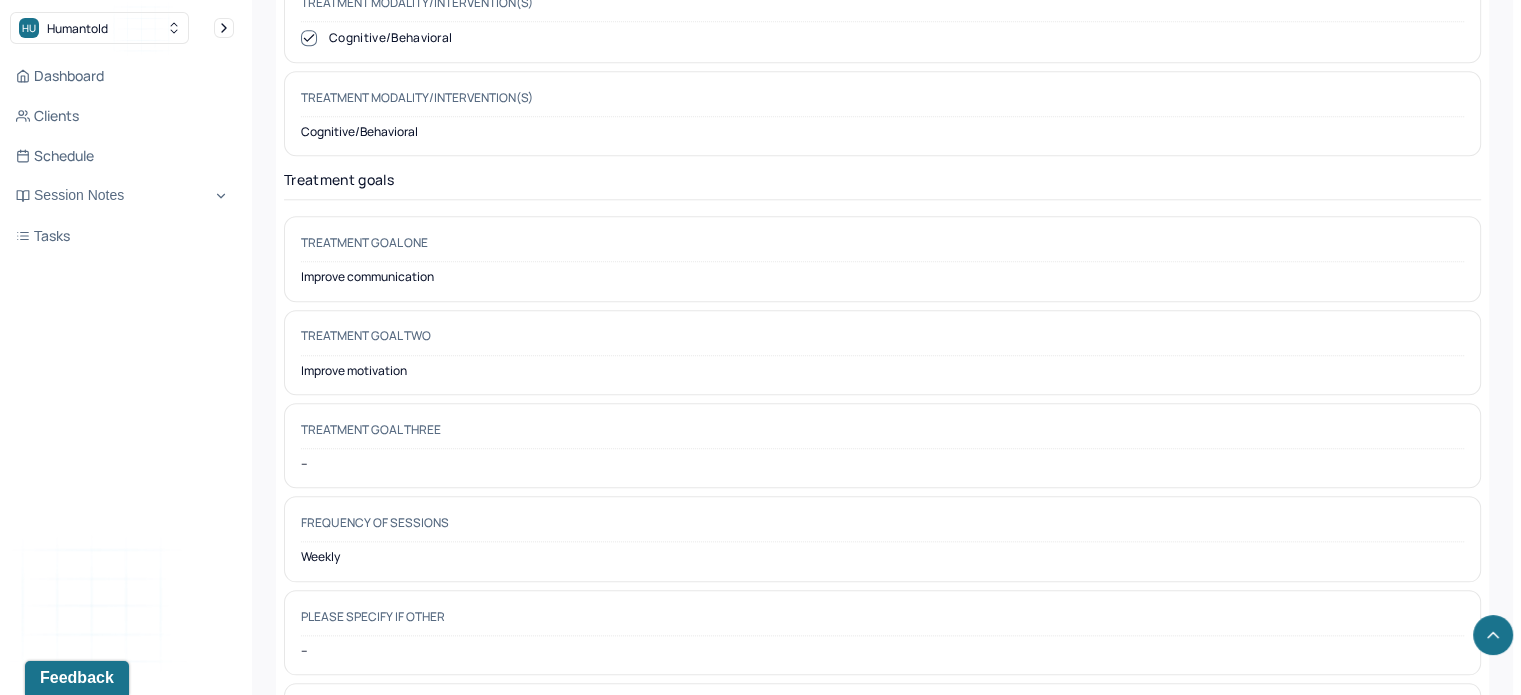 scroll, scrollTop: 10281, scrollLeft: 0, axis: vertical 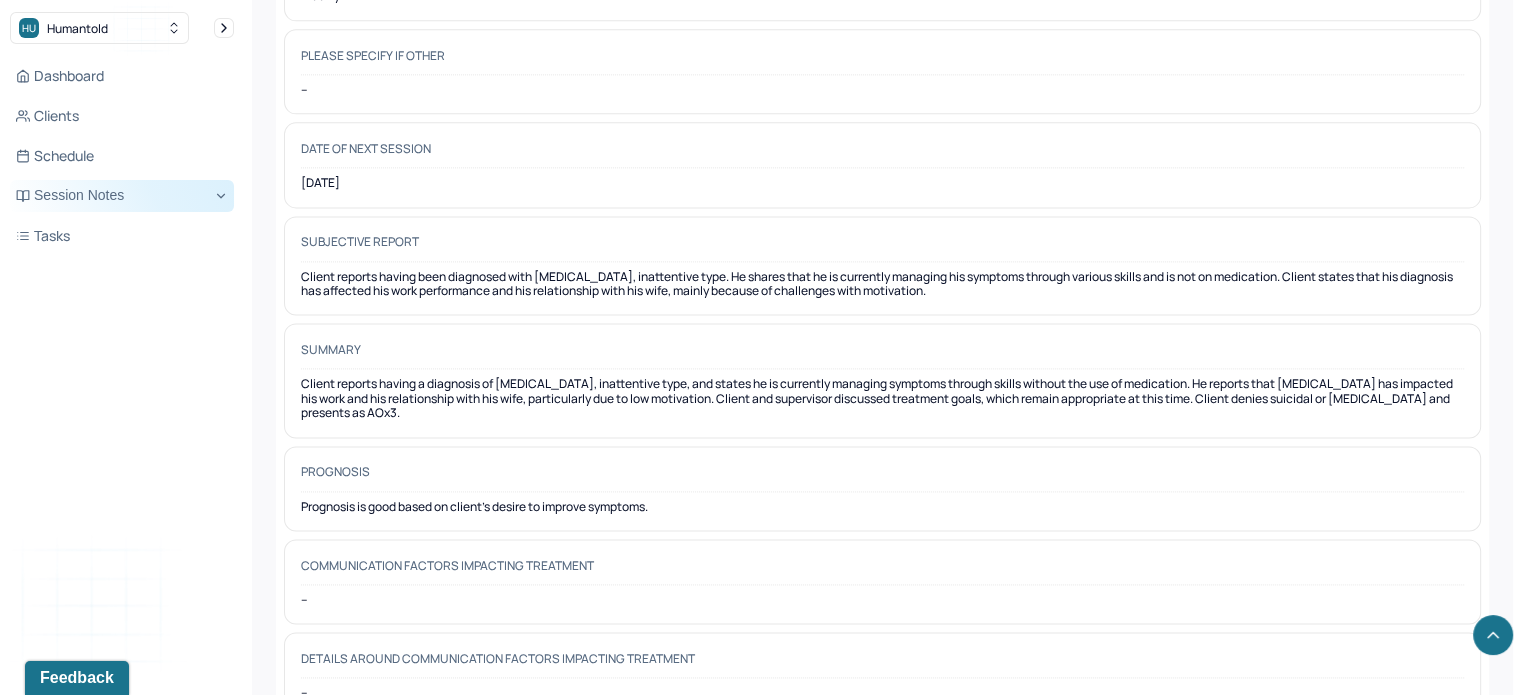 click on "Session Notes" at bounding box center [122, 196] 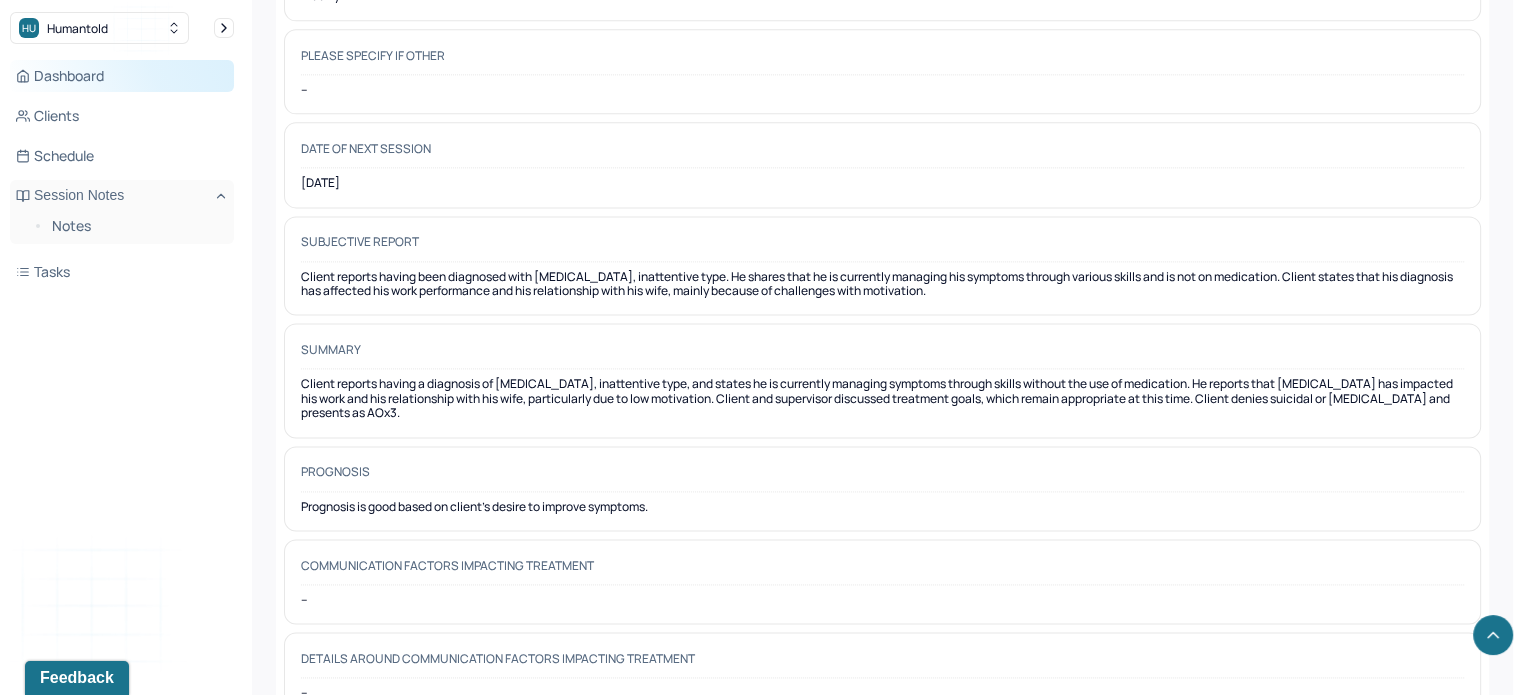 click on "Dashboard" at bounding box center [122, 76] 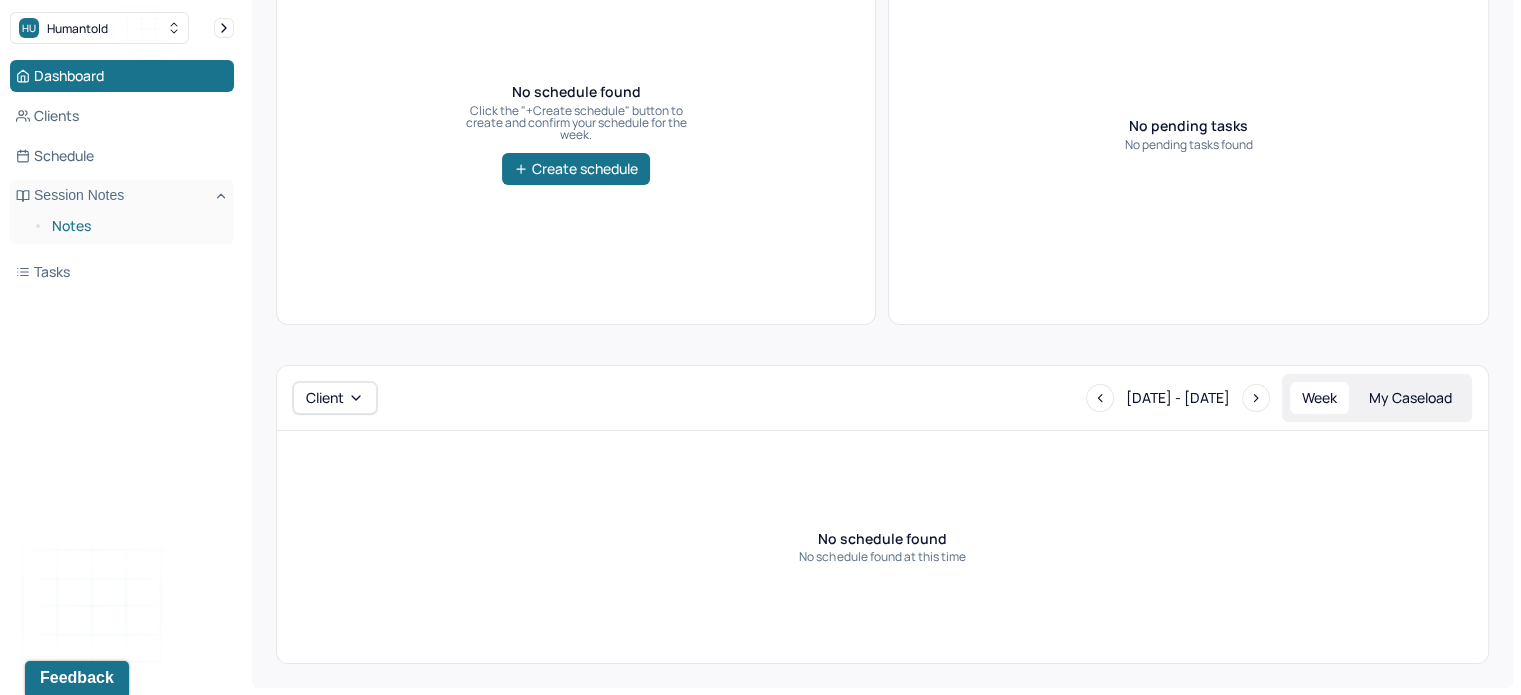 click on "Notes" at bounding box center (135, 226) 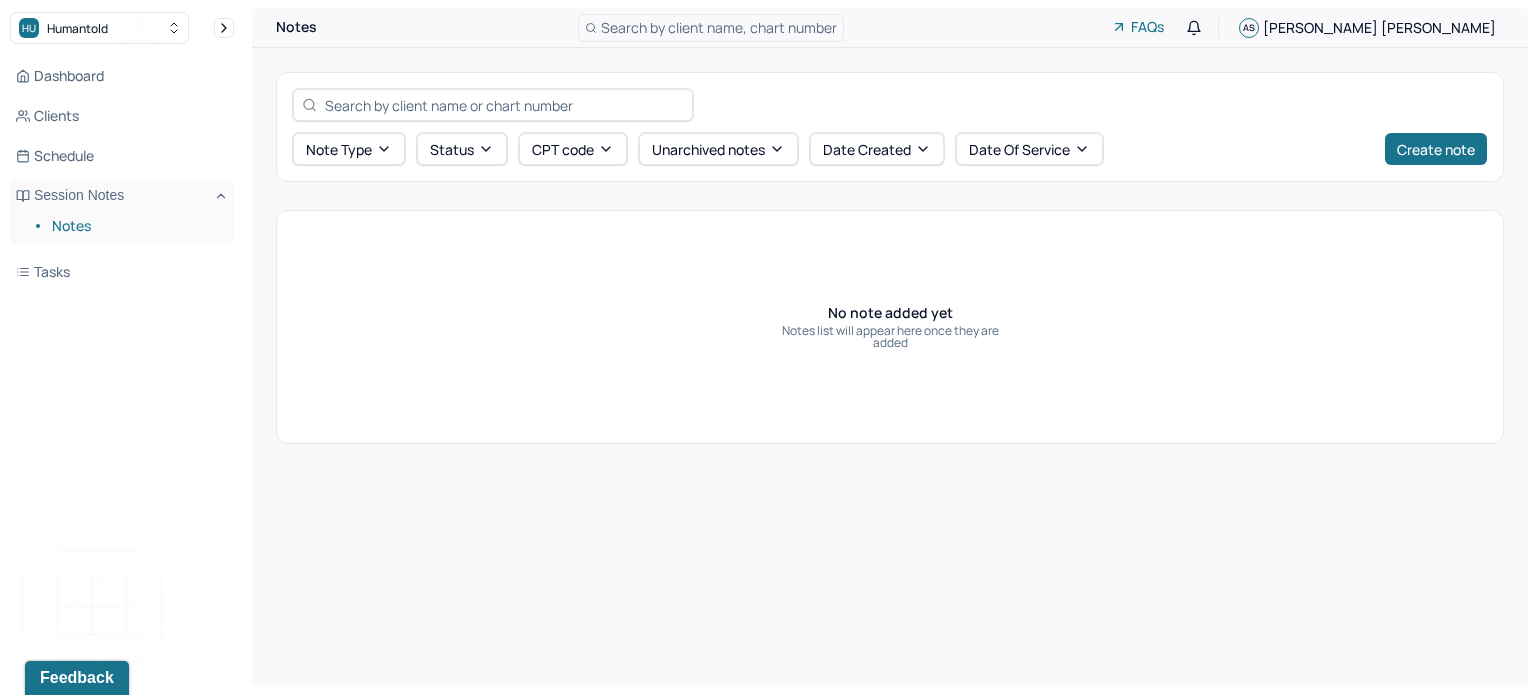click on "Note type Status CPT code Unarchived notes Date Created Date Of Service Create note" at bounding box center [890, 149] 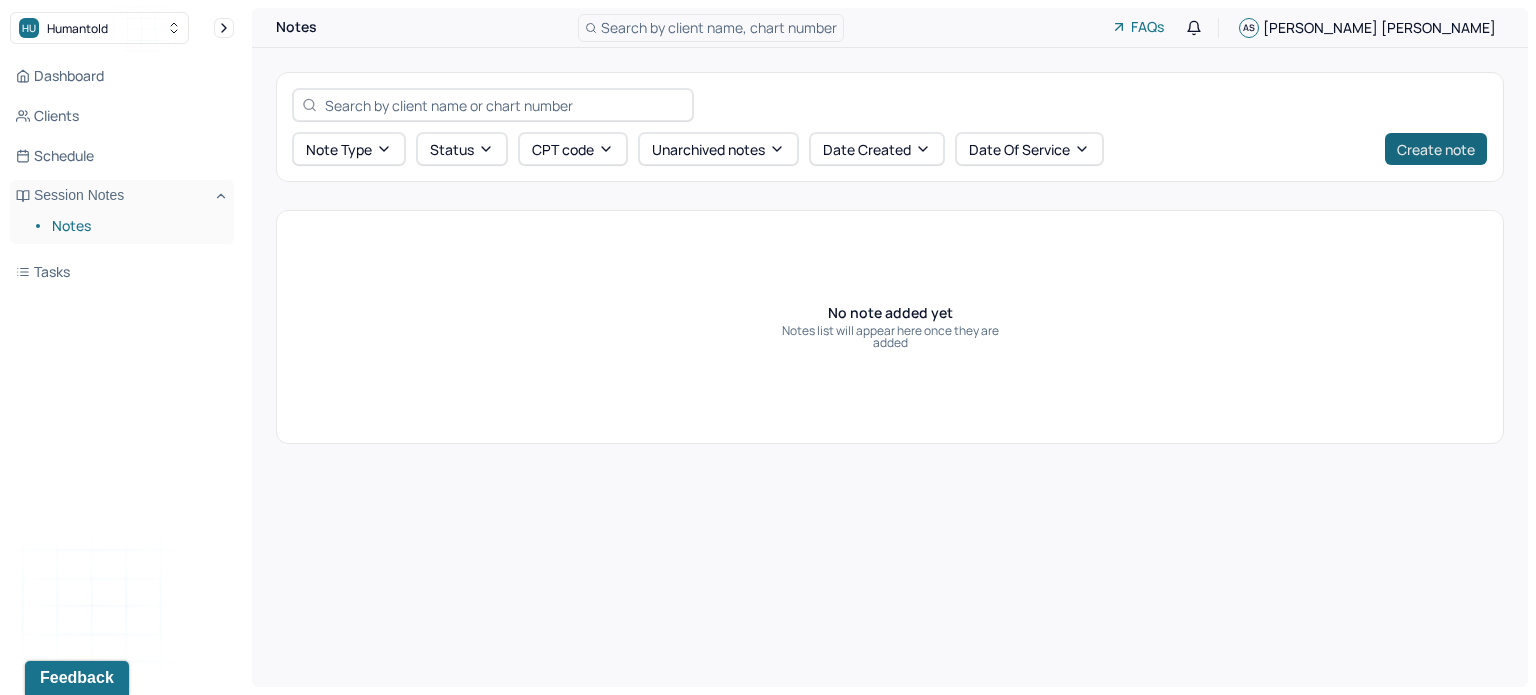 click on "Create note" at bounding box center (1436, 149) 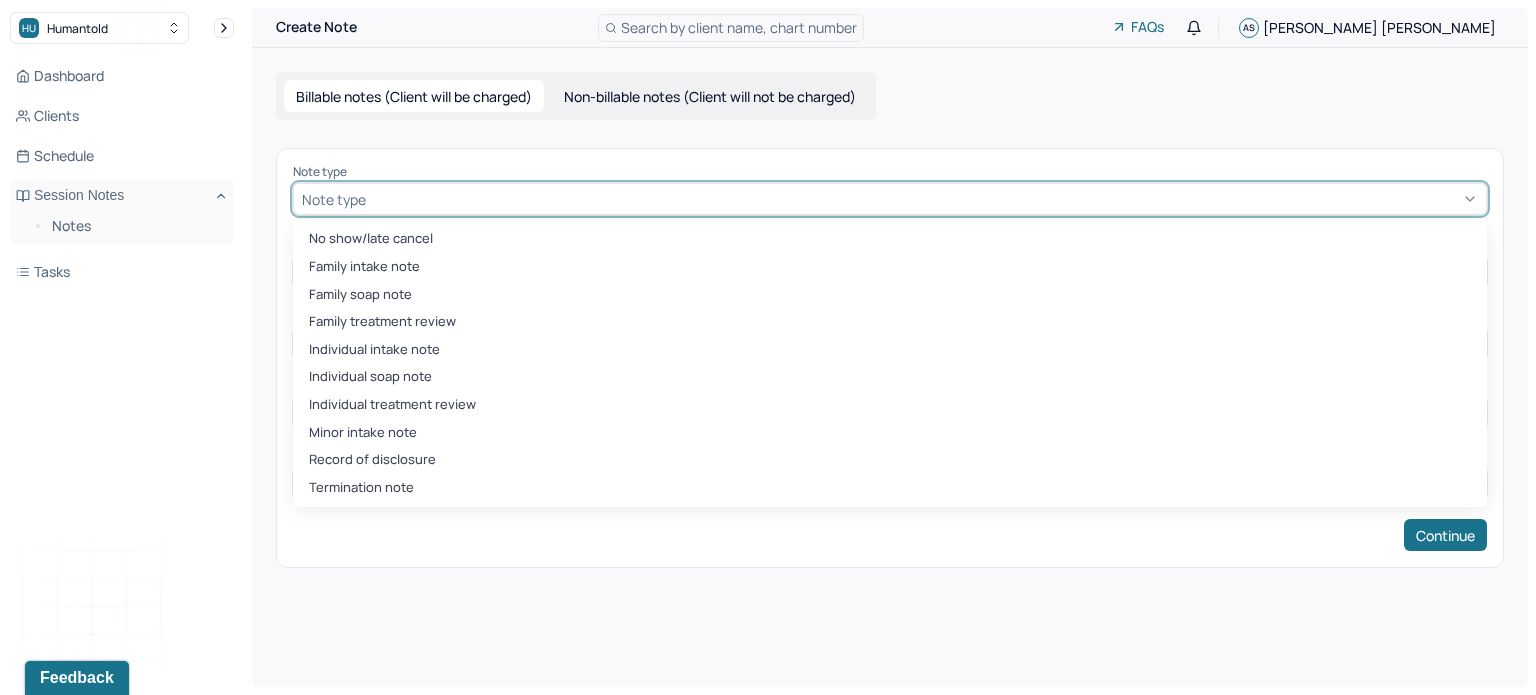 click at bounding box center [924, 199] 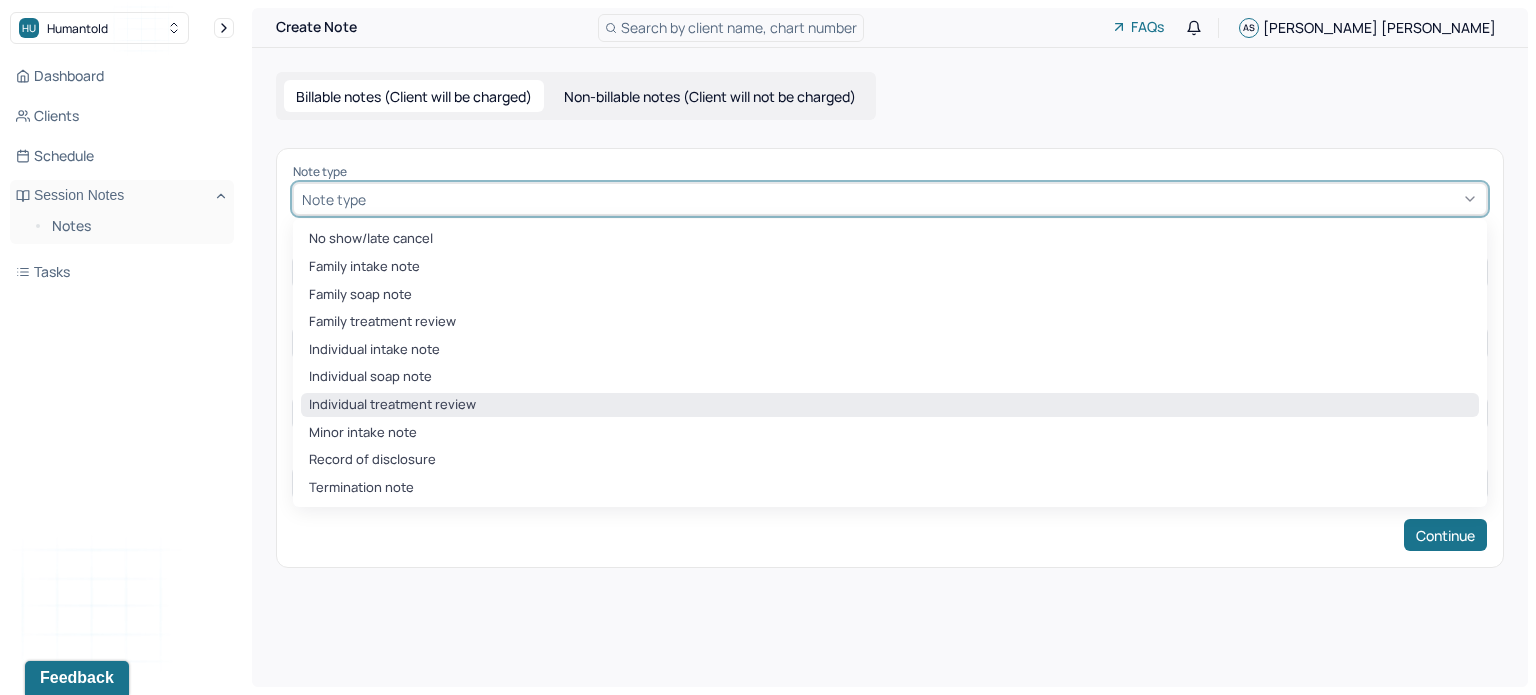 click on "Individual treatment review" at bounding box center (890, 405) 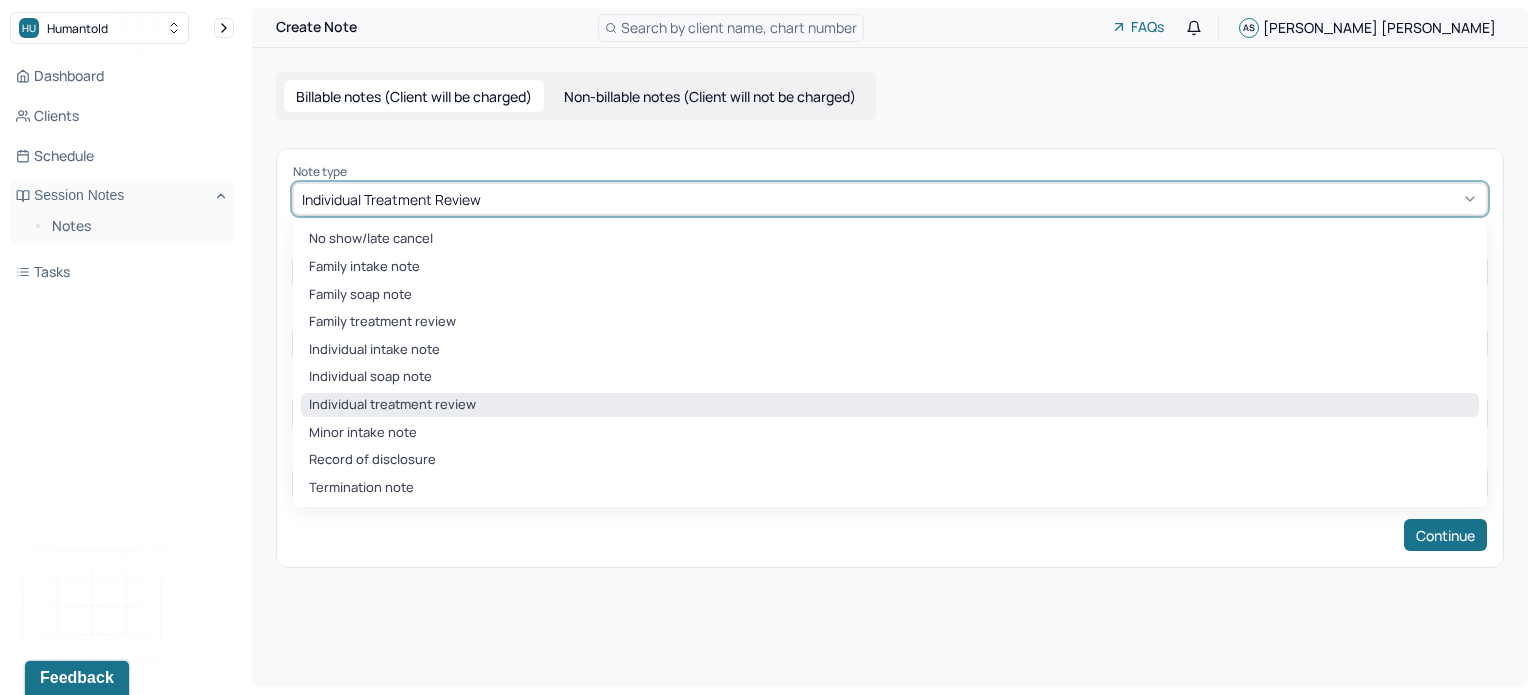 click at bounding box center [981, 199] 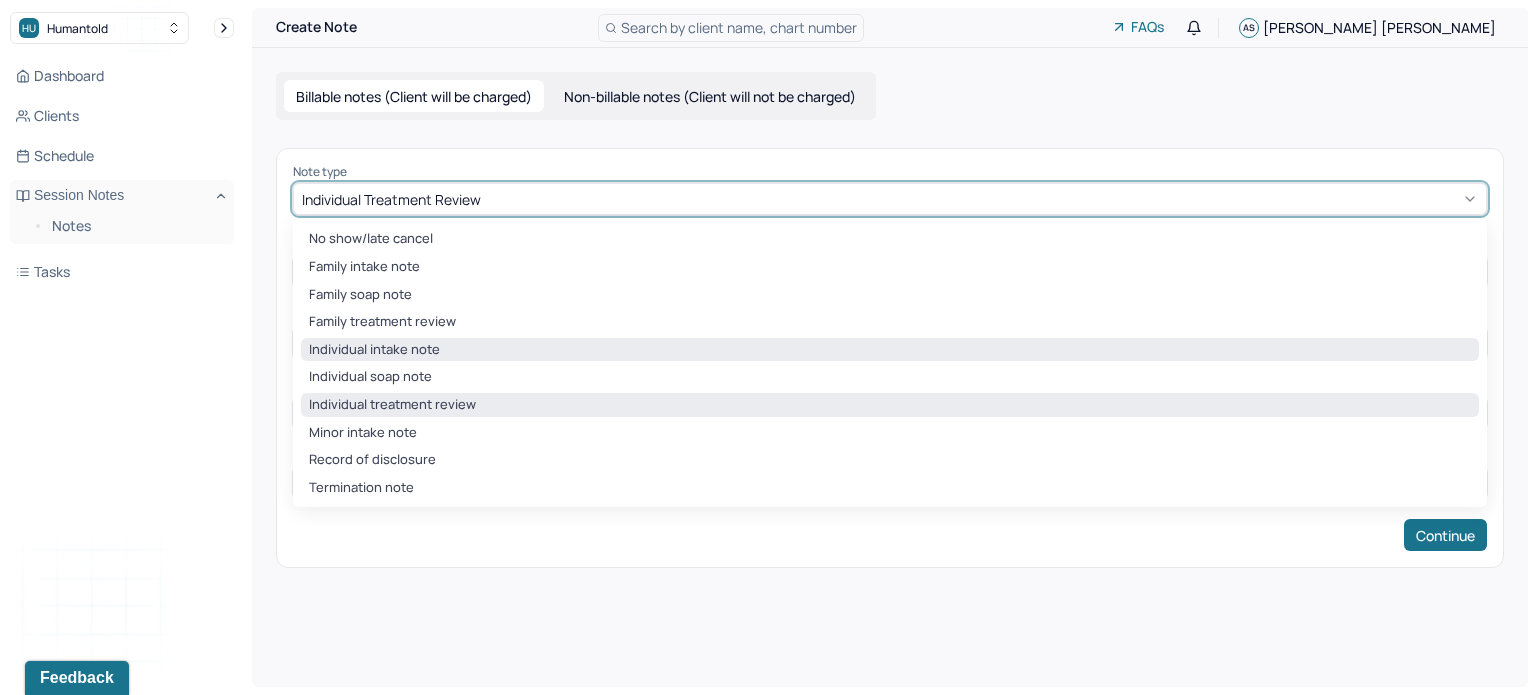 click on "Individual intake note" at bounding box center [890, 350] 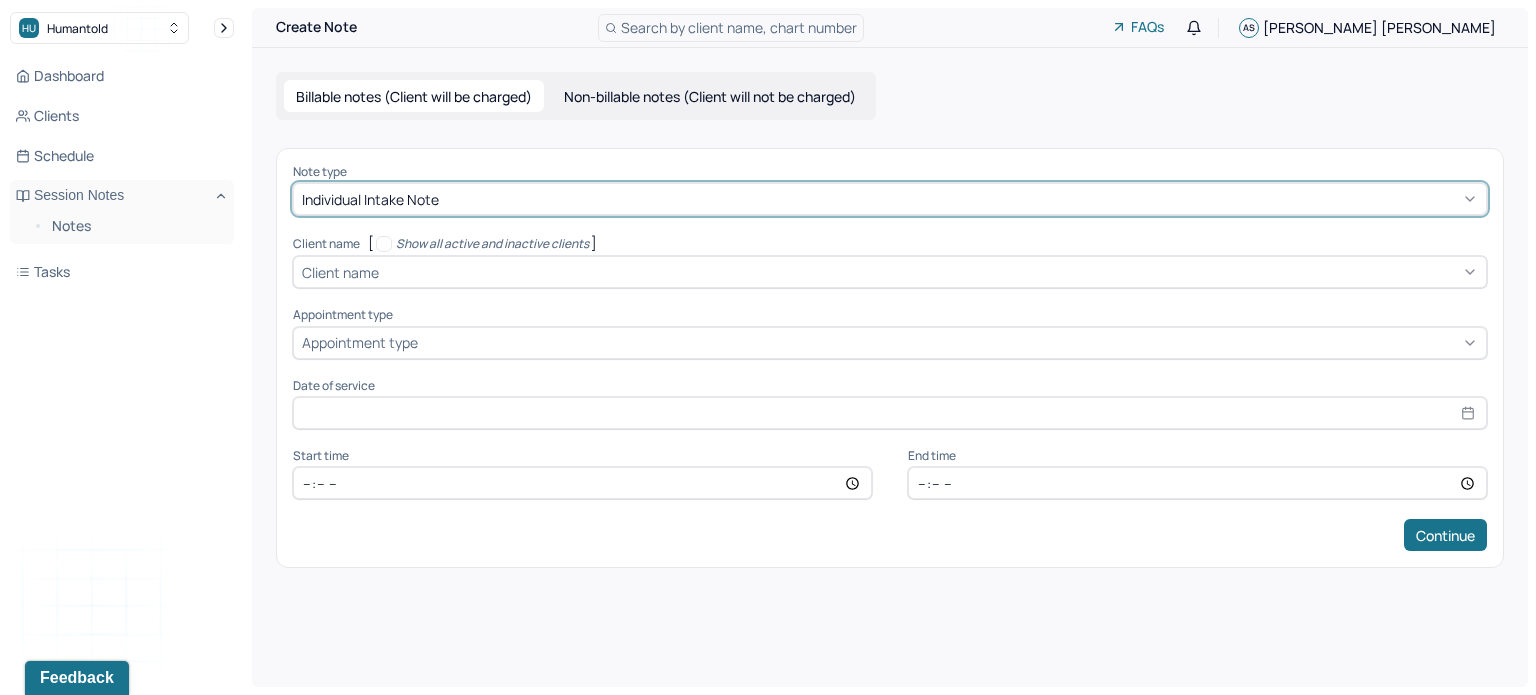 click at bounding box center (930, 272) 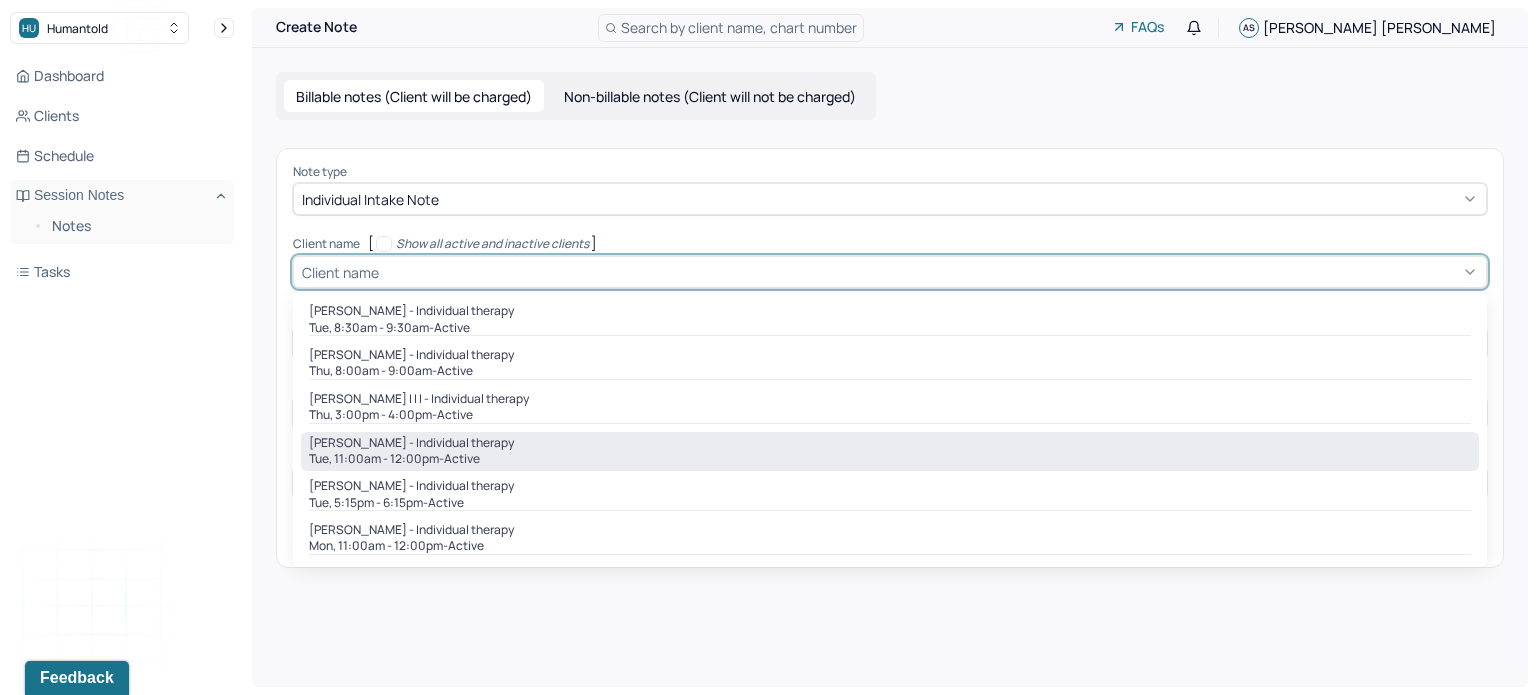 click on "Tue, 11:00am - 12:00pm  -  active" at bounding box center (890, 459) 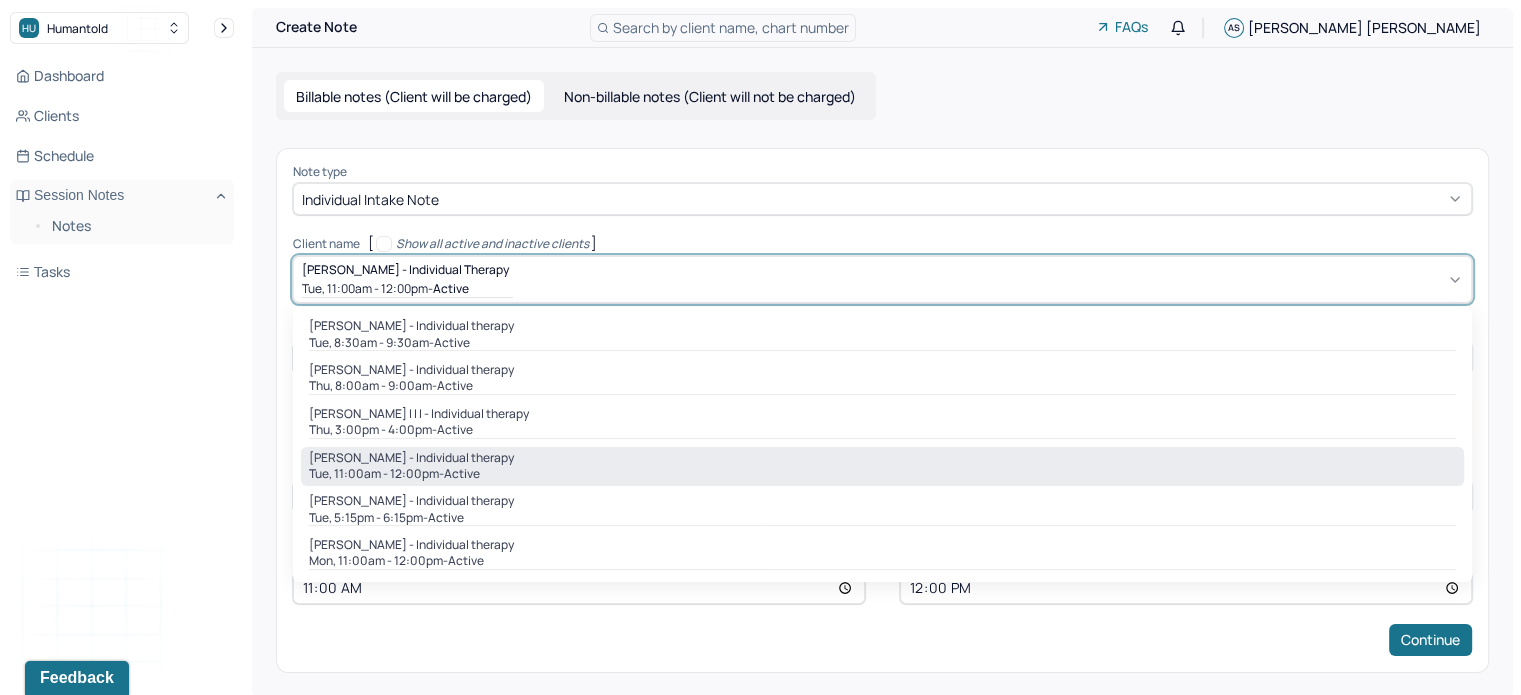 click on "[PERSON_NAME] - Individual therapy Tue, 11:00am - 12:00pm  -  active" at bounding box center (882, 279) 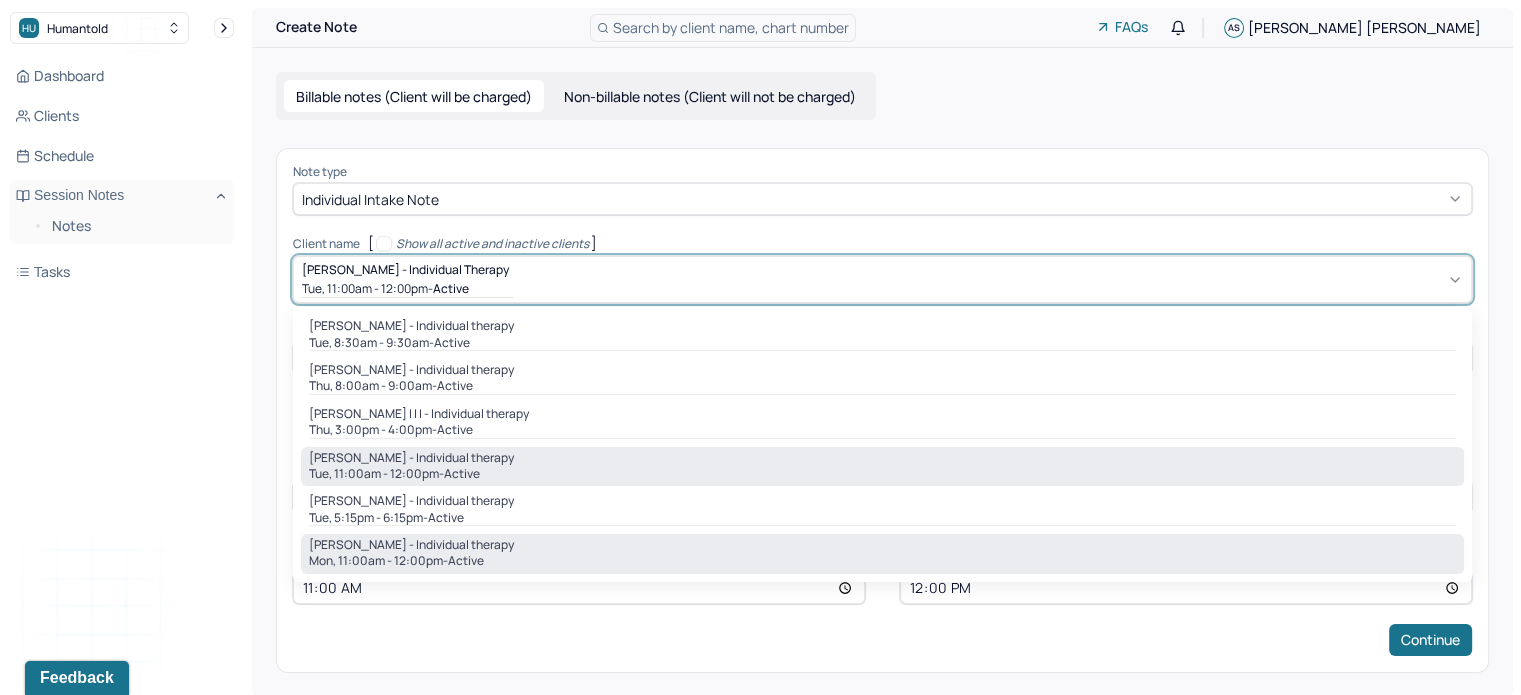 click on "[PERSON_NAME] - Individual therapy" at bounding box center (411, 545) 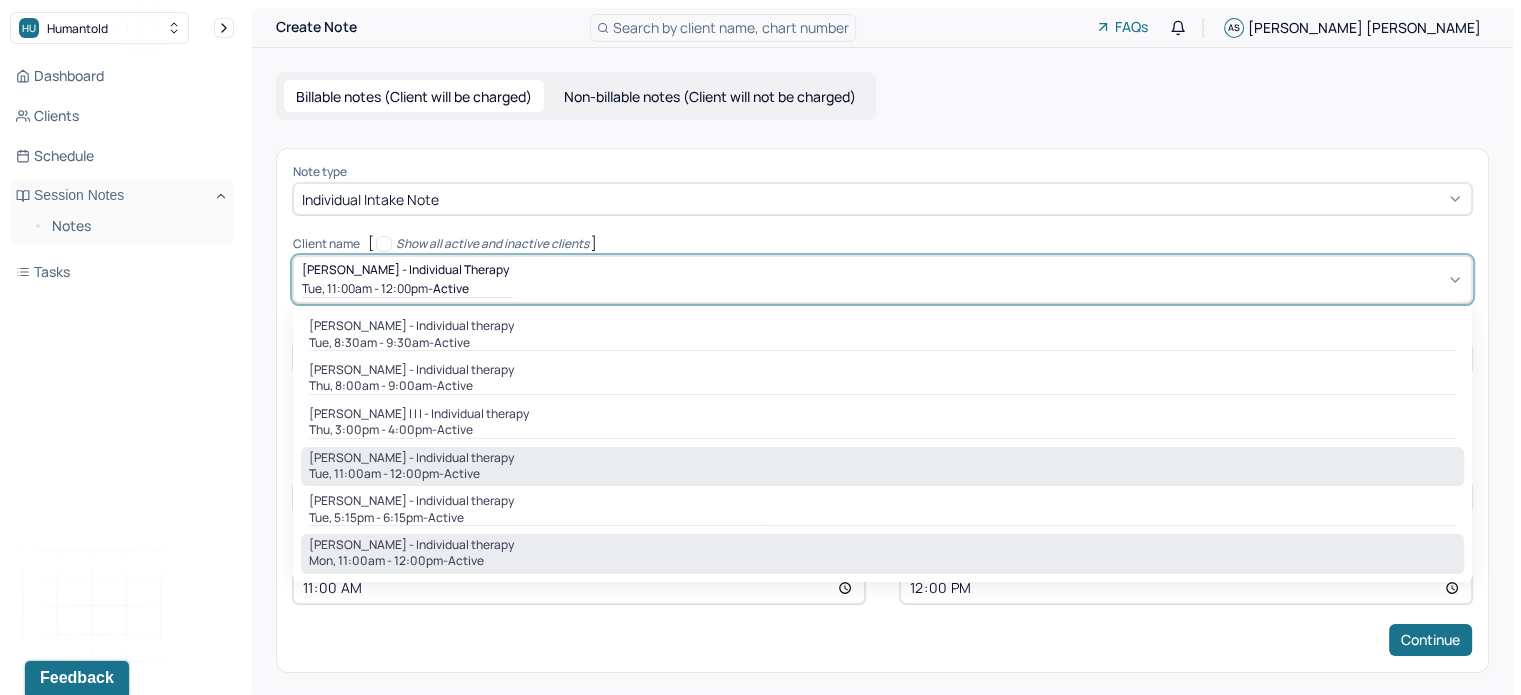 type on "[DATE]" 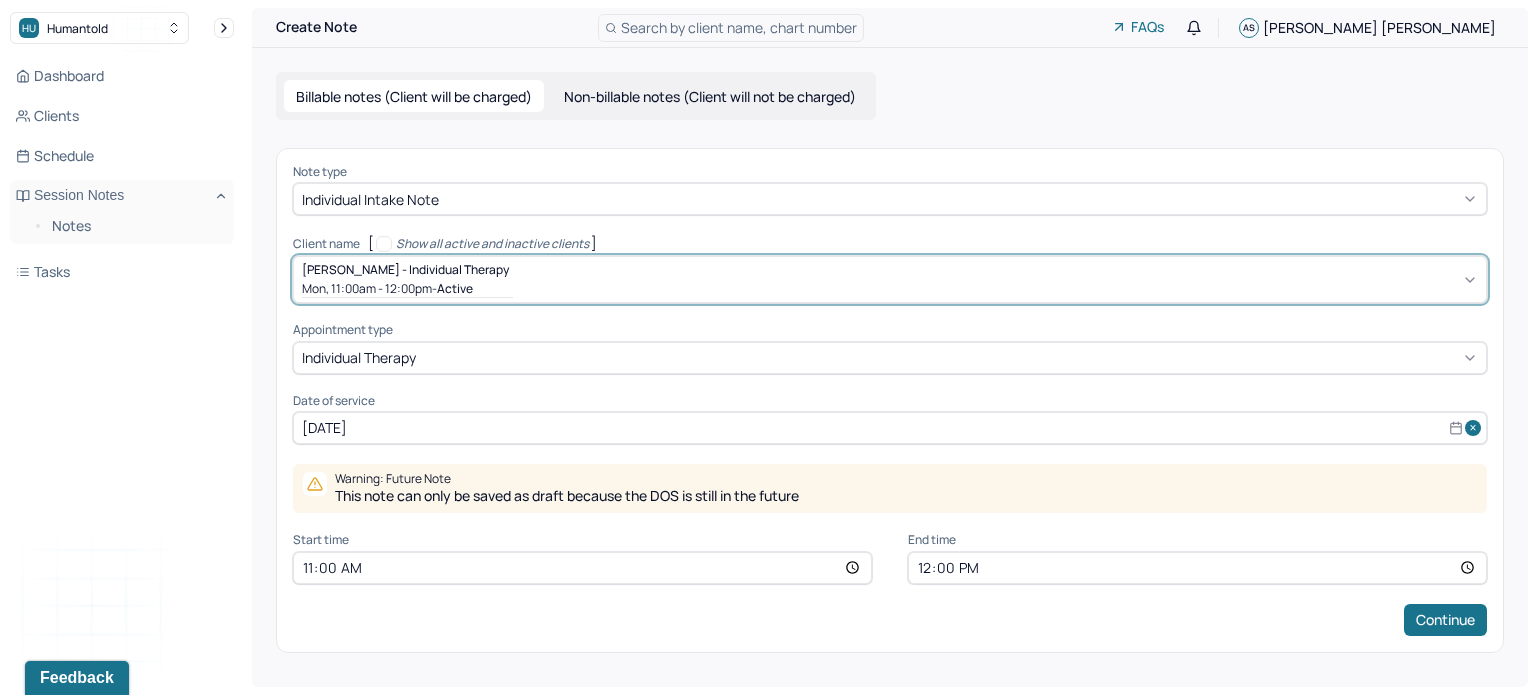 click on "[DATE]" at bounding box center (890, 428) 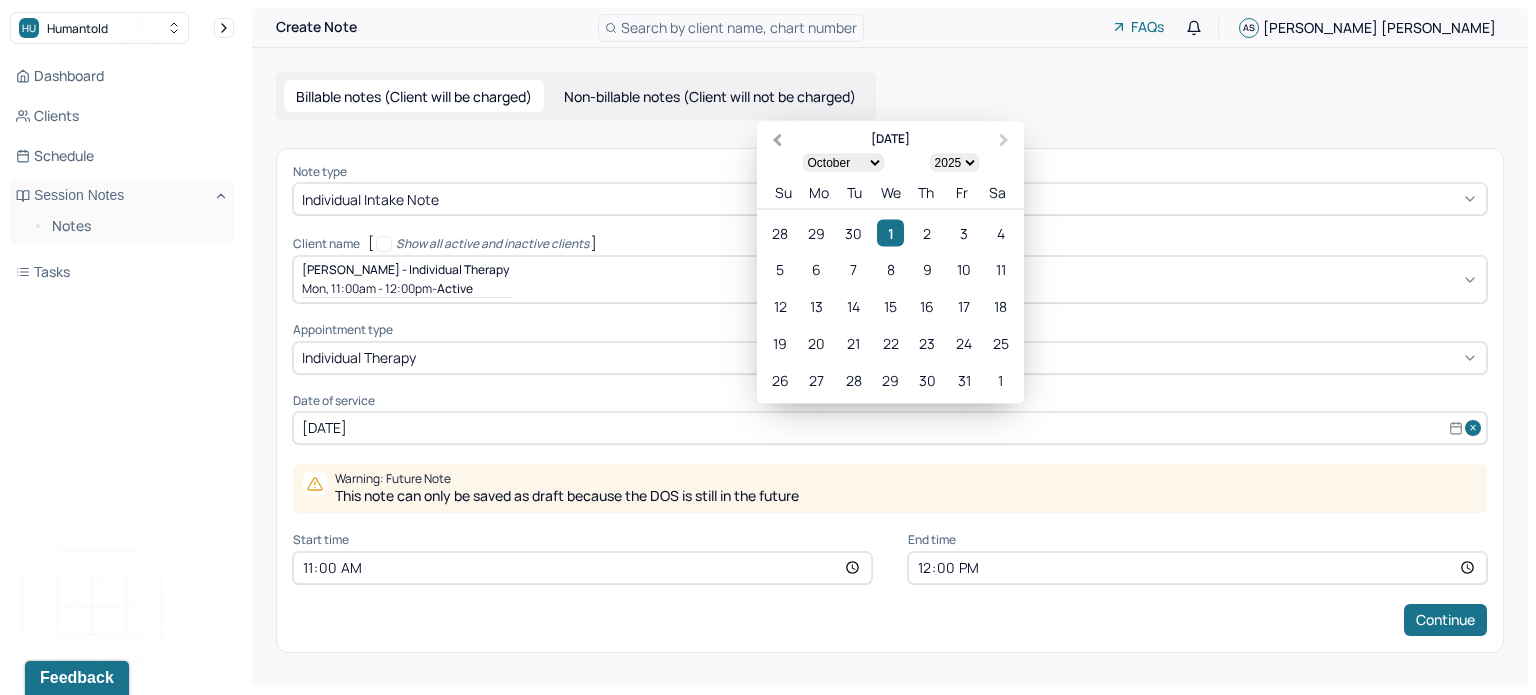click on "Previous Month" at bounding box center (777, 141) 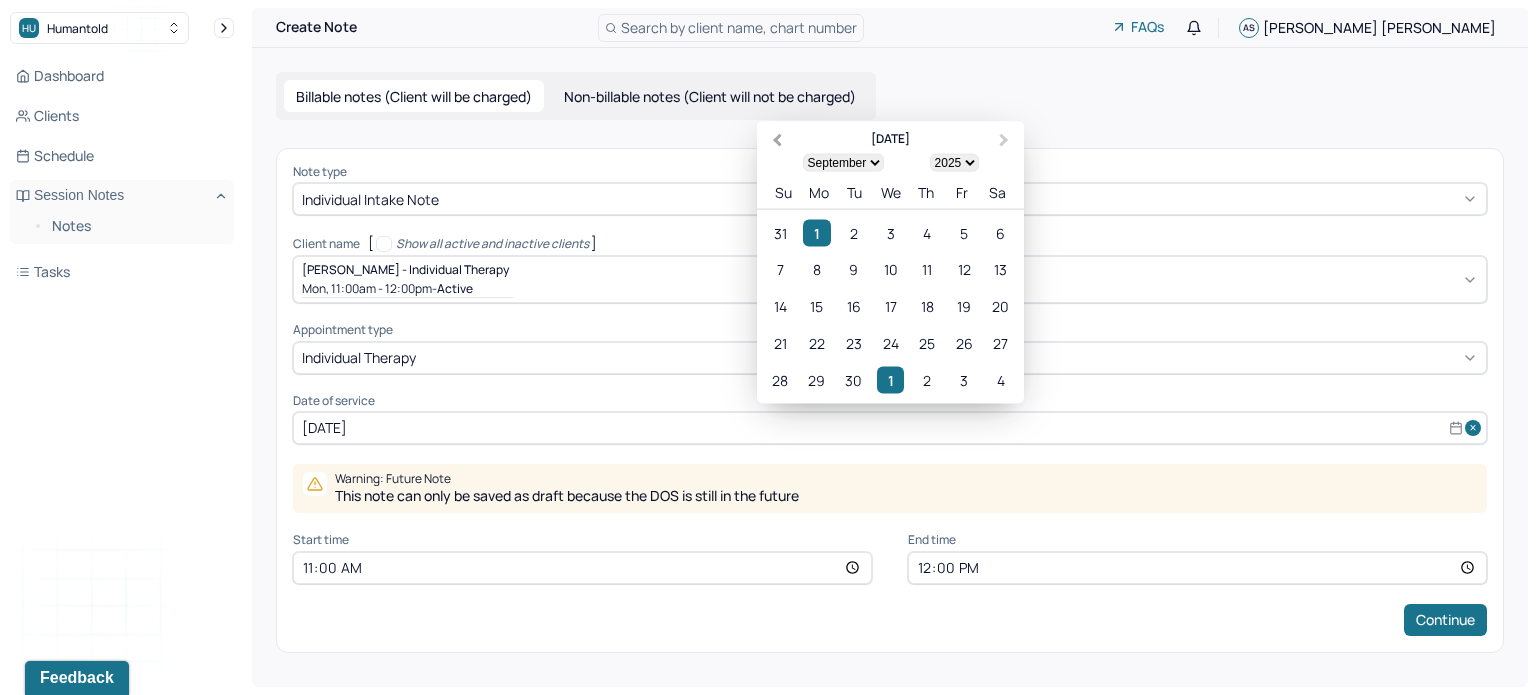 click on "Previous Month" at bounding box center [777, 141] 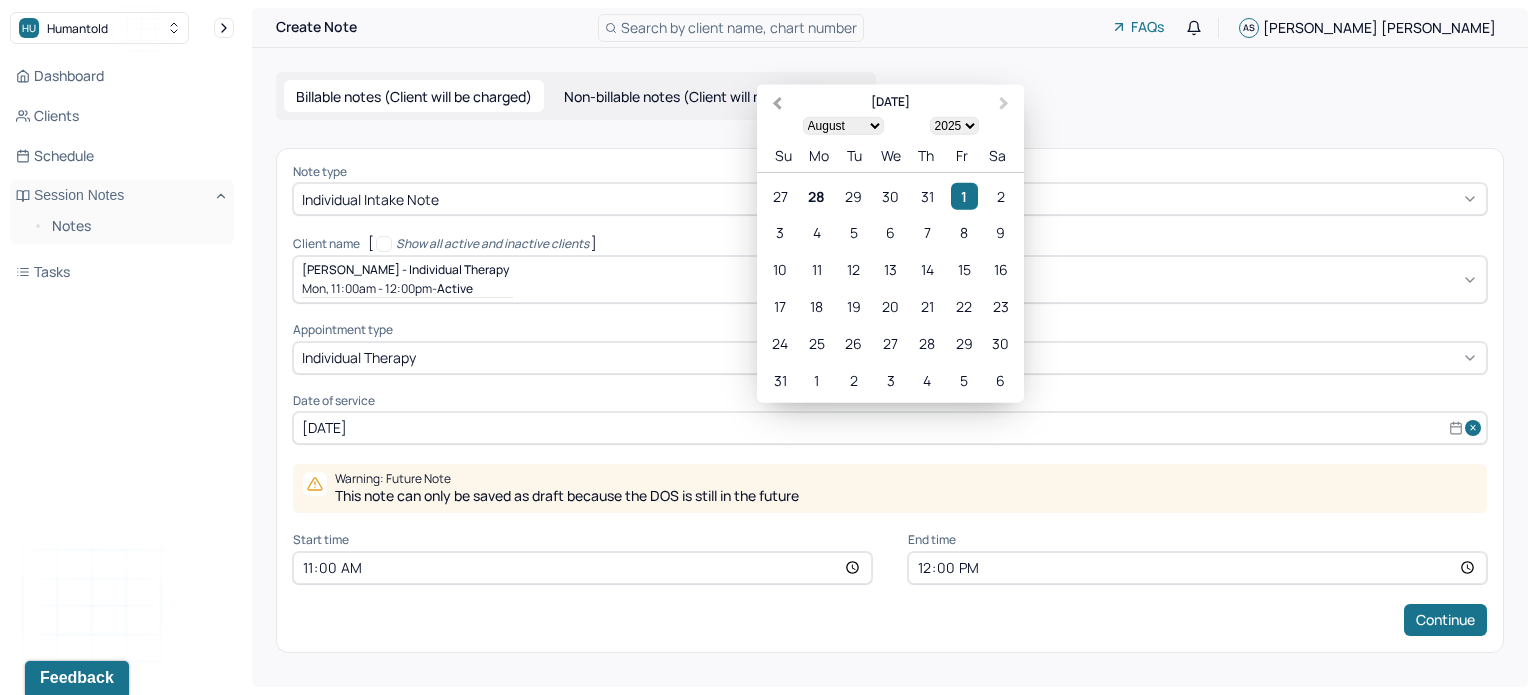 click on "Su" at bounding box center (783, 155) 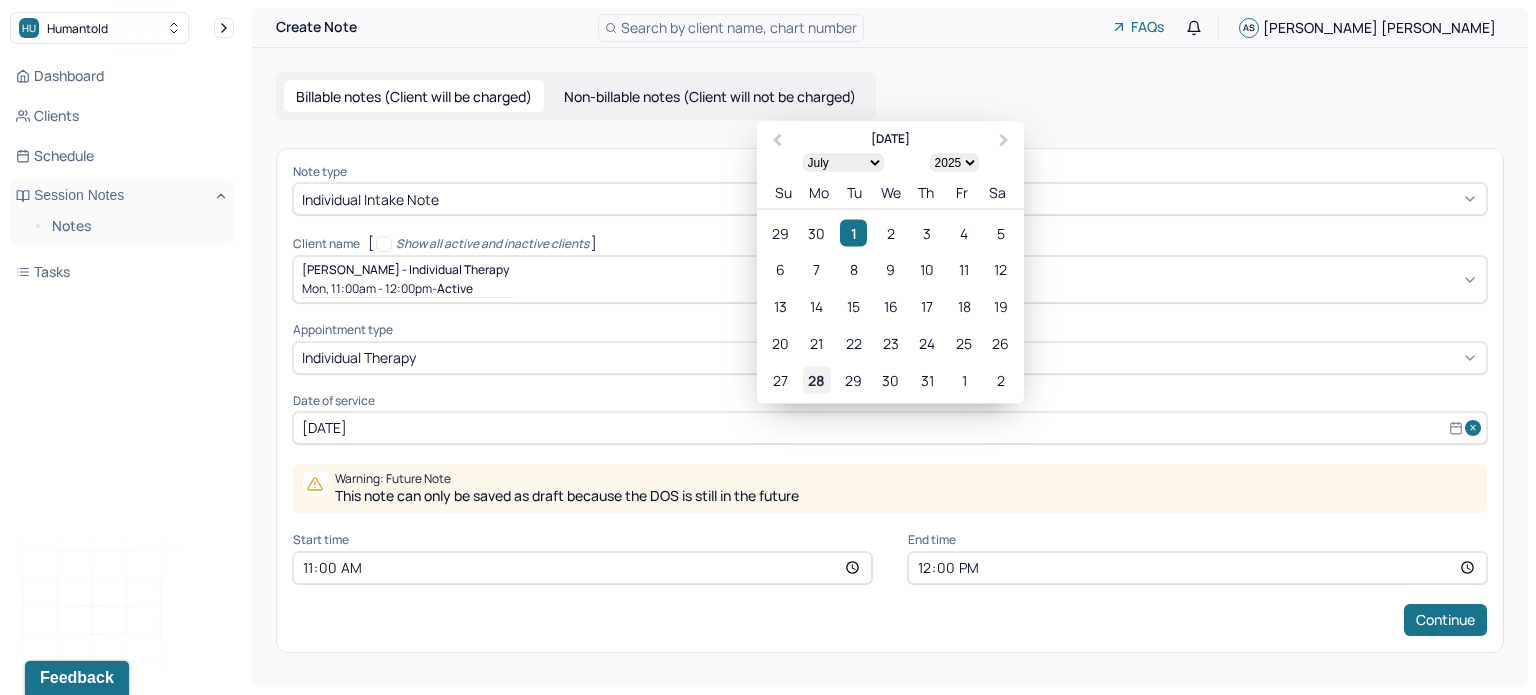 click on "28" at bounding box center (816, 379) 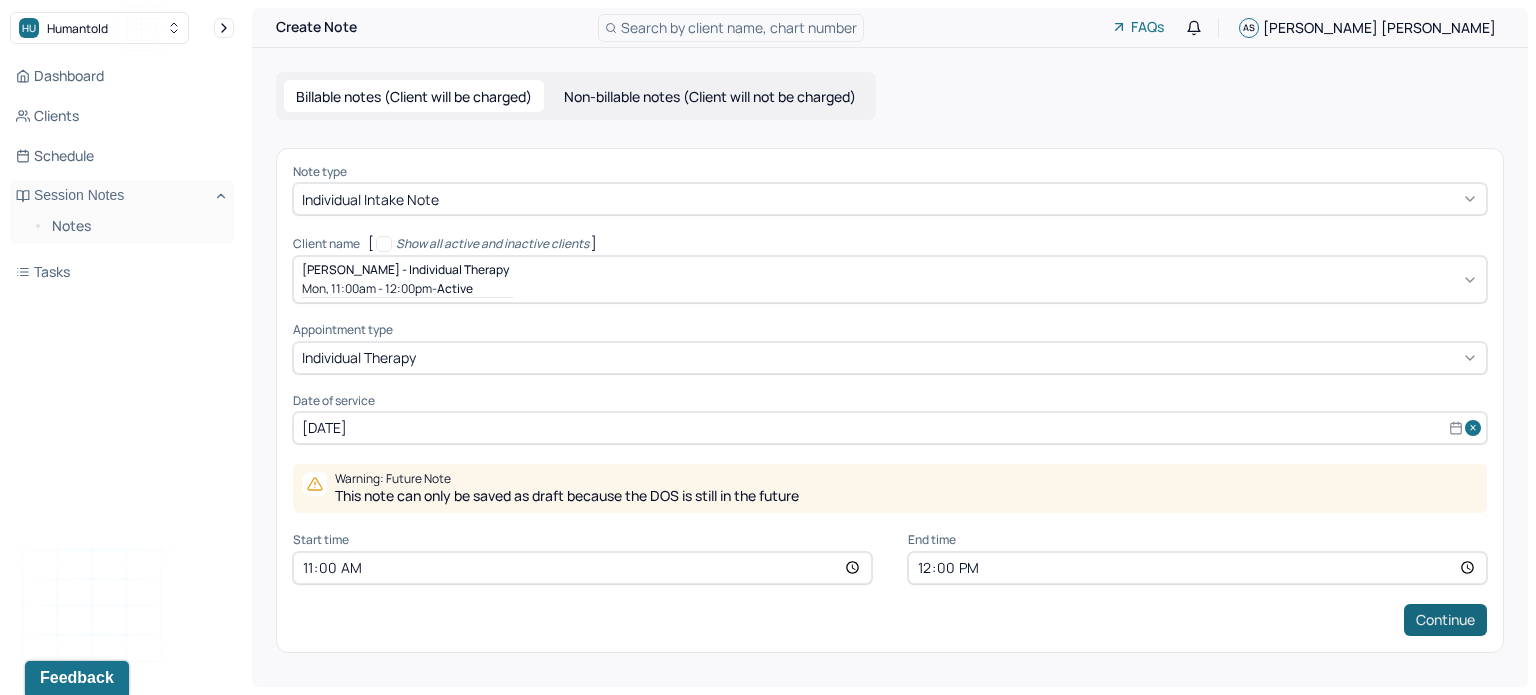 click on "Continue" at bounding box center (1445, 620) 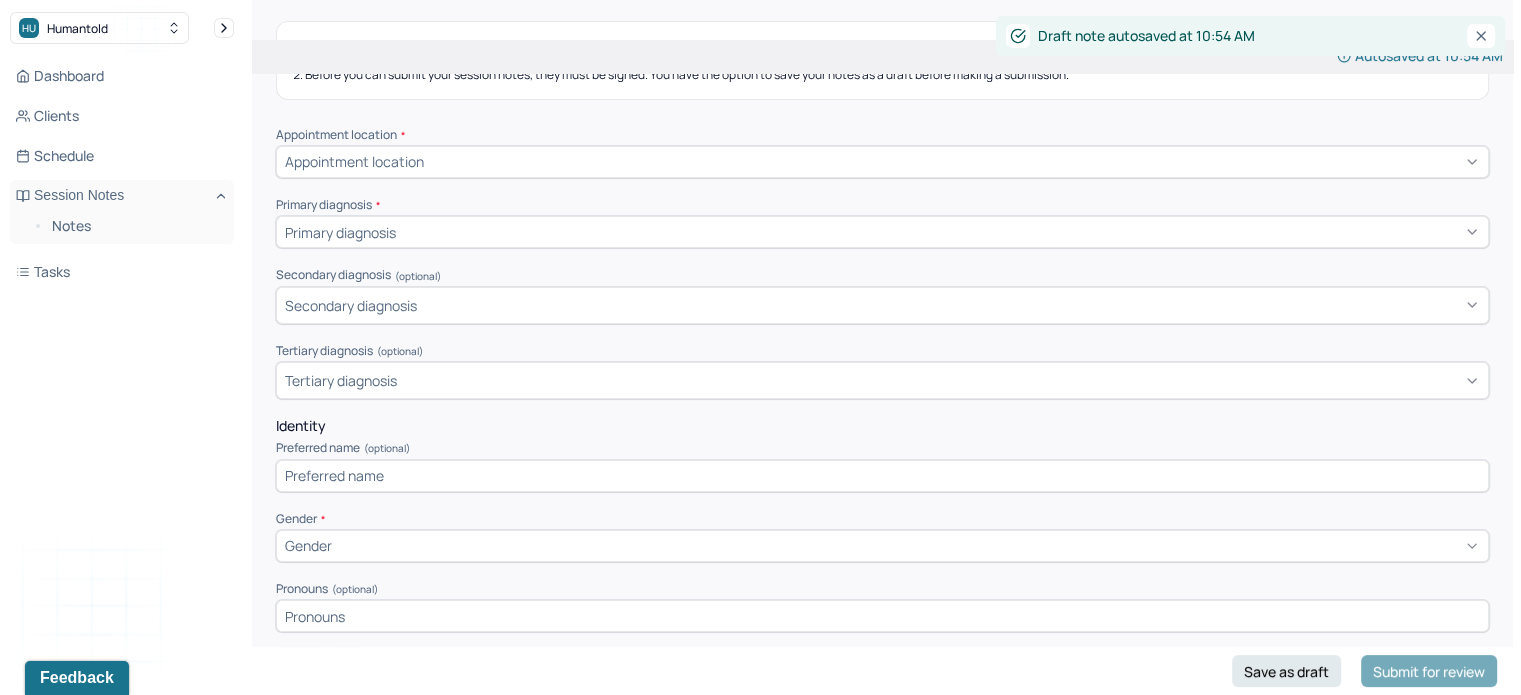 scroll, scrollTop: 359, scrollLeft: 0, axis: vertical 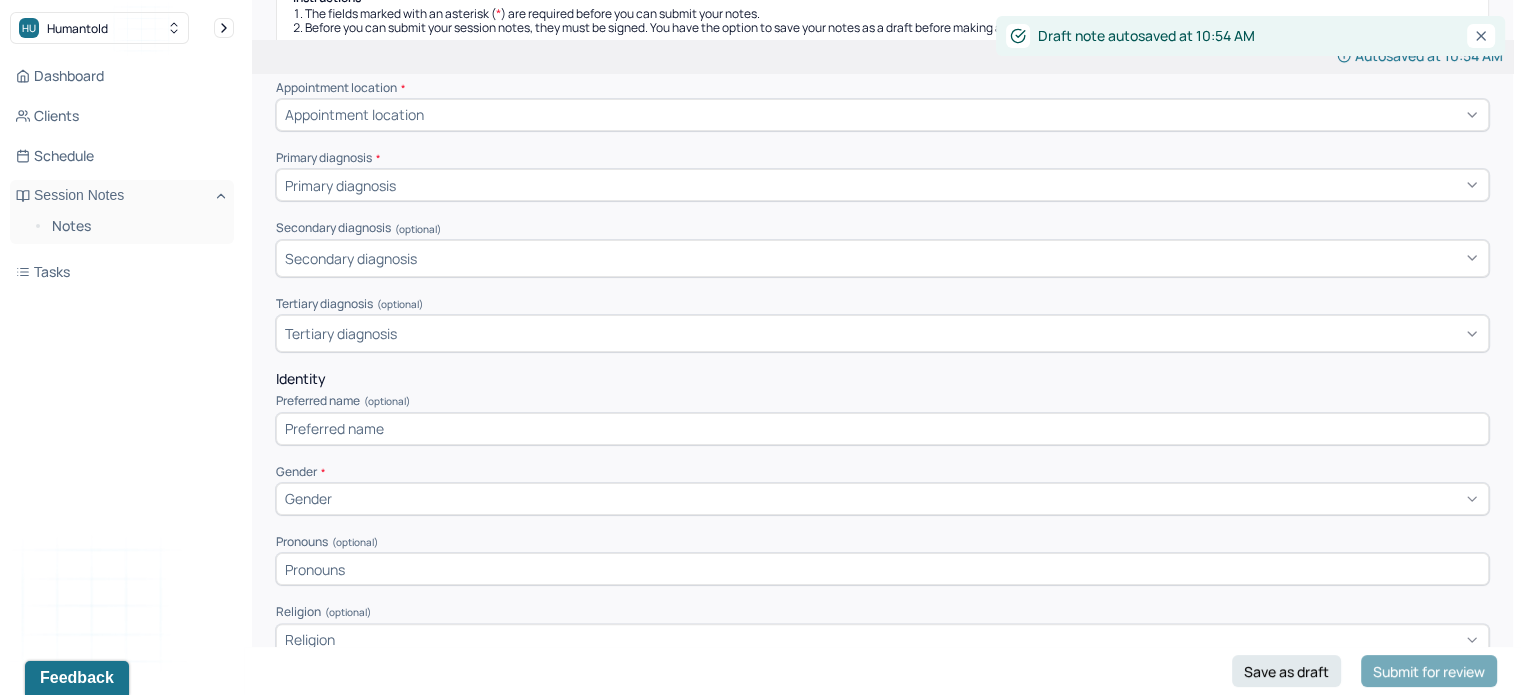 click on "Appointment location" at bounding box center (882, 115) 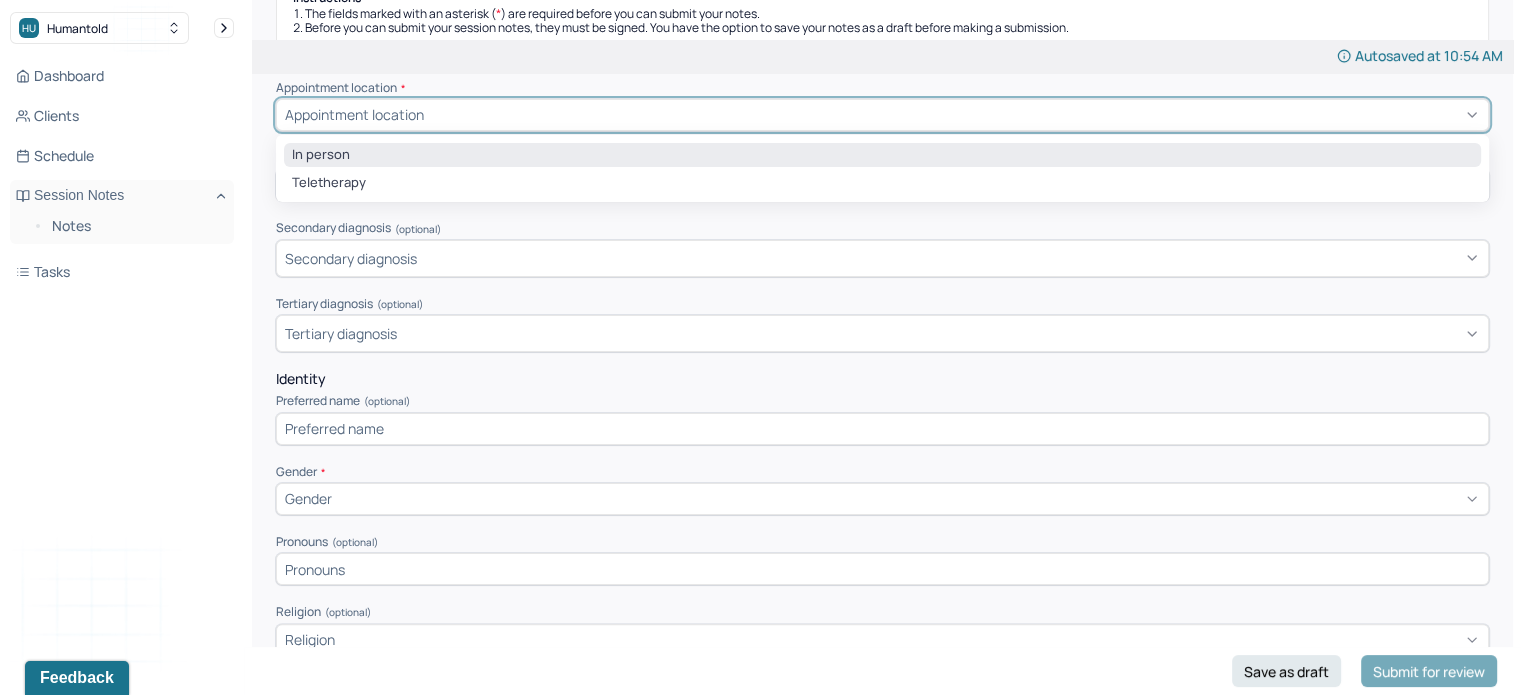 click on "In person" at bounding box center (882, 155) 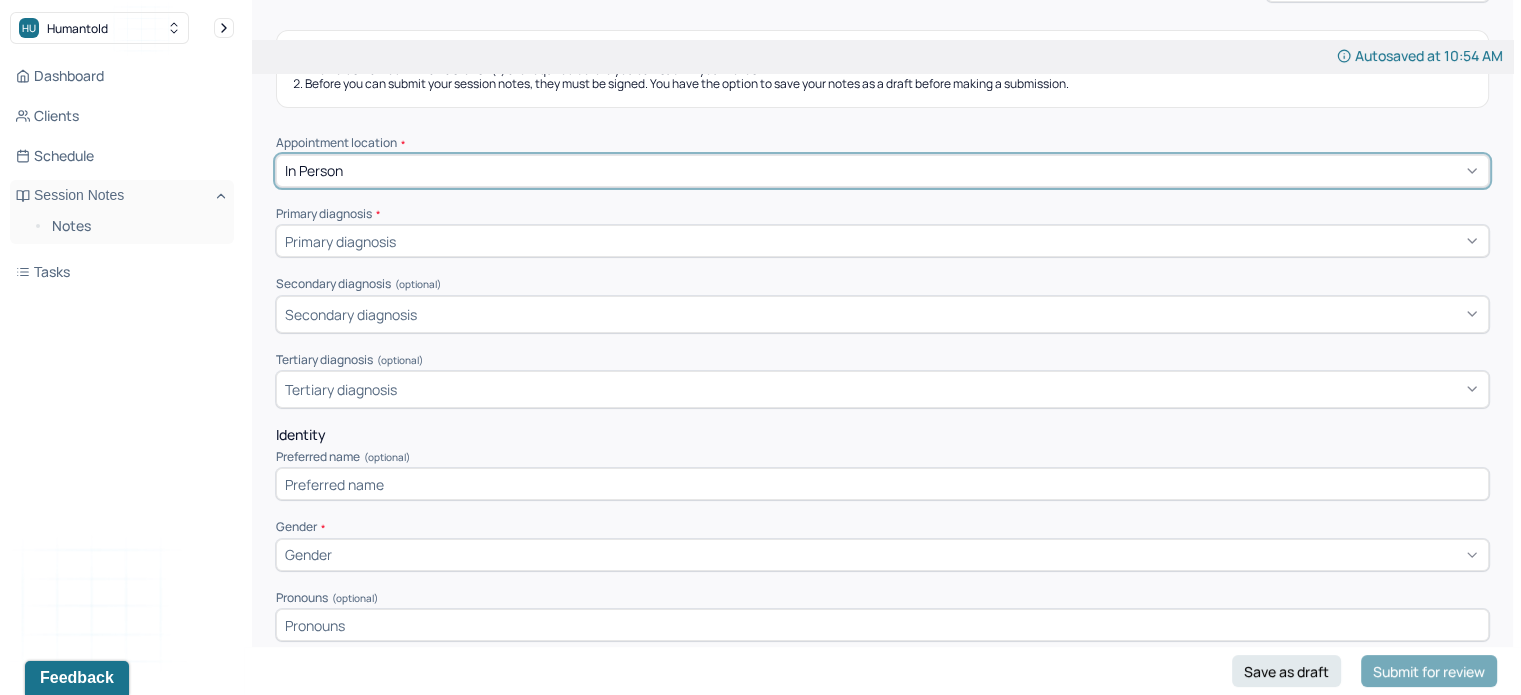 scroll, scrollTop: 256, scrollLeft: 0, axis: vertical 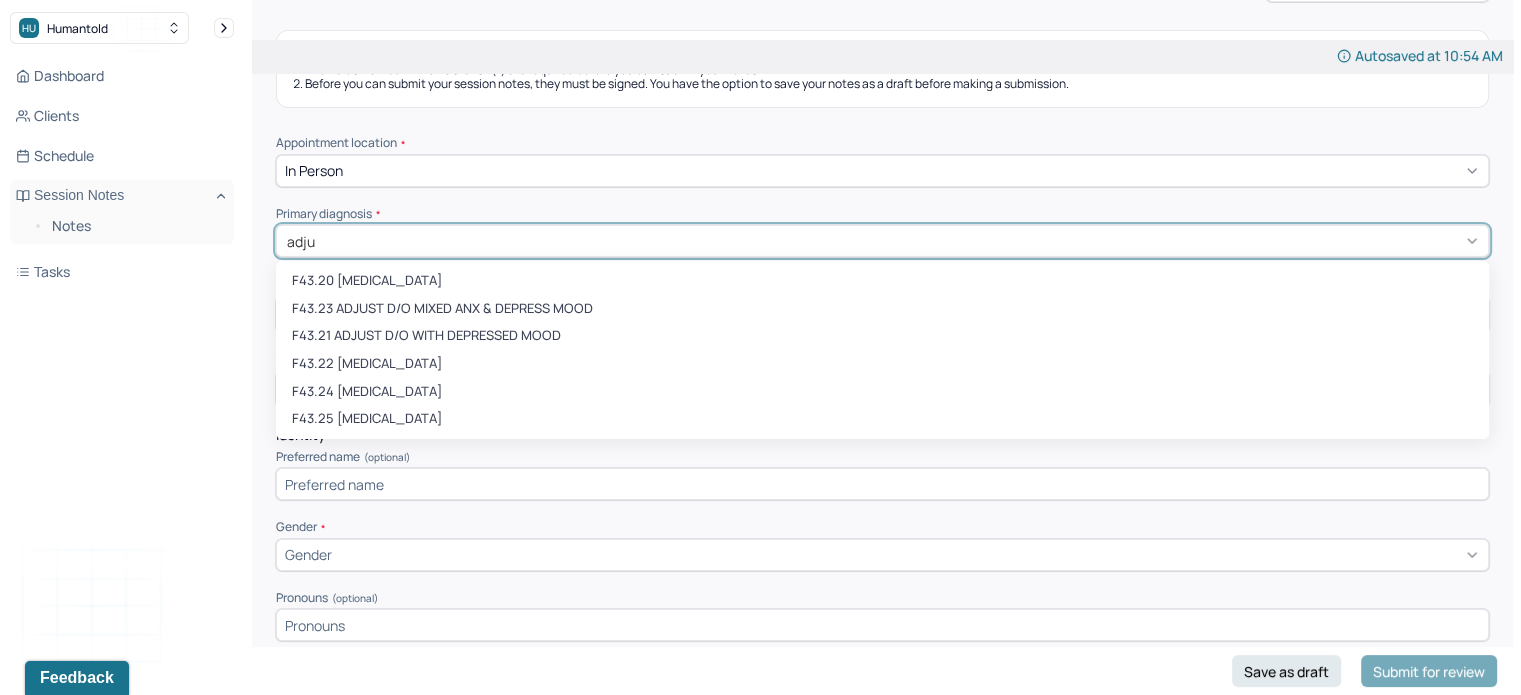 type on "adjus" 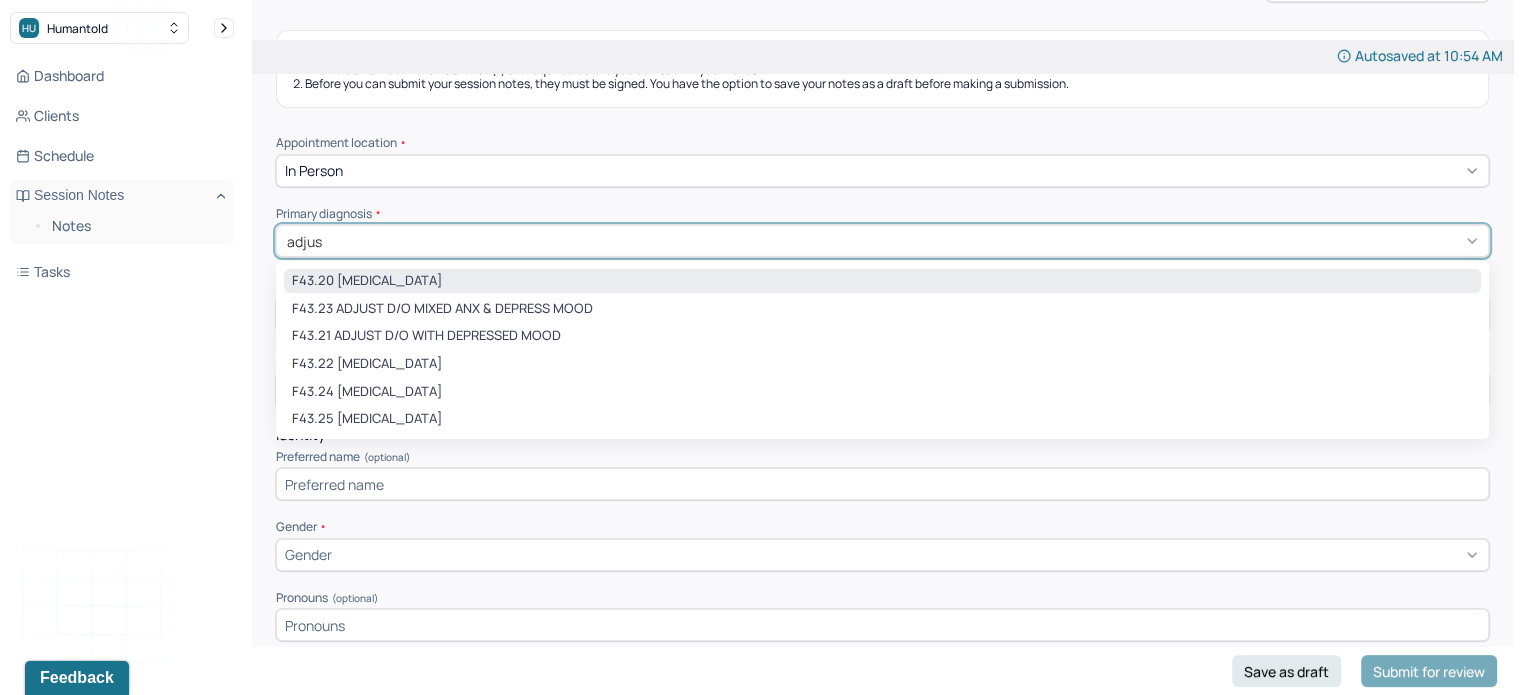 click on "F43.20 [MEDICAL_DATA]" at bounding box center (882, 281) 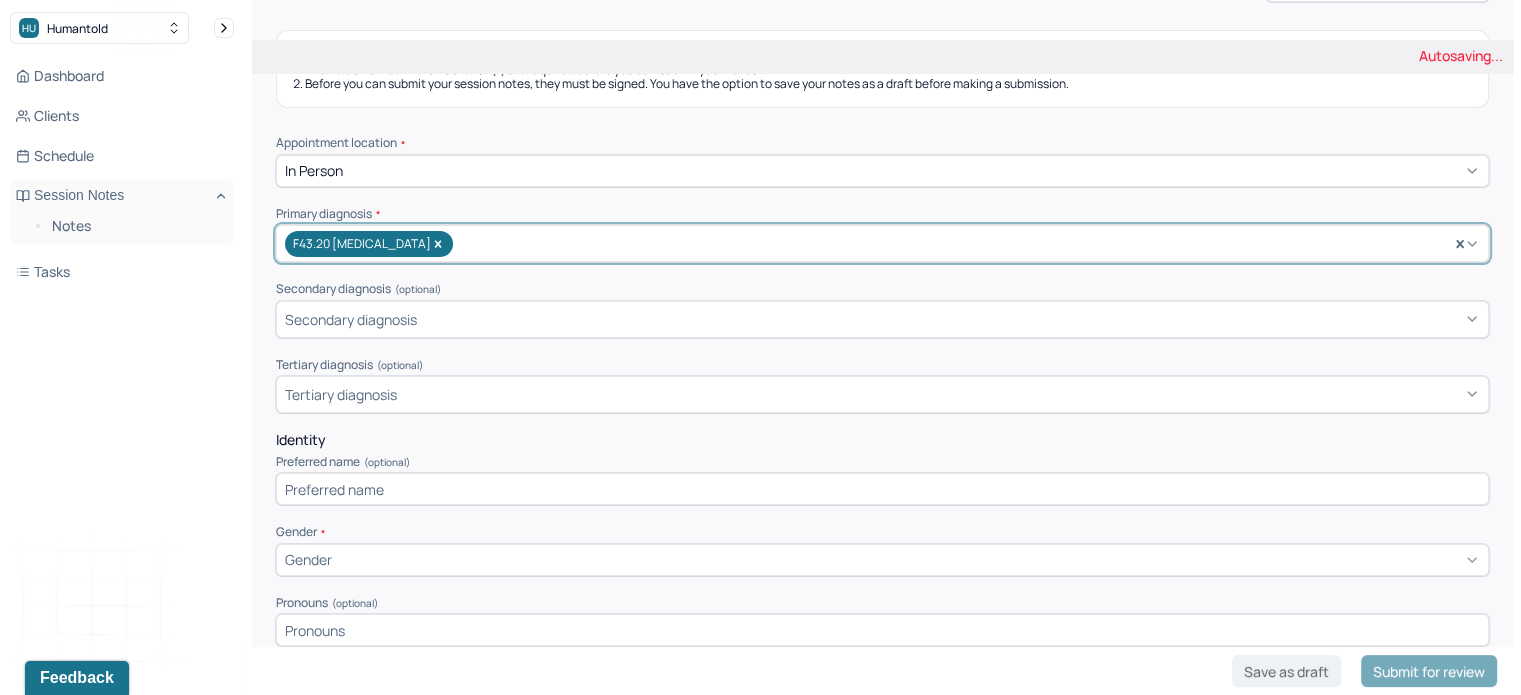 scroll, scrollTop: 352, scrollLeft: 0, axis: vertical 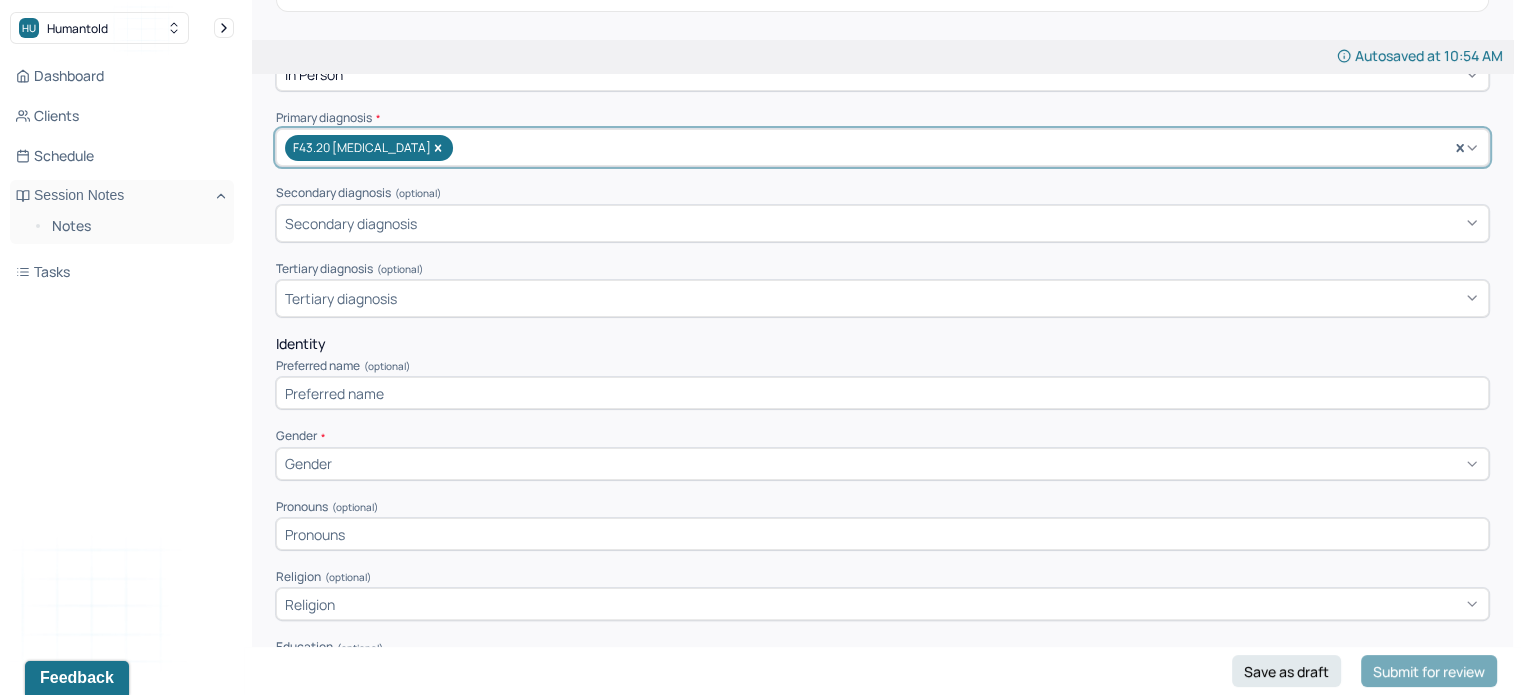 click at bounding box center [882, 393] 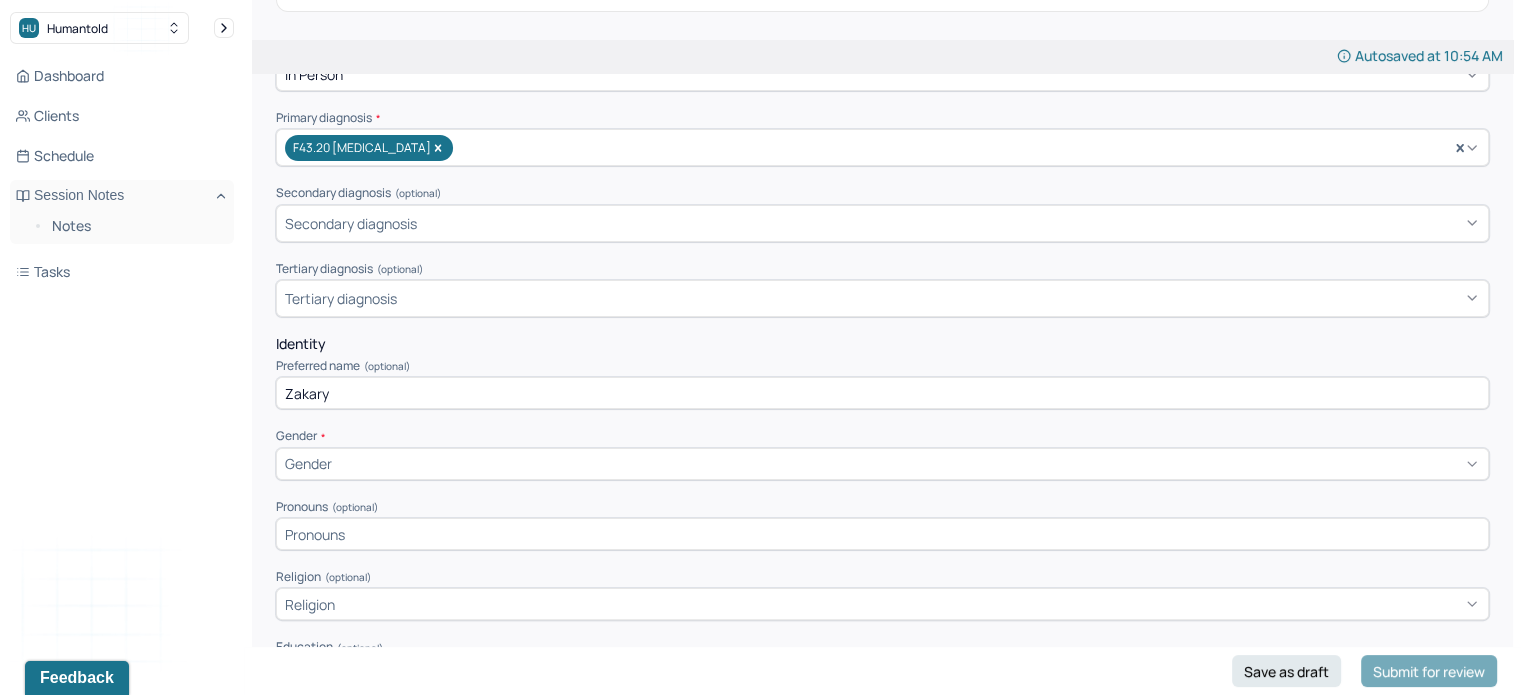 type on "Zakary" 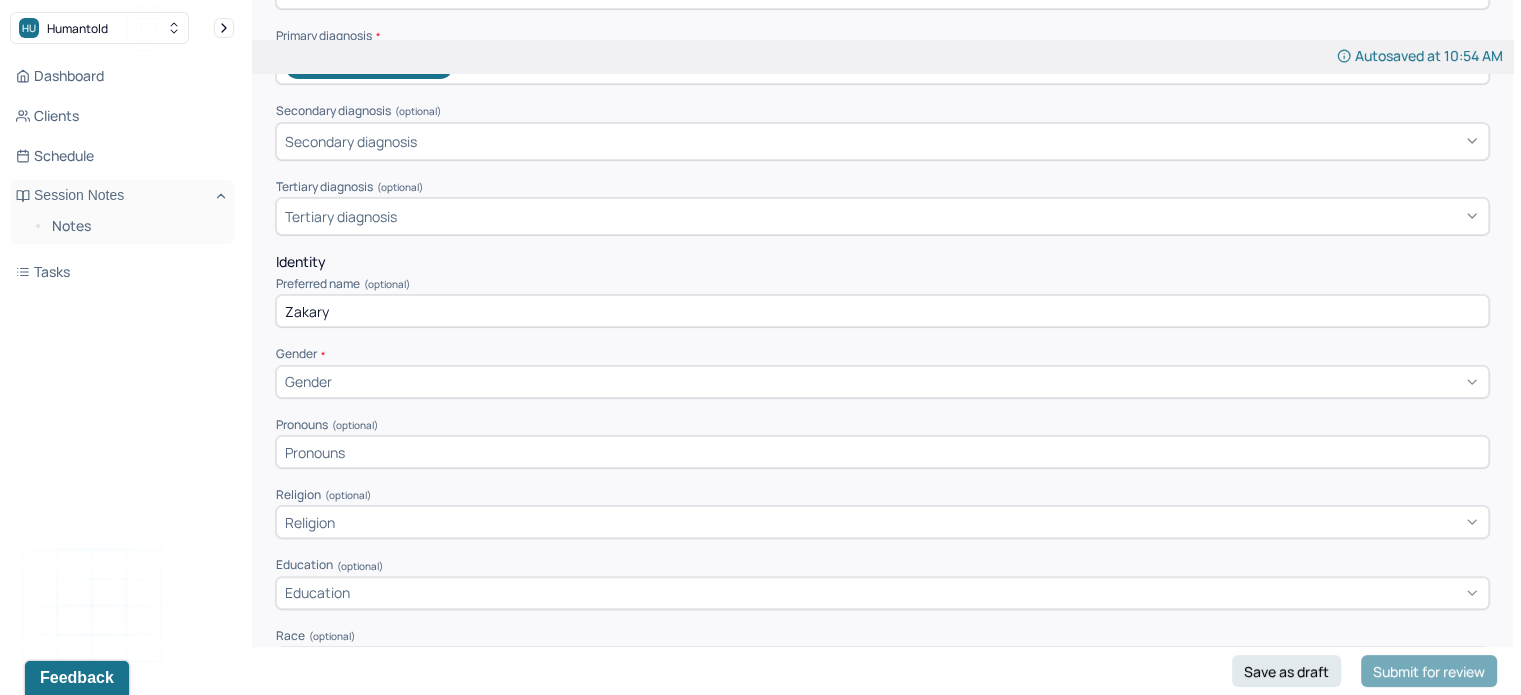 scroll, scrollTop: 504, scrollLeft: 0, axis: vertical 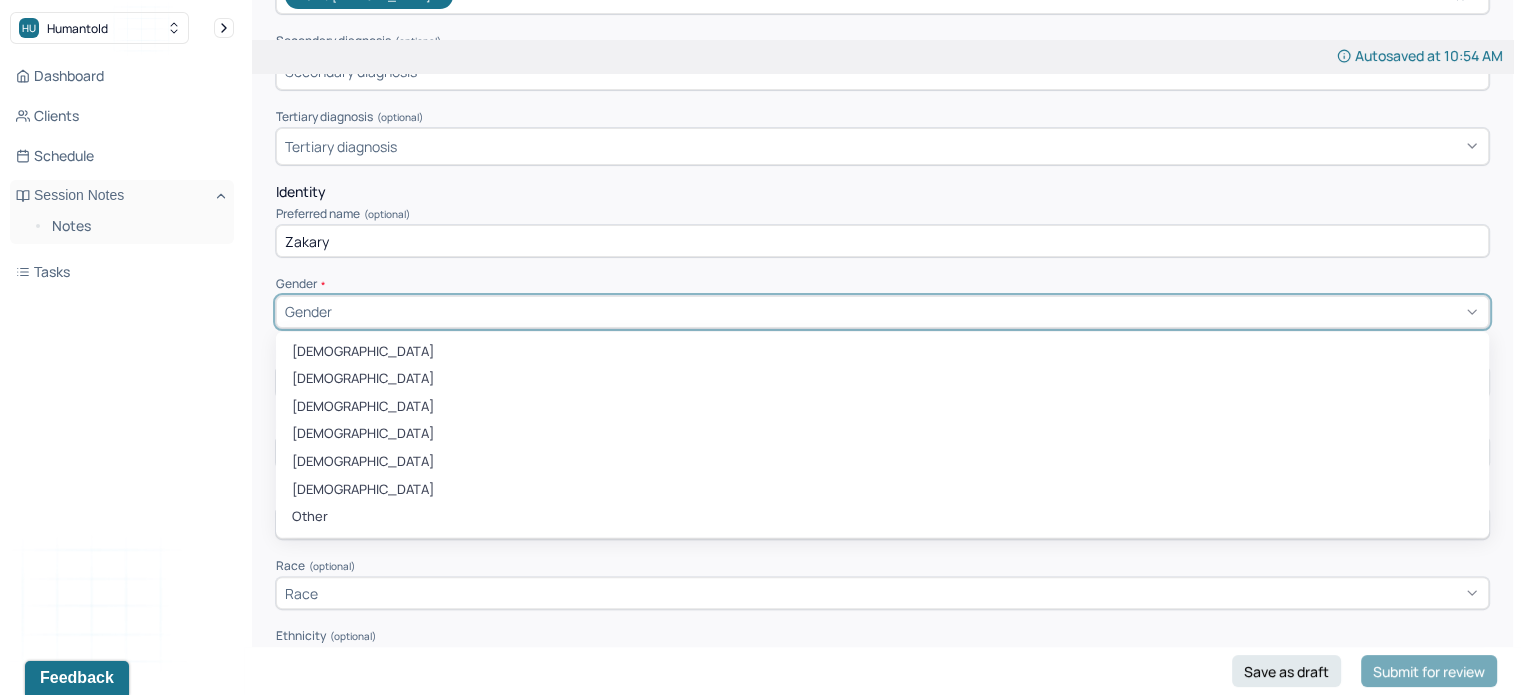 click on "Gender" at bounding box center (882, 312) 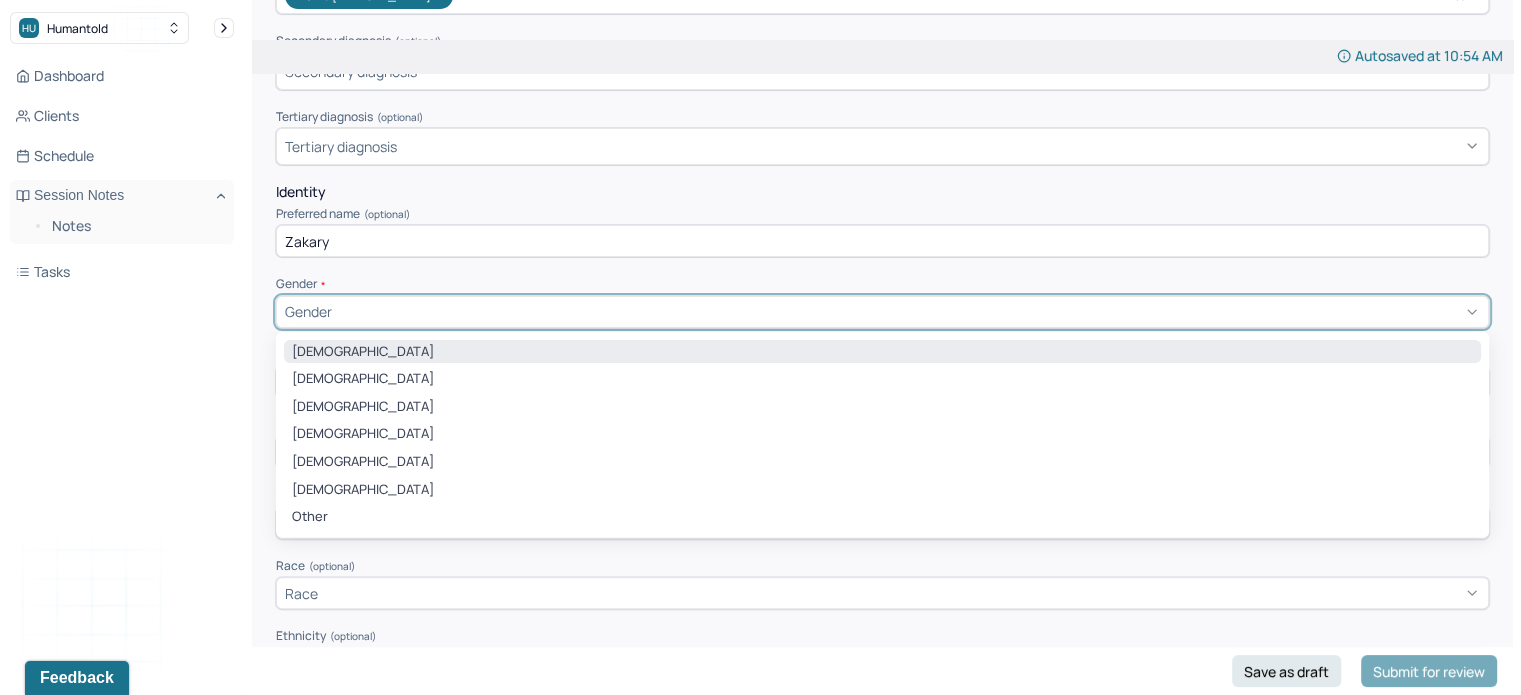 click on "[DEMOGRAPHIC_DATA]" at bounding box center (882, 352) 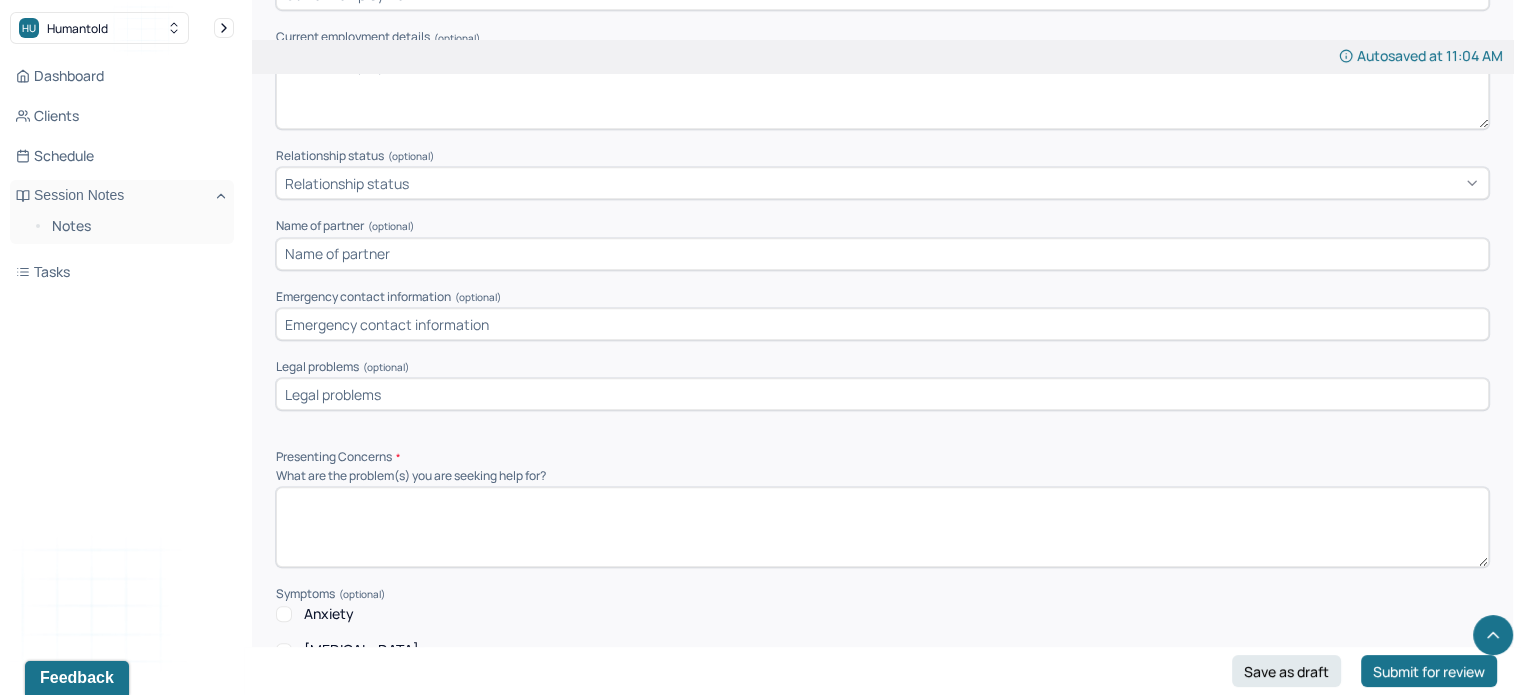 scroll, scrollTop: 1474, scrollLeft: 0, axis: vertical 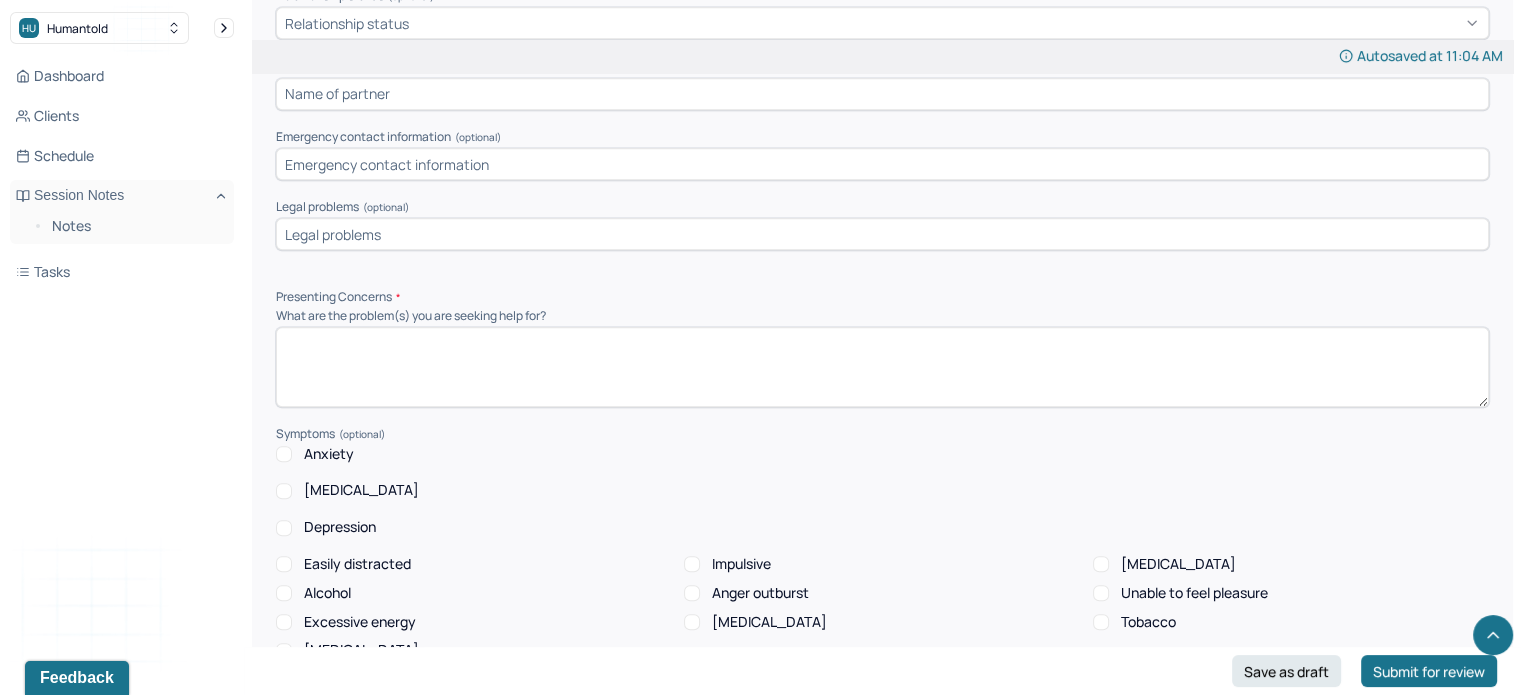 click at bounding box center (882, 367) 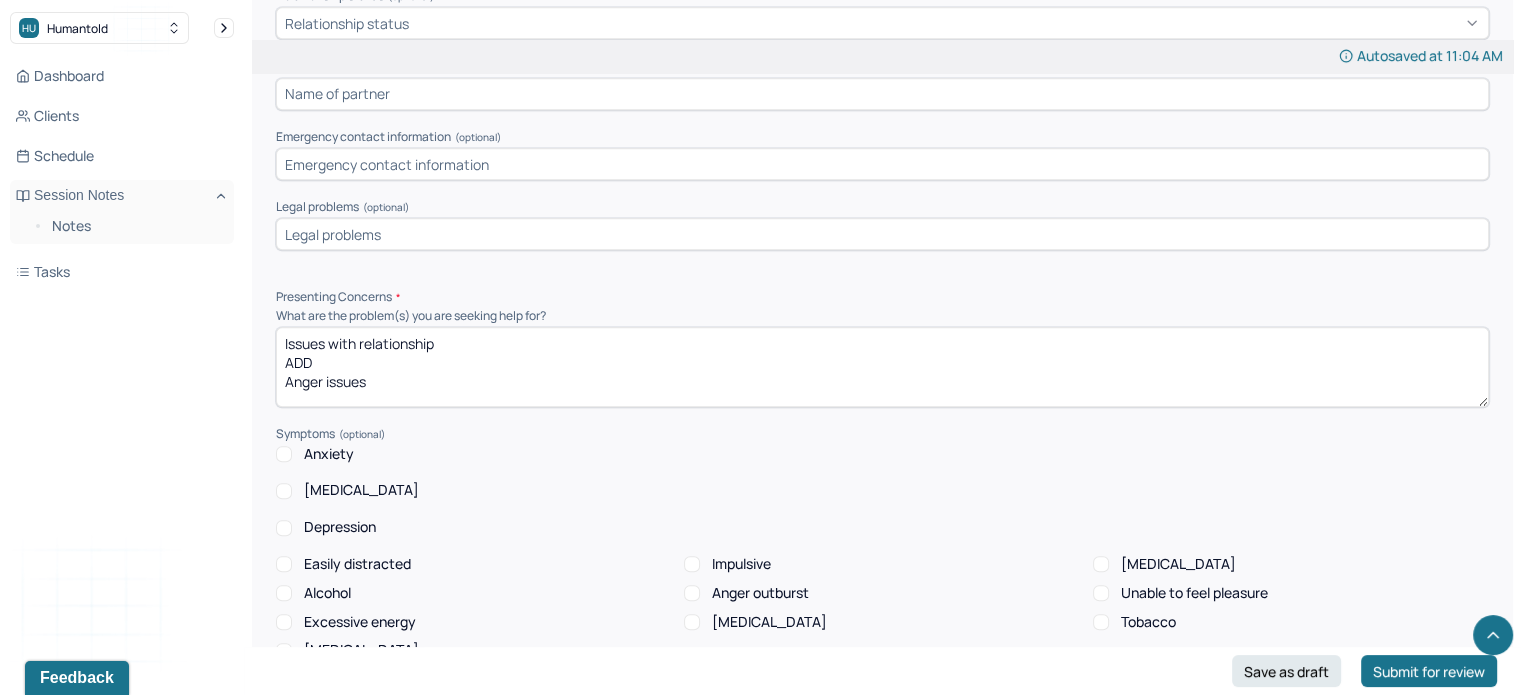 click on "Issues with relationship
ADD
Anger issues" at bounding box center (882, 367) 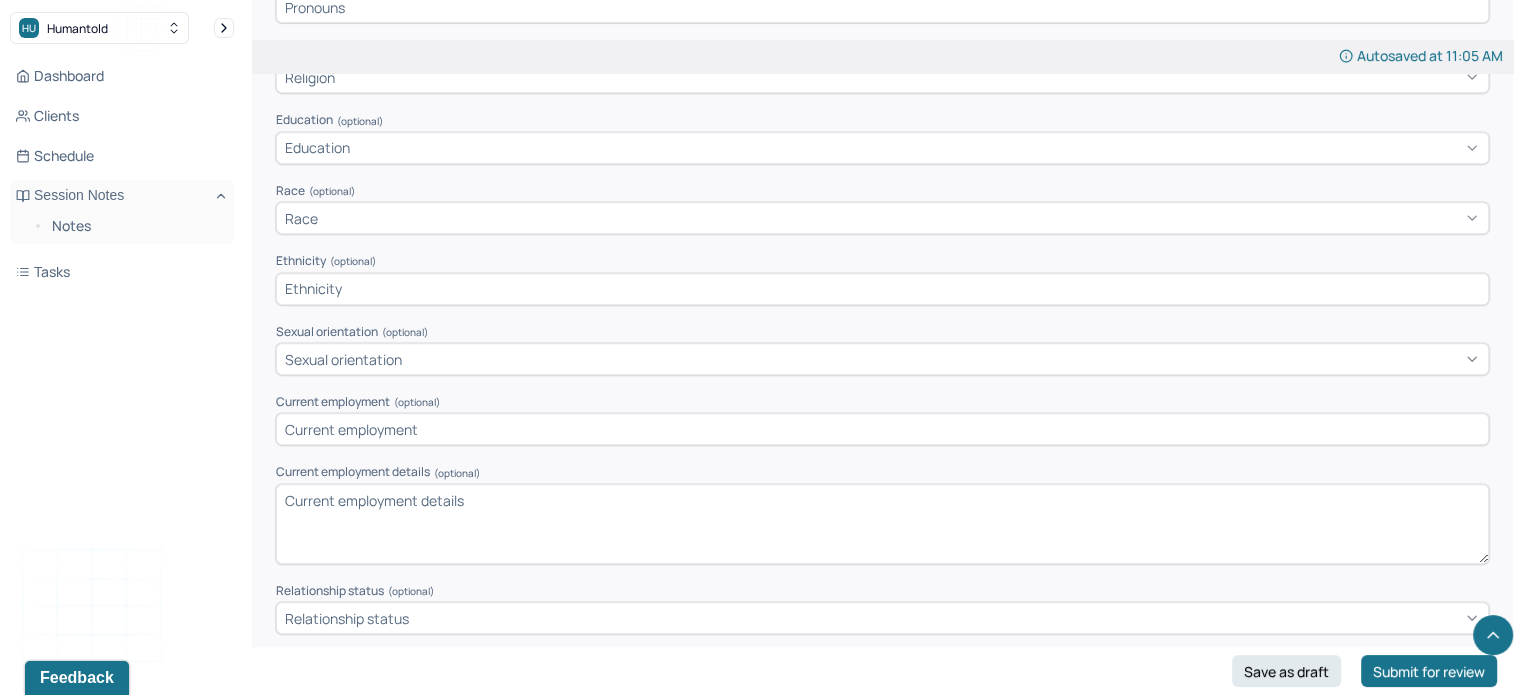 scroll, scrollTop: 884, scrollLeft: 0, axis: vertical 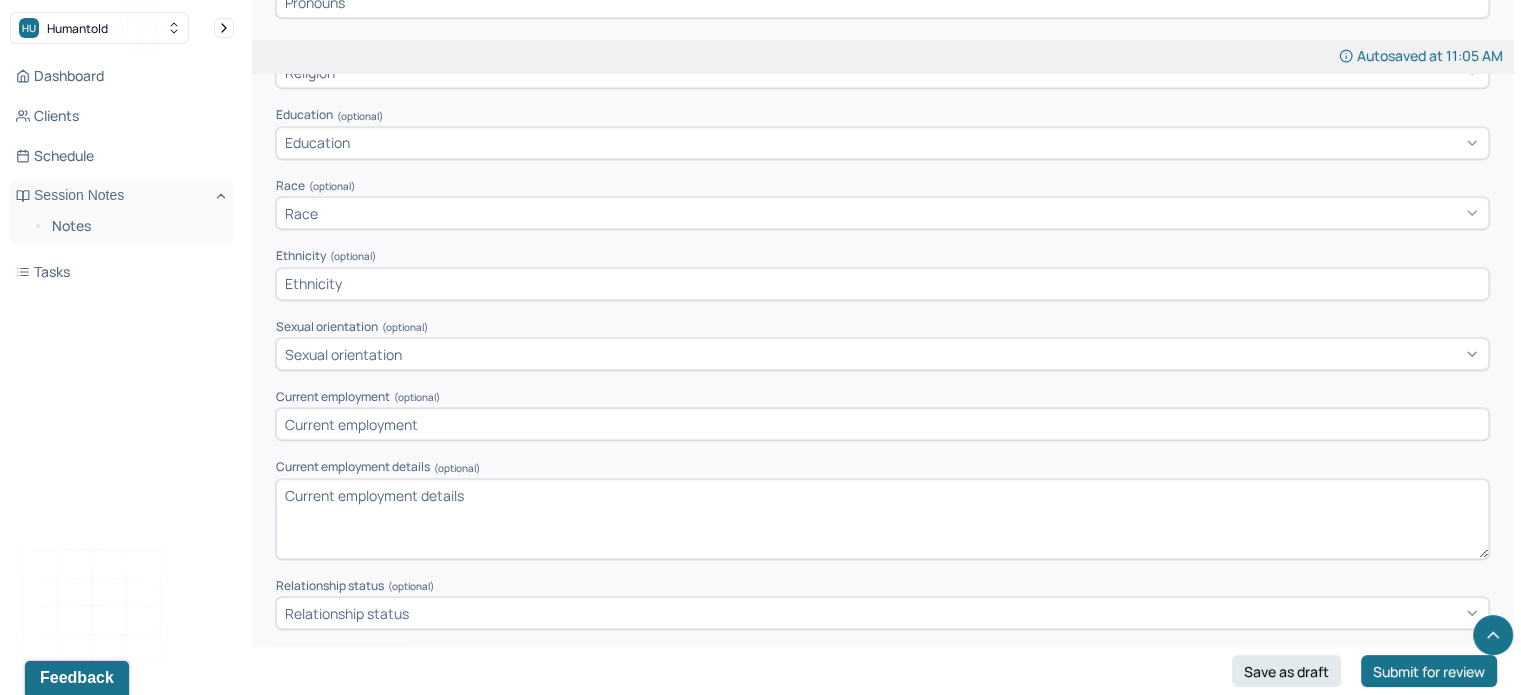 type on "Issues with relationship
ADD - impulsive says mean stuff
Anger issues" 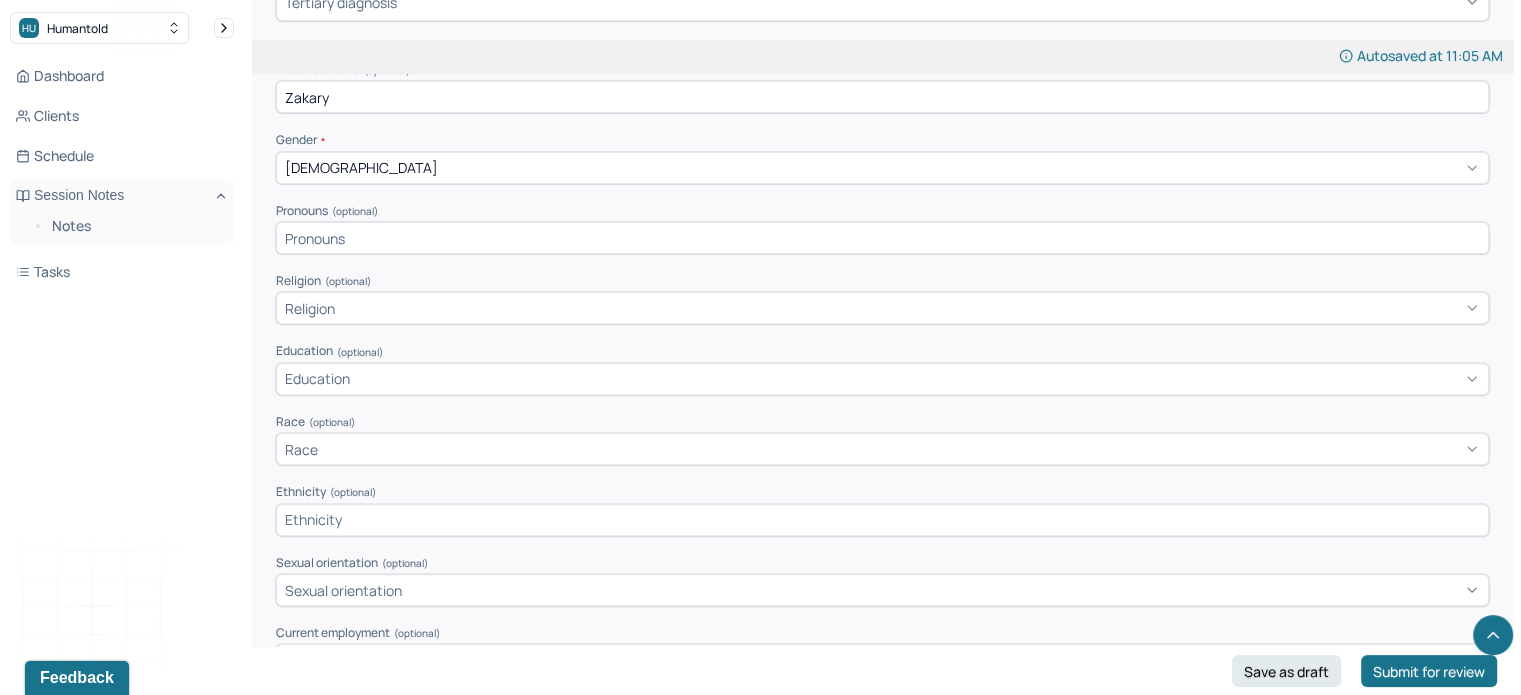 scroll, scrollTop: 640, scrollLeft: 0, axis: vertical 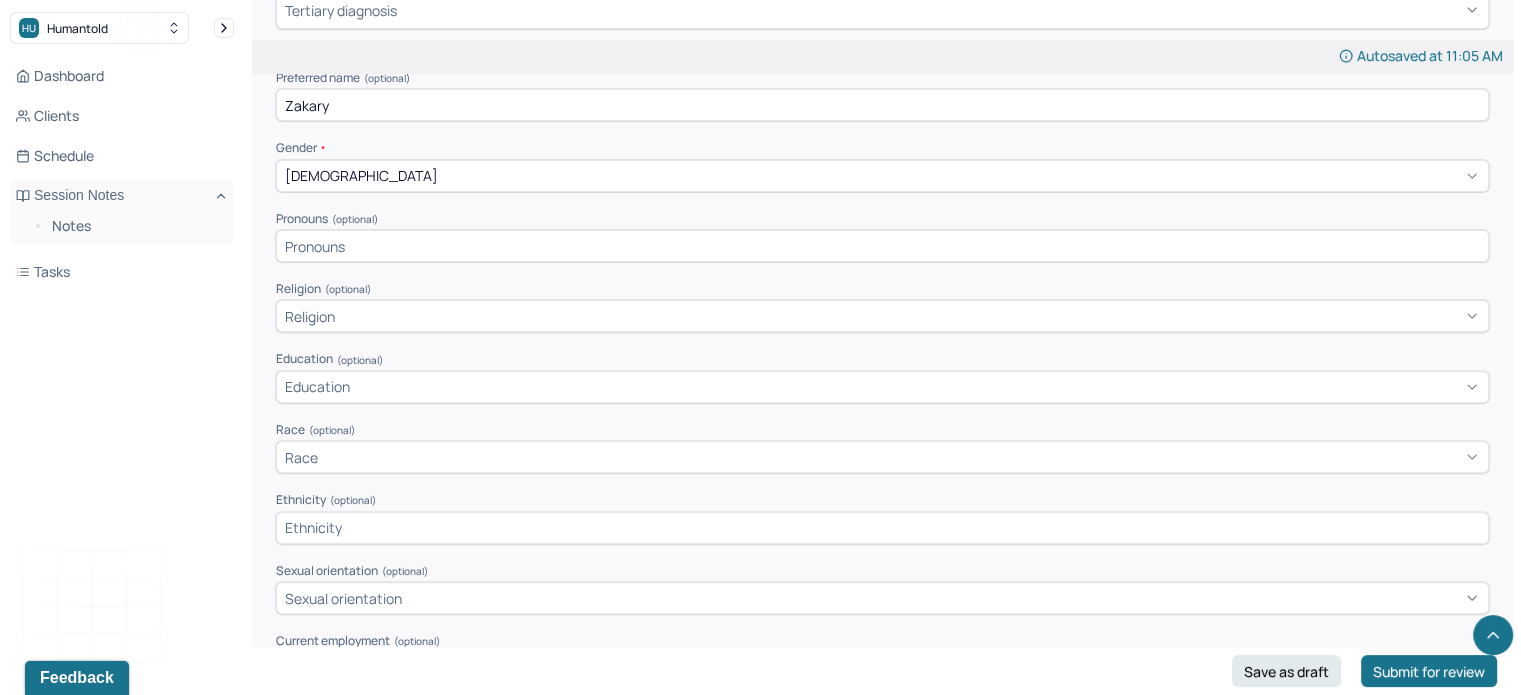 type on "Inventory Clerk" 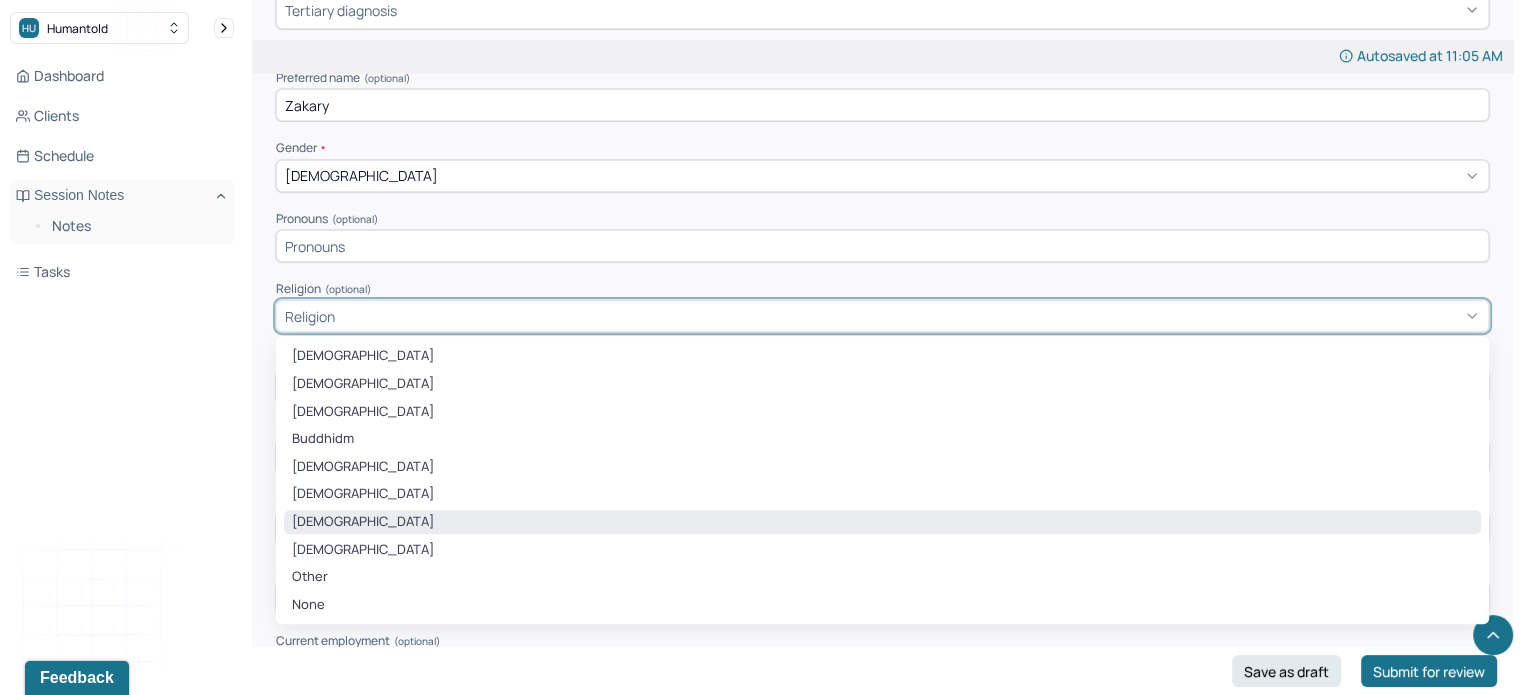 click on "[DEMOGRAPHIC_DATA]" at bounding box center (882, 522) 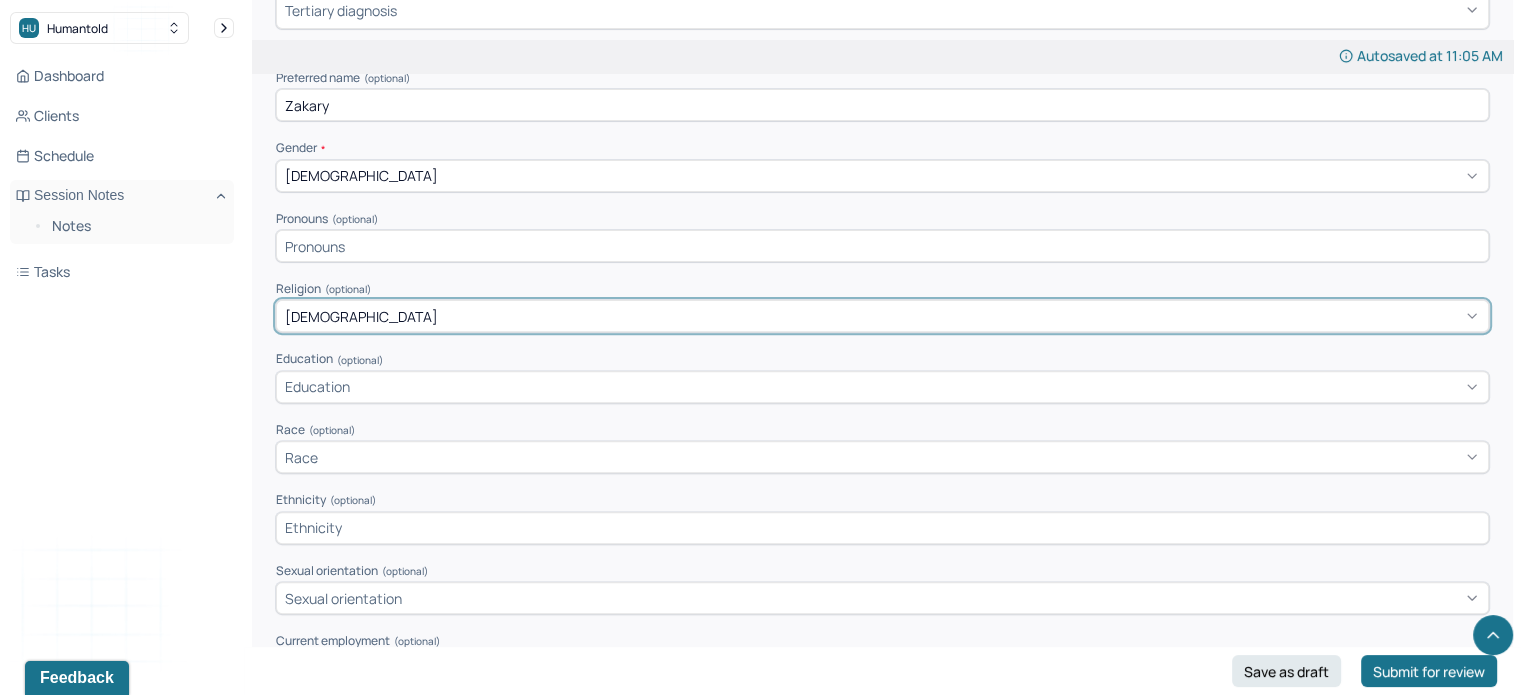 click on "Education" at bounding box center [317, 386] 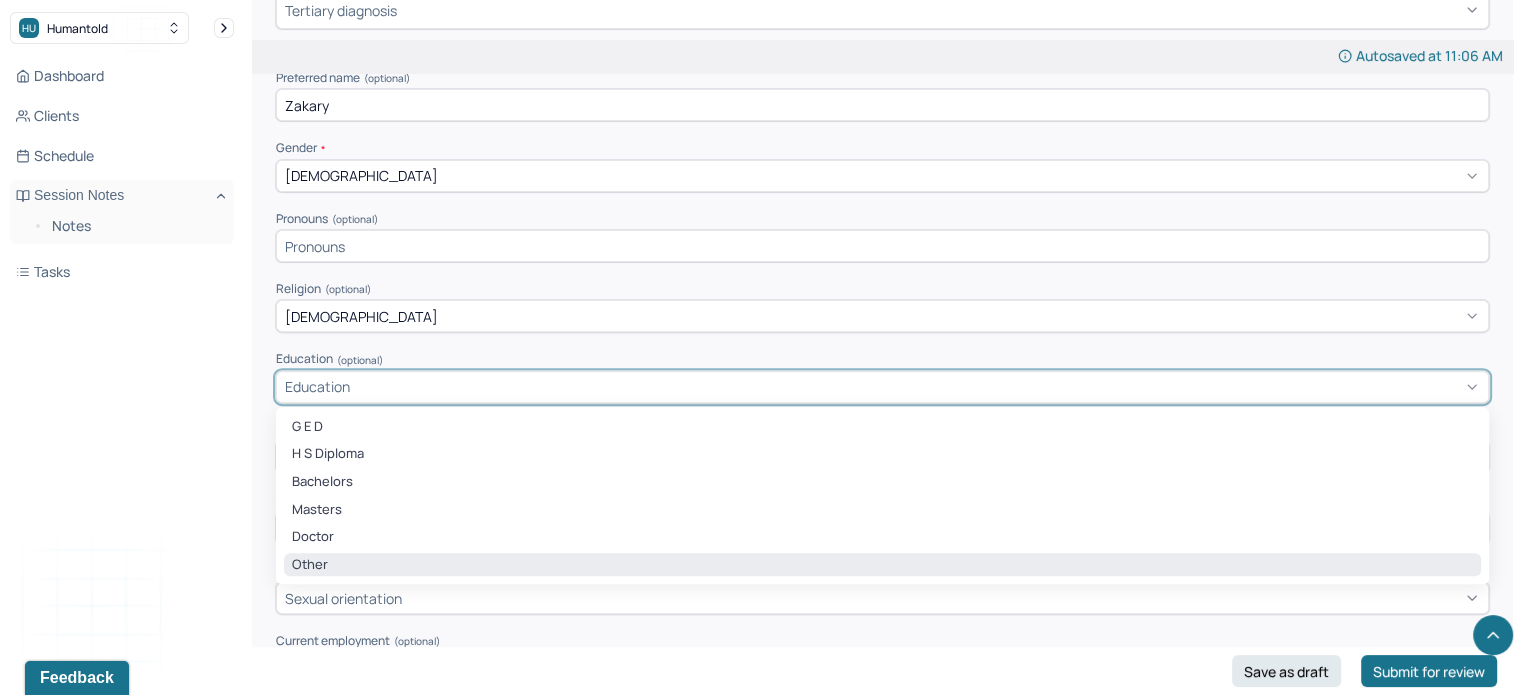 click on "Other" at bounding box center (882, 565) 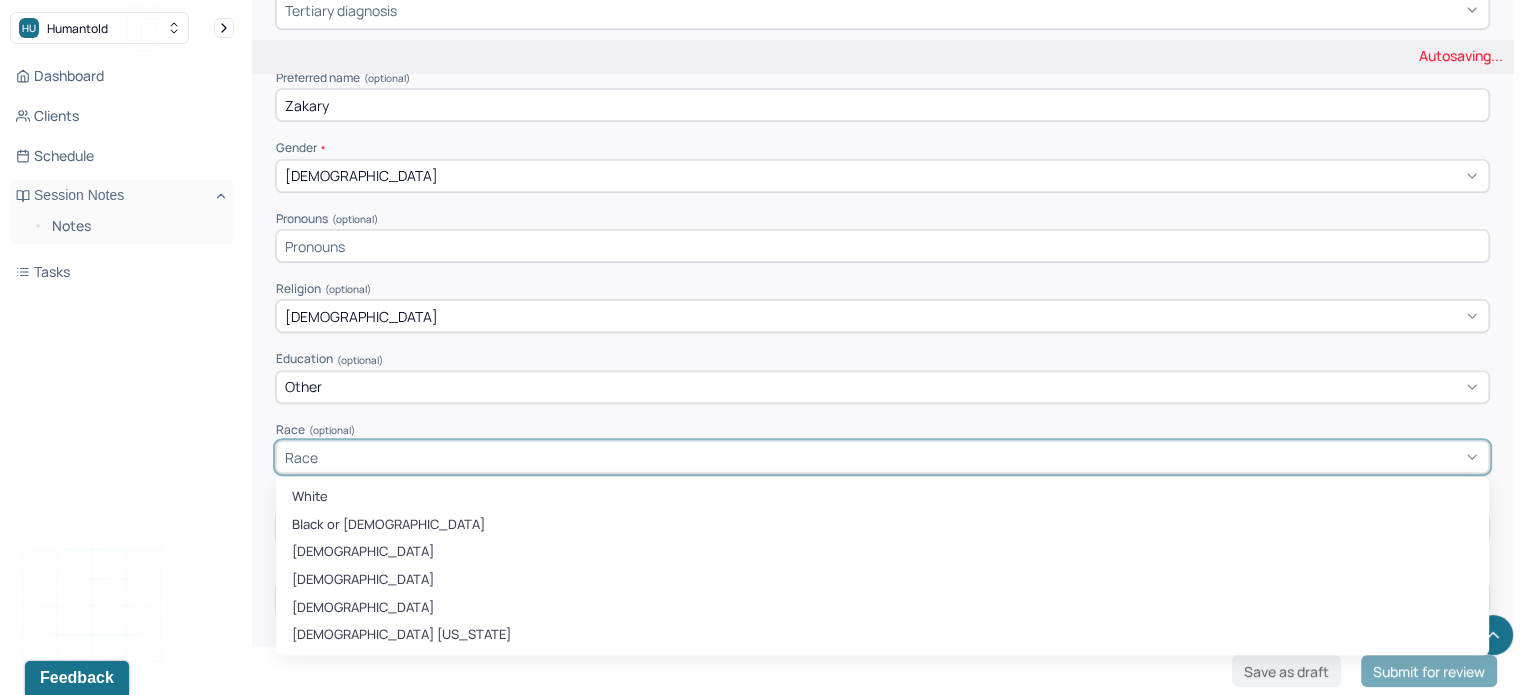 click on "Race" at bounding box center (882, 457) 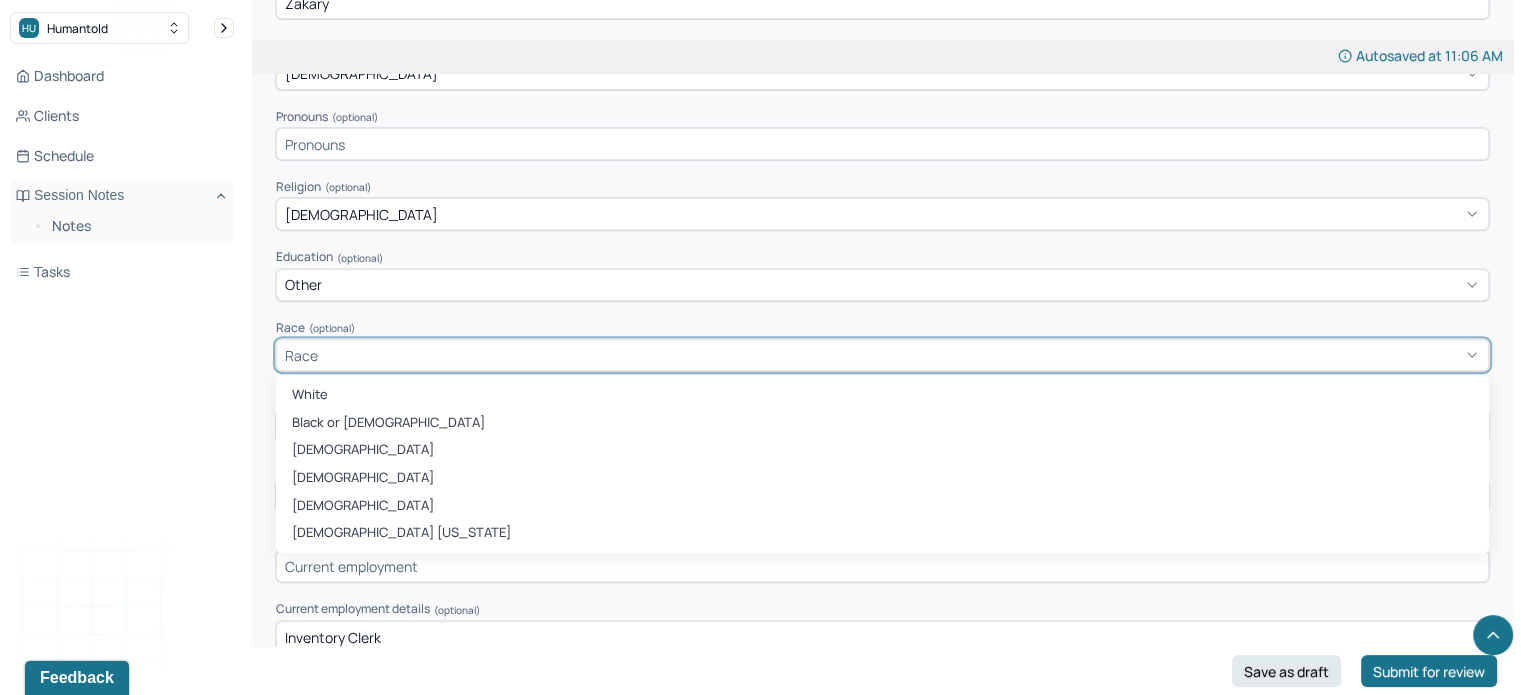 scroll, scrollTop: 743, scrollLeft: 0, axis: vertical 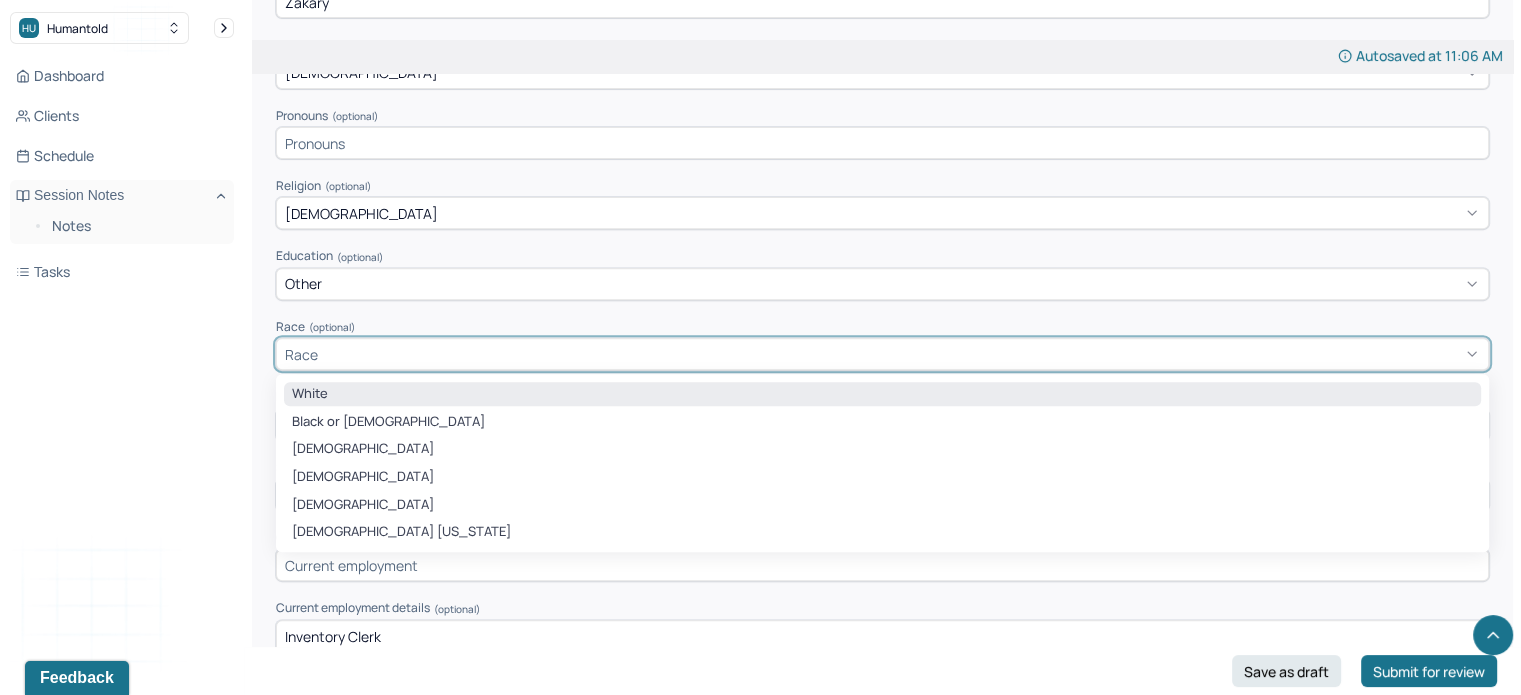 click on "White" at bounding box center (882, 394) 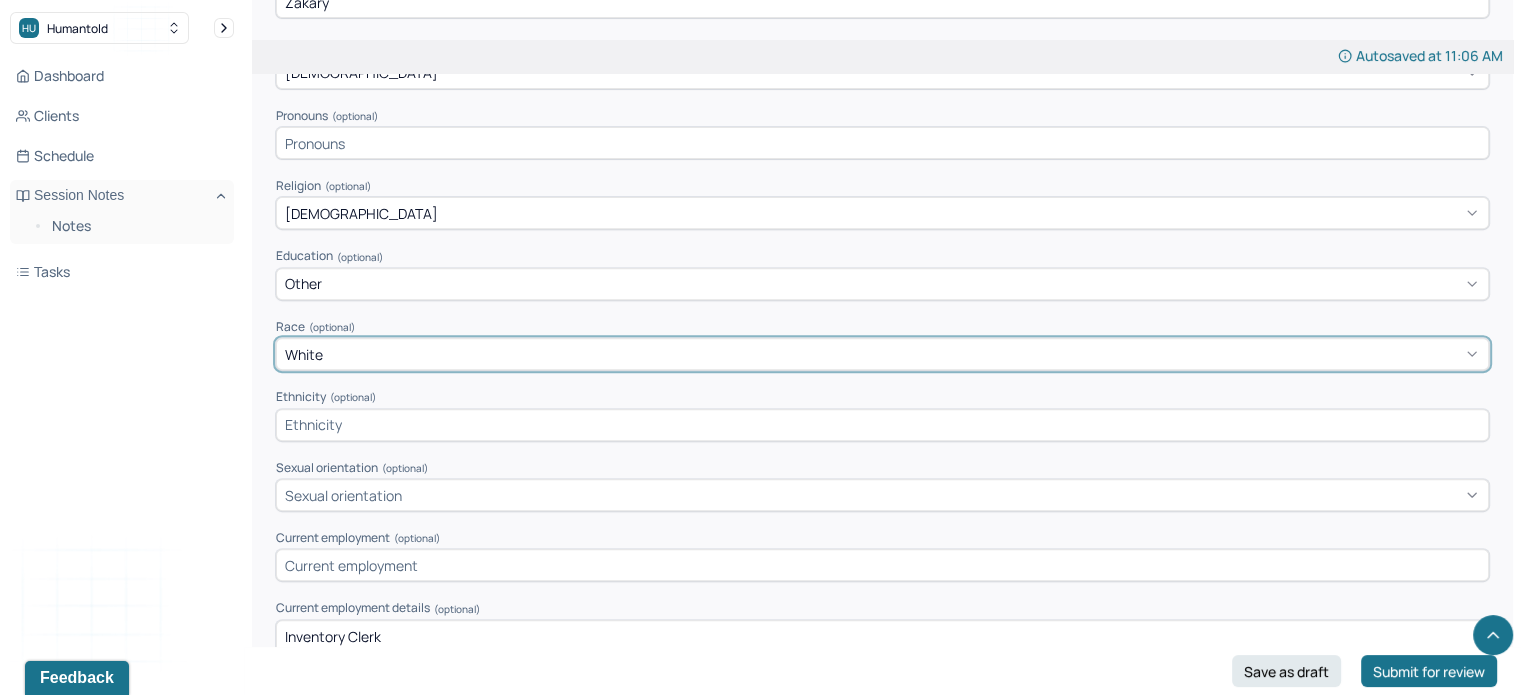 click at bounding box center (882, 425) 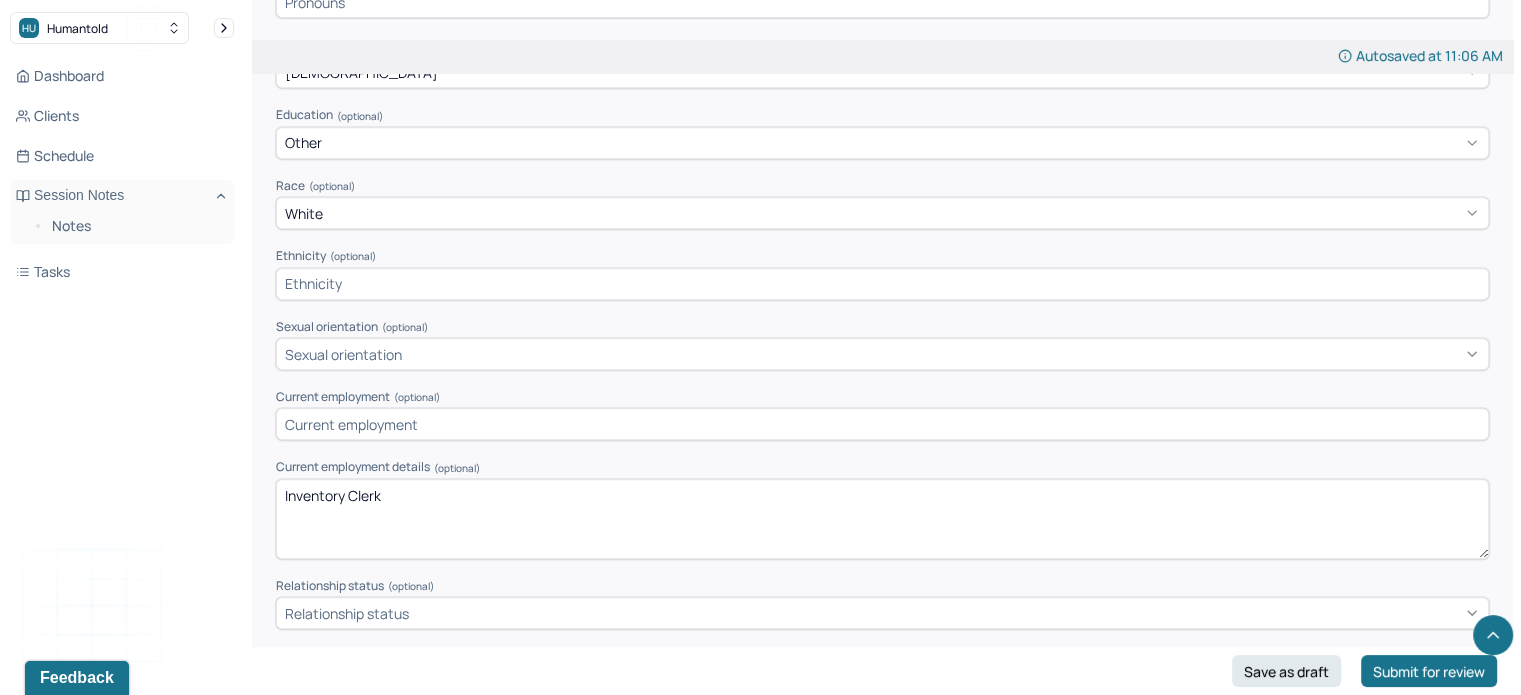 scroll, scrollTop: 887, scrollLeft: 0, axis: vertical 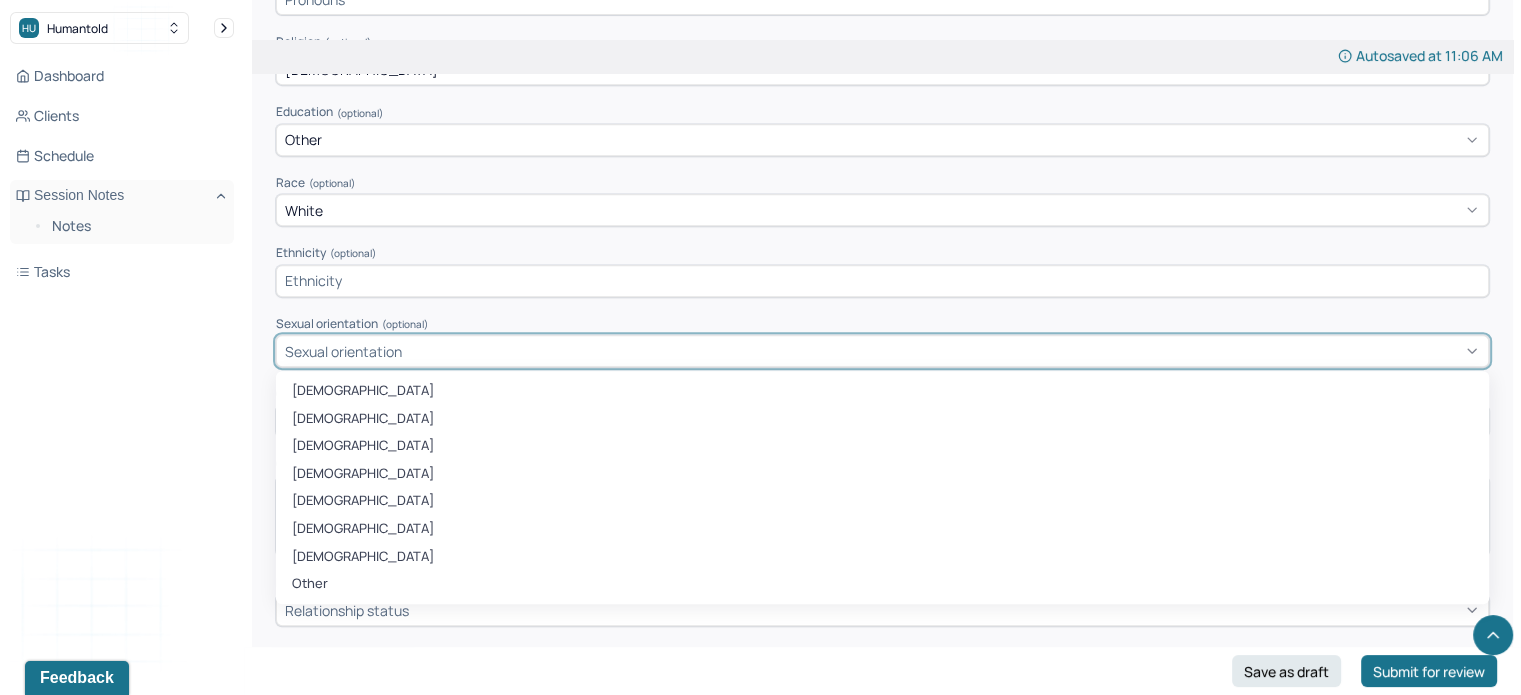 click on "Sexual orientation" at bounding box center (343, 351) 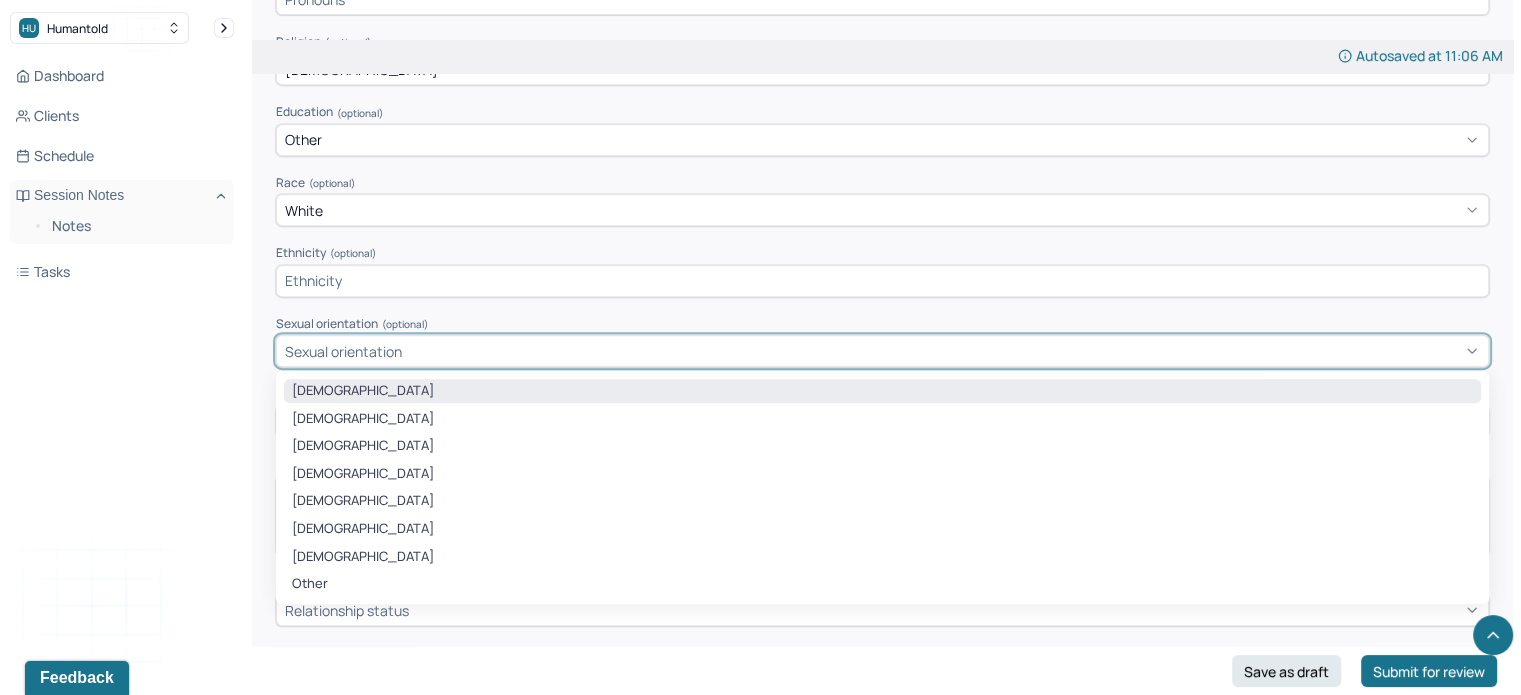 click on "[DEMOGRAPHIC_DATA]" at bounding box center (882, 391) 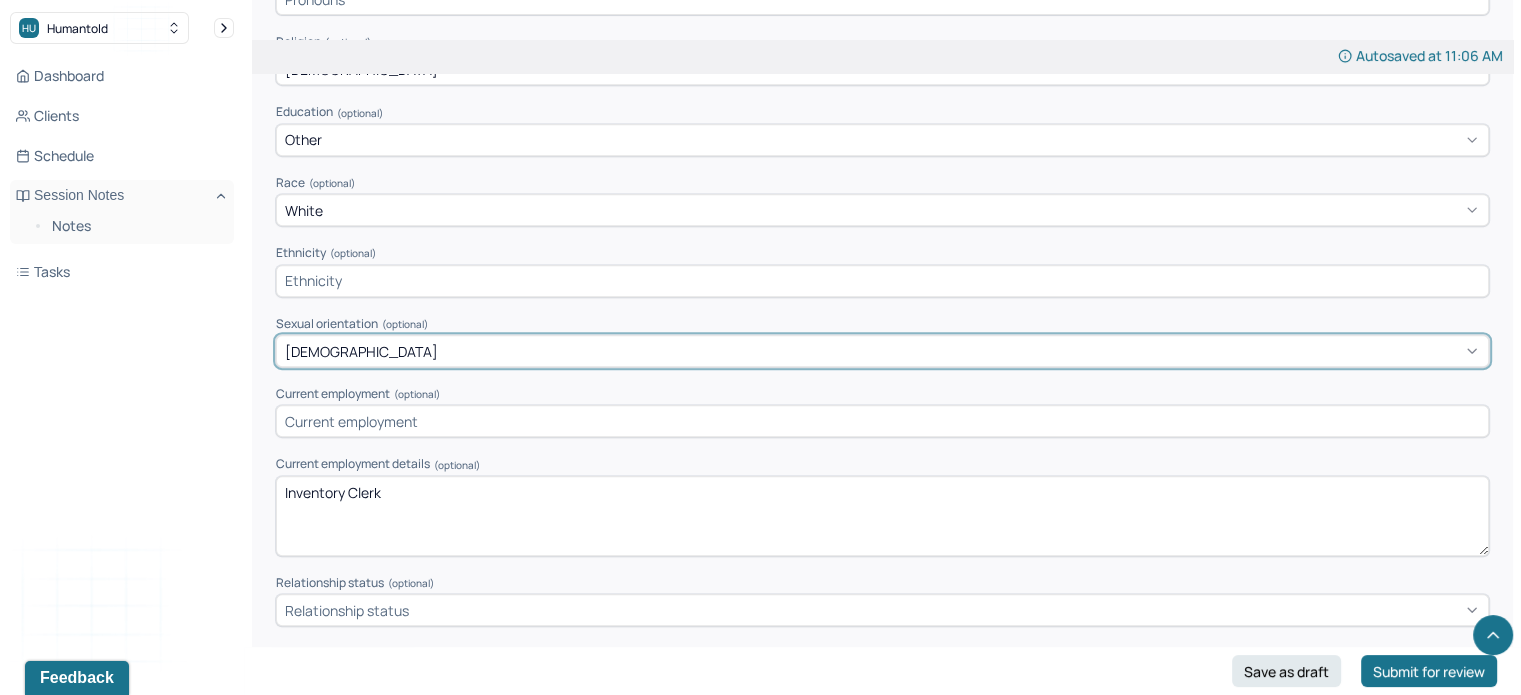 click at bounding box center (882, 421) 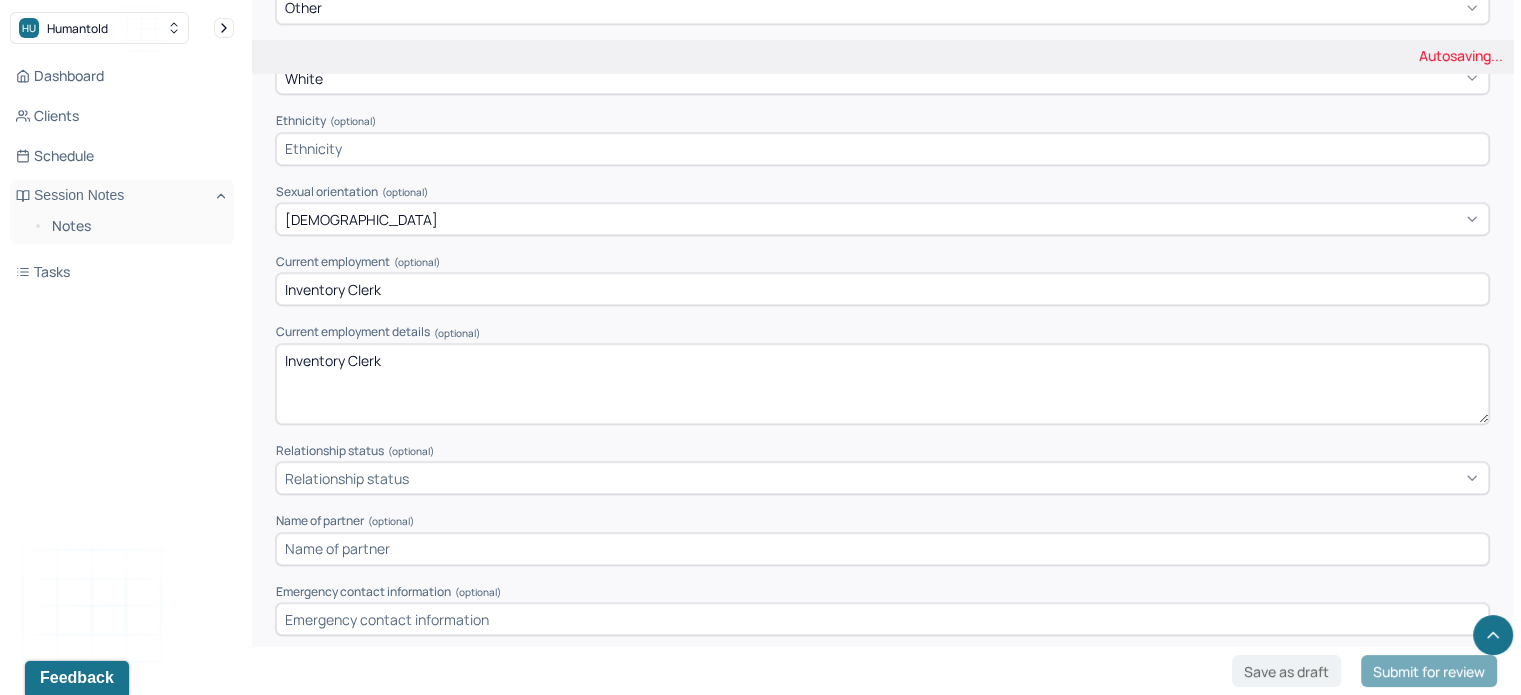 type on "Inventory Clerk" 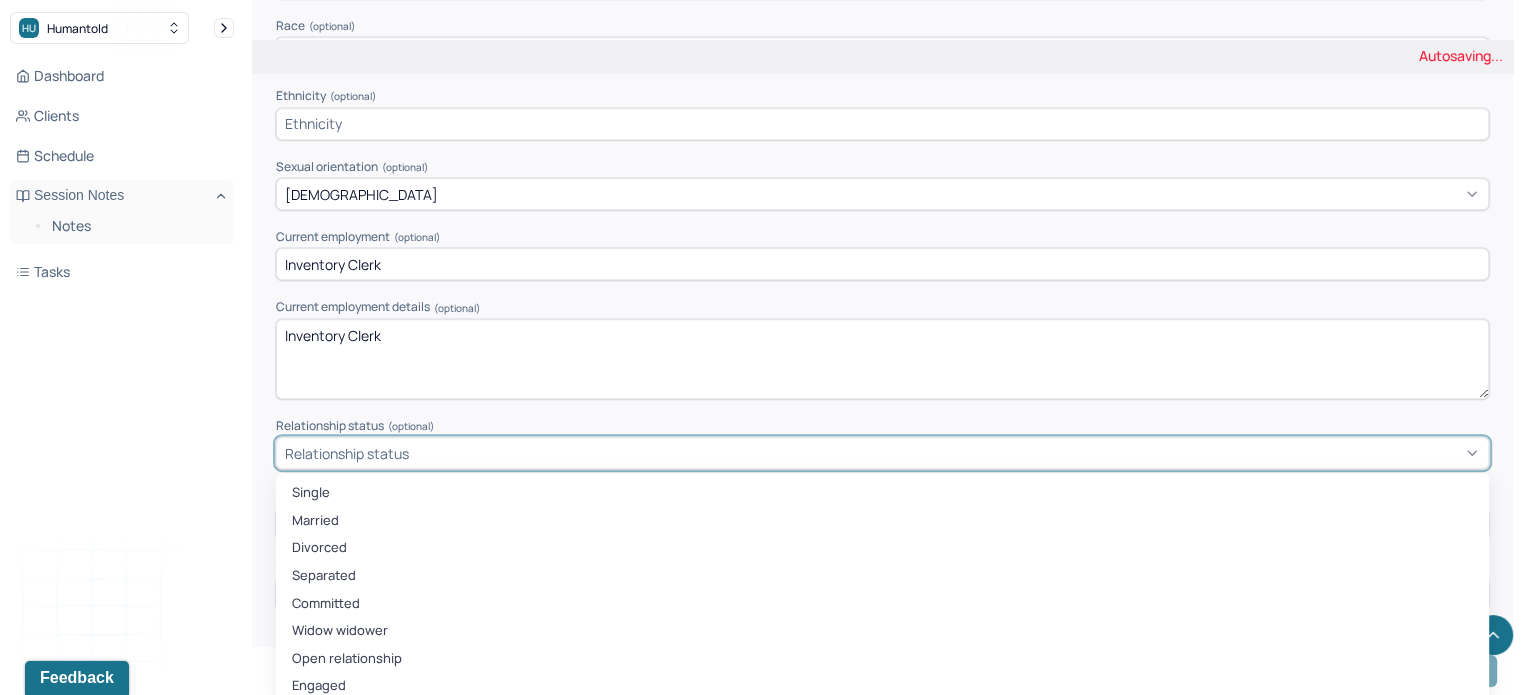 click on "8 results available. Use Up and Down to choose options, press Enter to select the currently focused option, press Escape to exit the menu, press Tab to select the option and exit the menu. Relationship status Single Married Divorced Separated Committed Widow widower Open relationship Engaged" at bounding box center (882, 453) 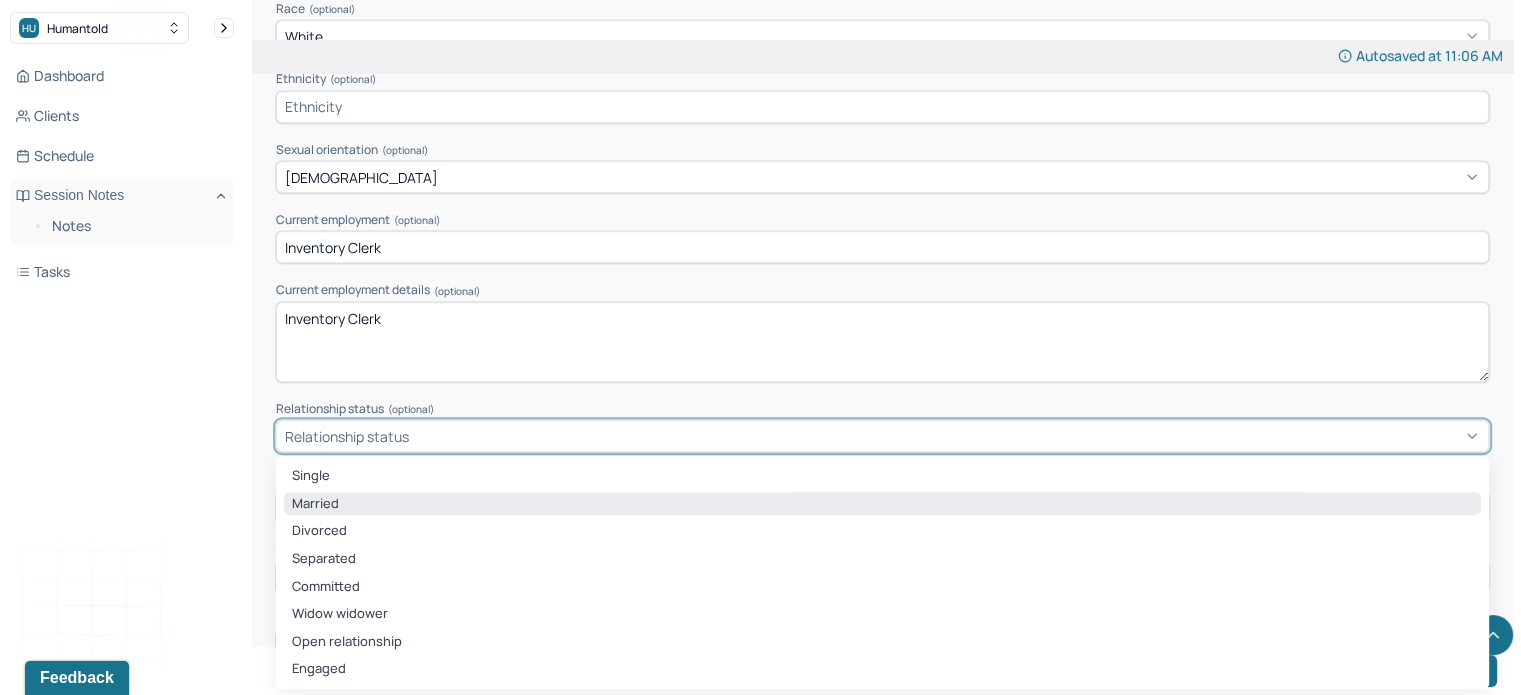 click on "Married" at bounding box center (882, 504) 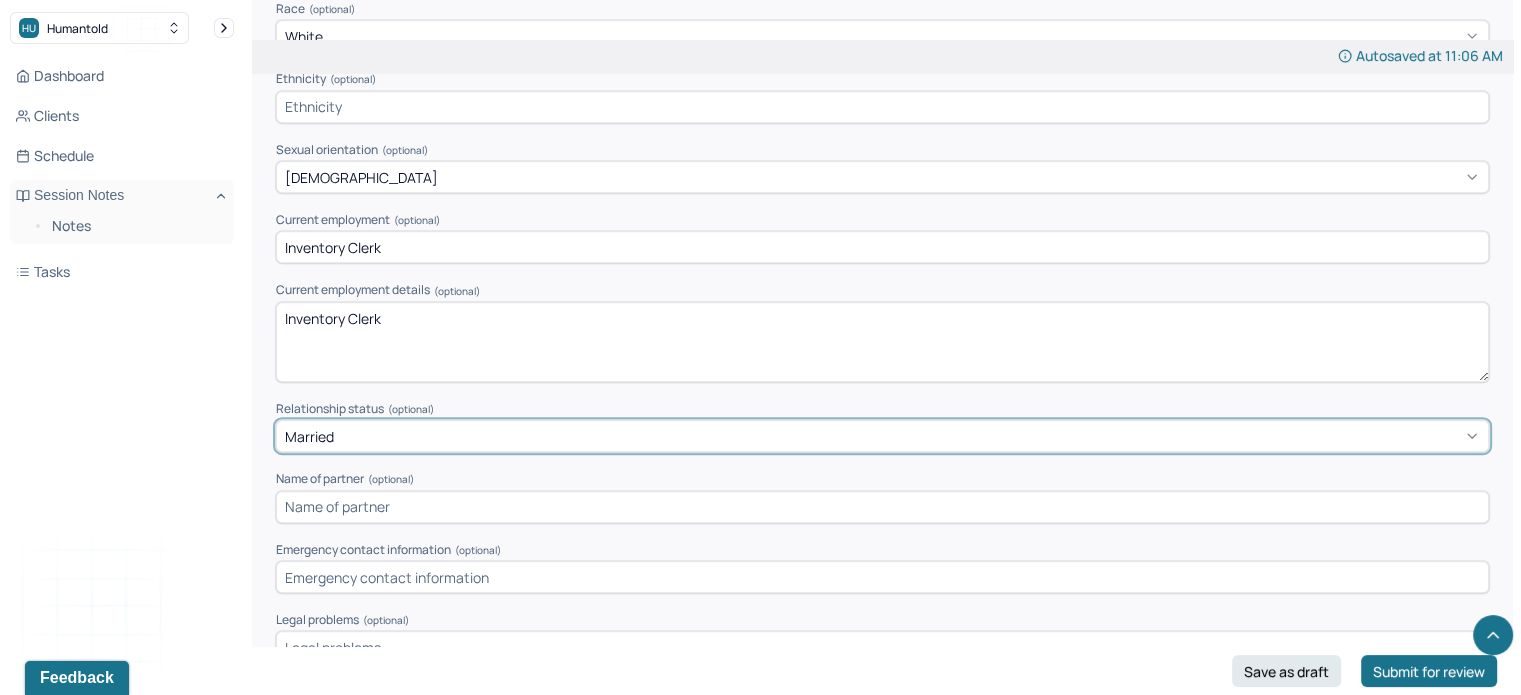 click at bounding box center [882, 507] 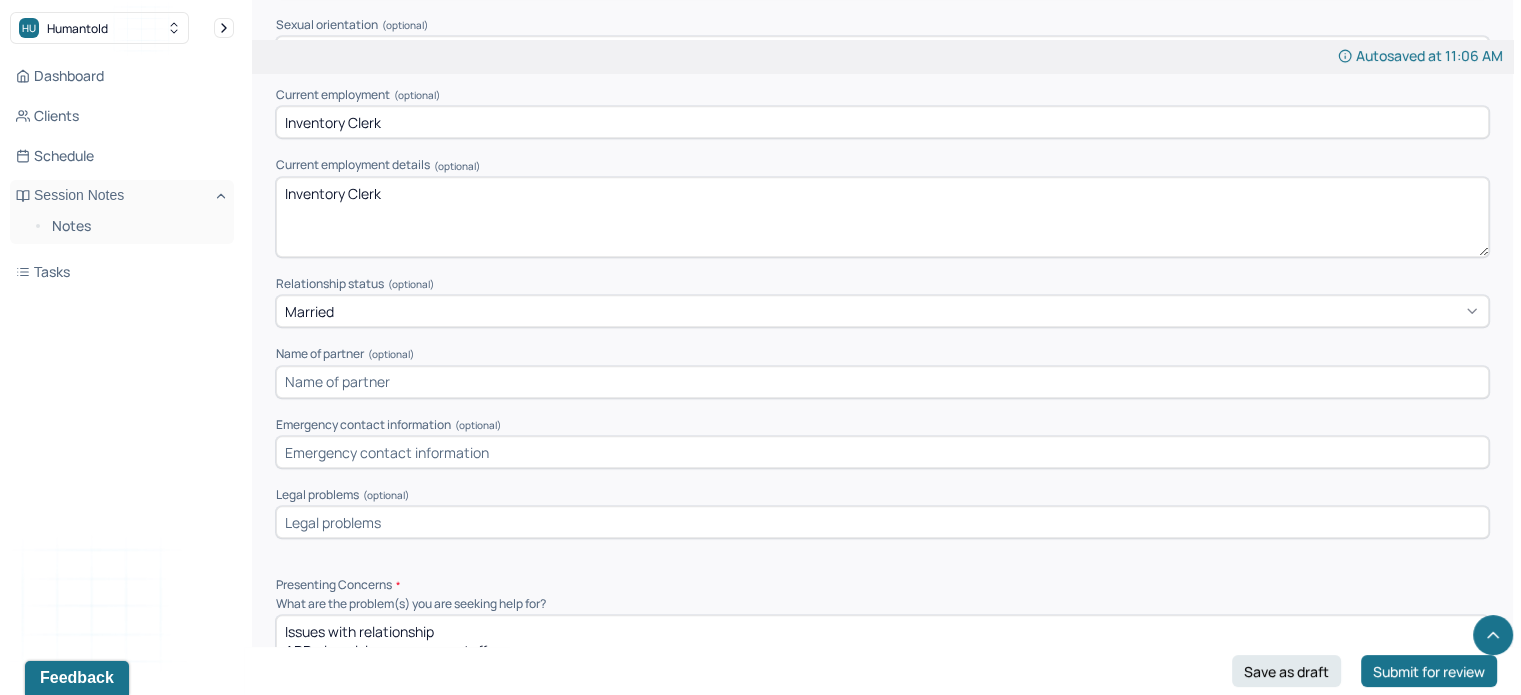 scroll, scrollTop: 1190, scrollLeft: 0, axis: vertical 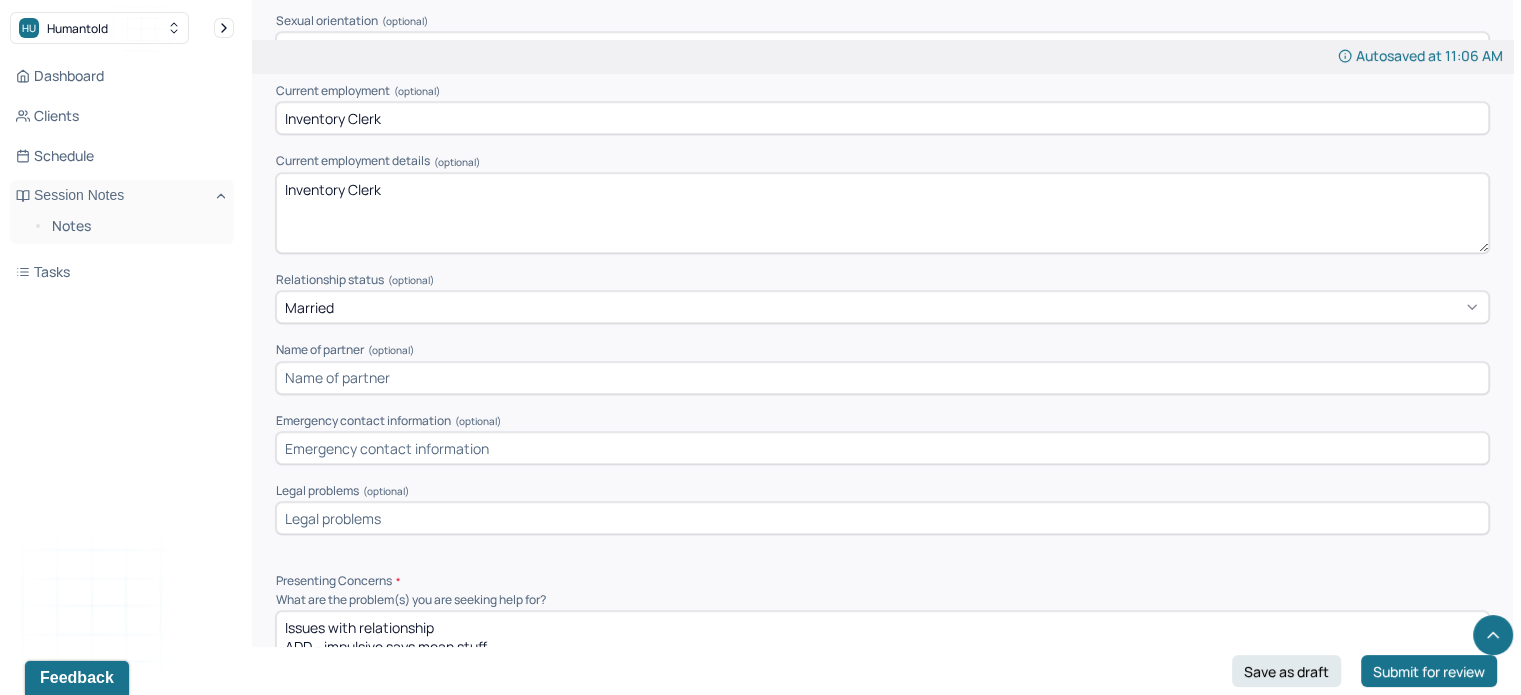 click at bounding box center (882, 448) 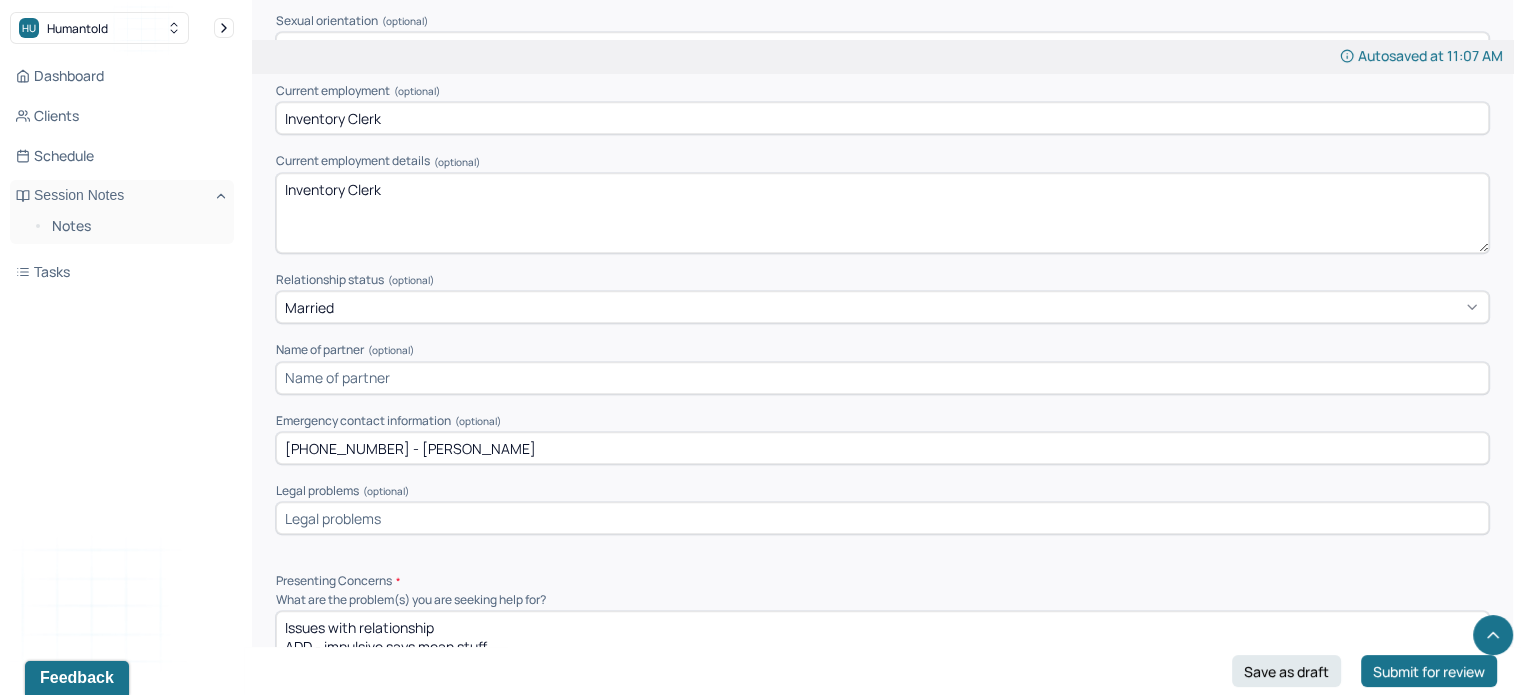 type on "[PHONE_NUMBER] - [PERSON_NAME]" 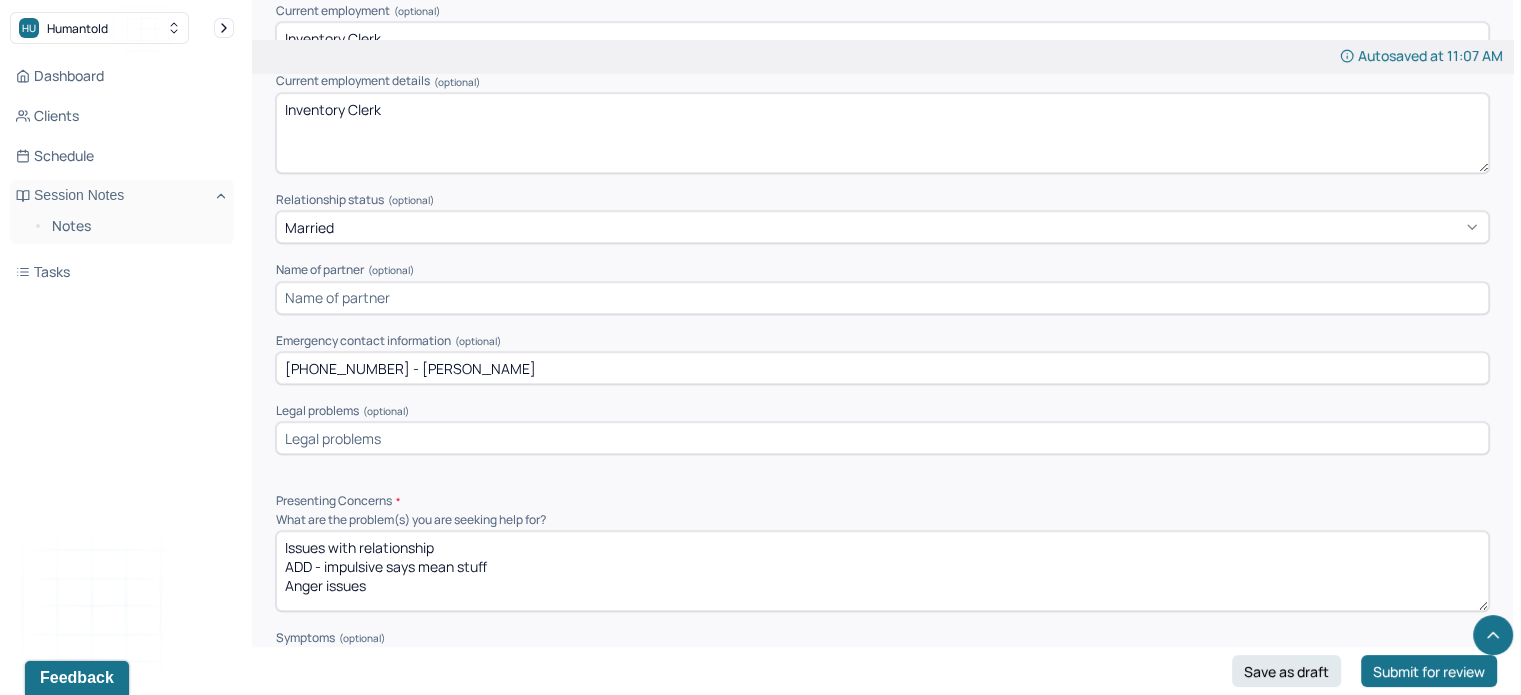 scroll, scrollTop: 1271, scrollLeft: 0, axis: vertical 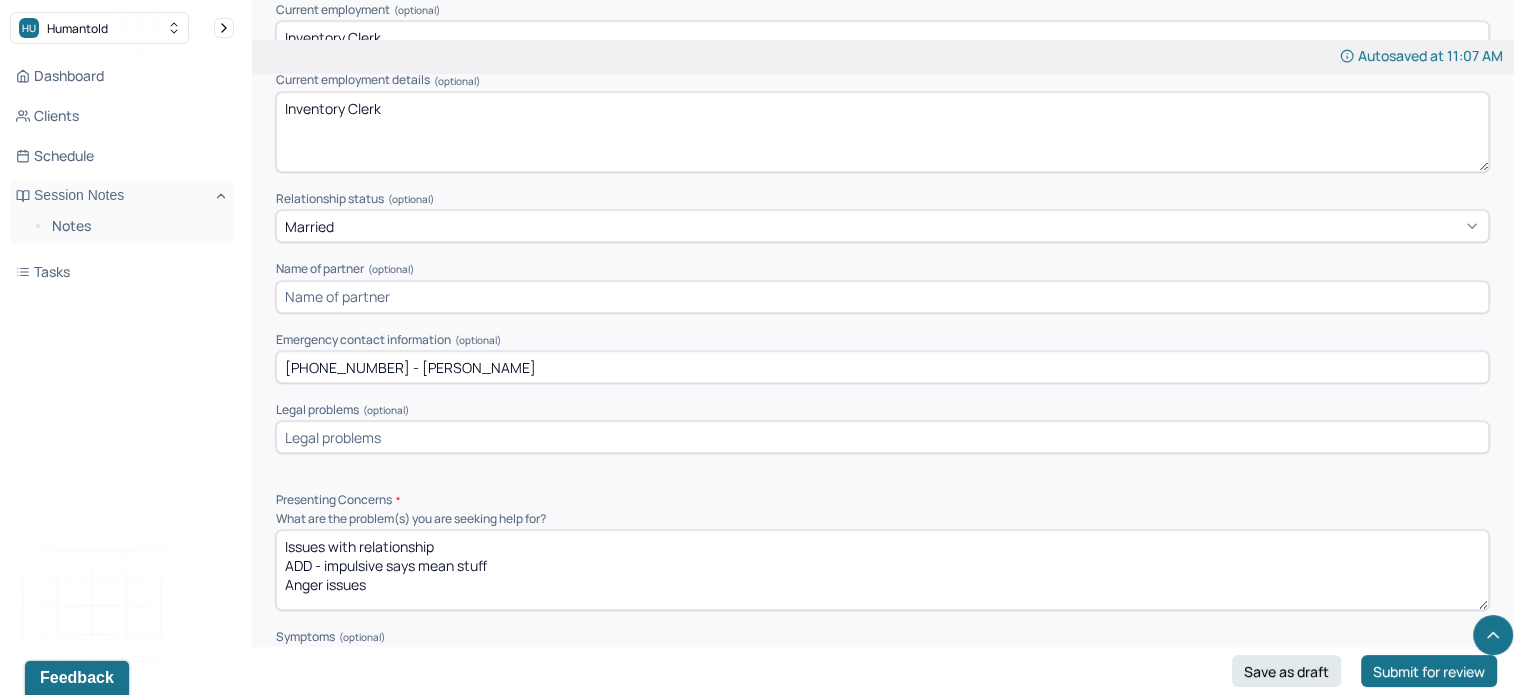 click at bounding box center [882, 437] 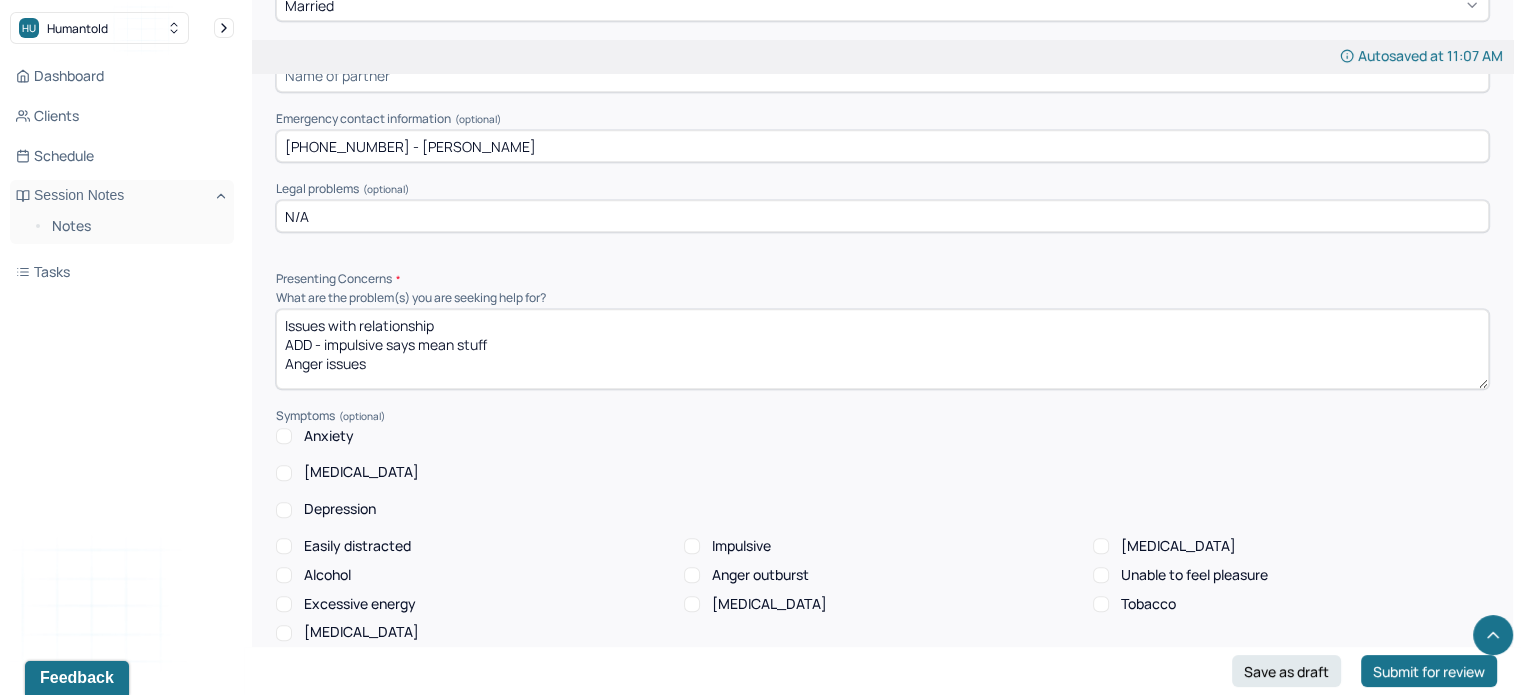 scroll, scrollTop: 1528, scrollLeft: 0, axis: vertical 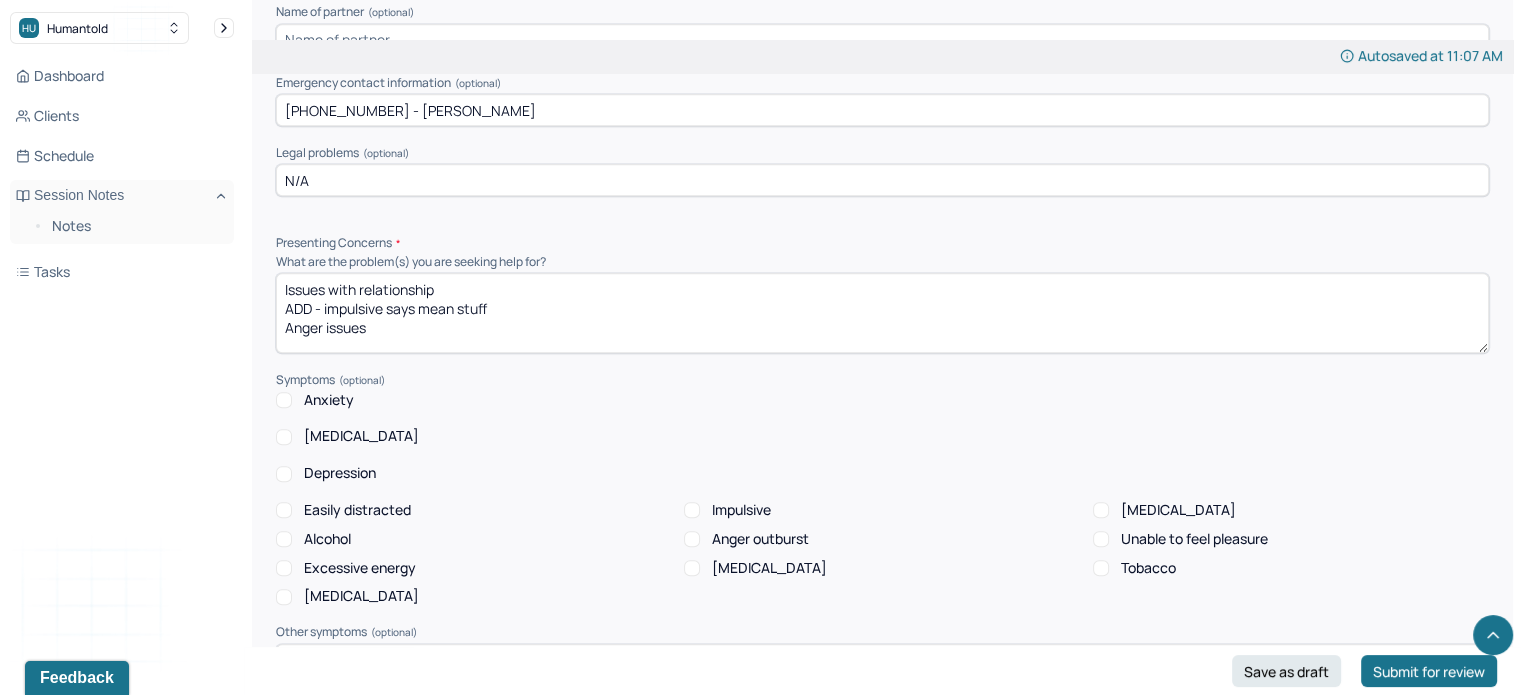 type on "N/A" 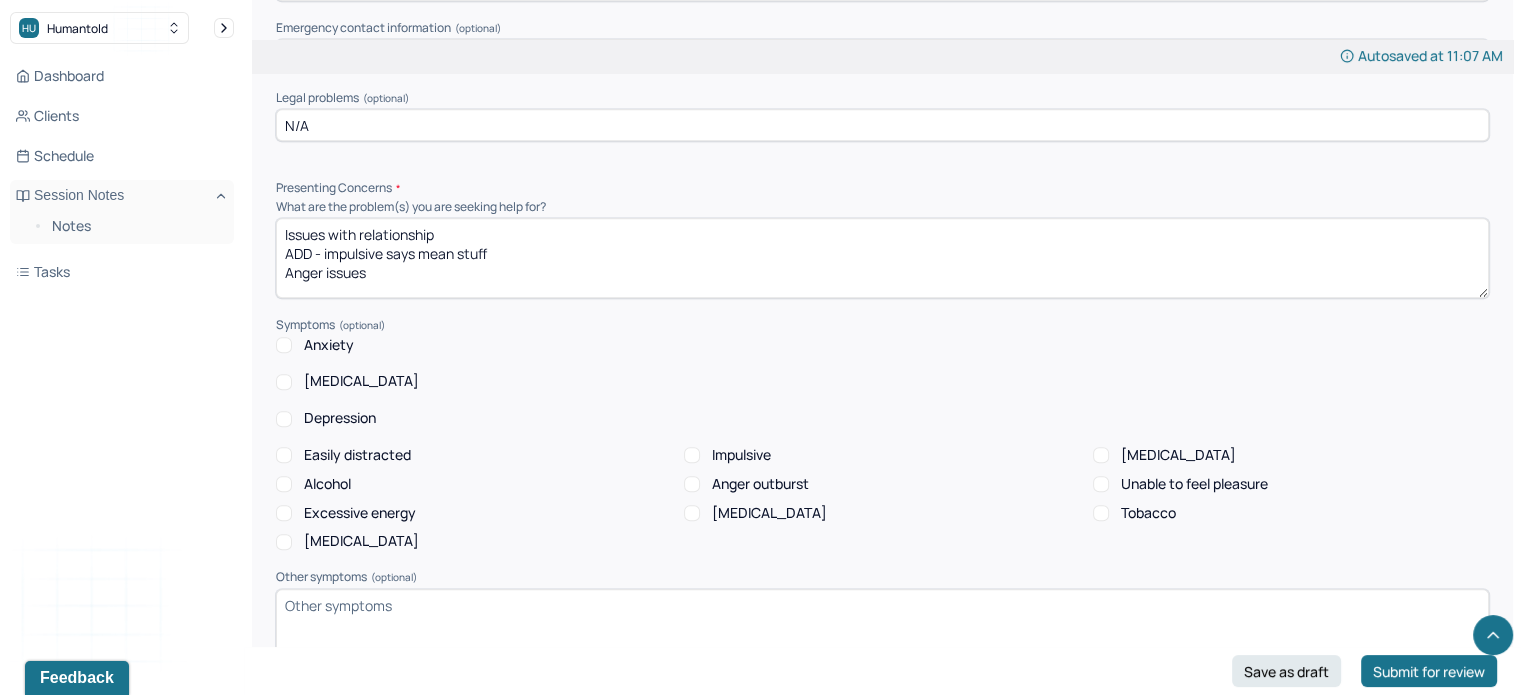 scroll, scrollTop: 1608, scrollLeft: 0, axis: vertical 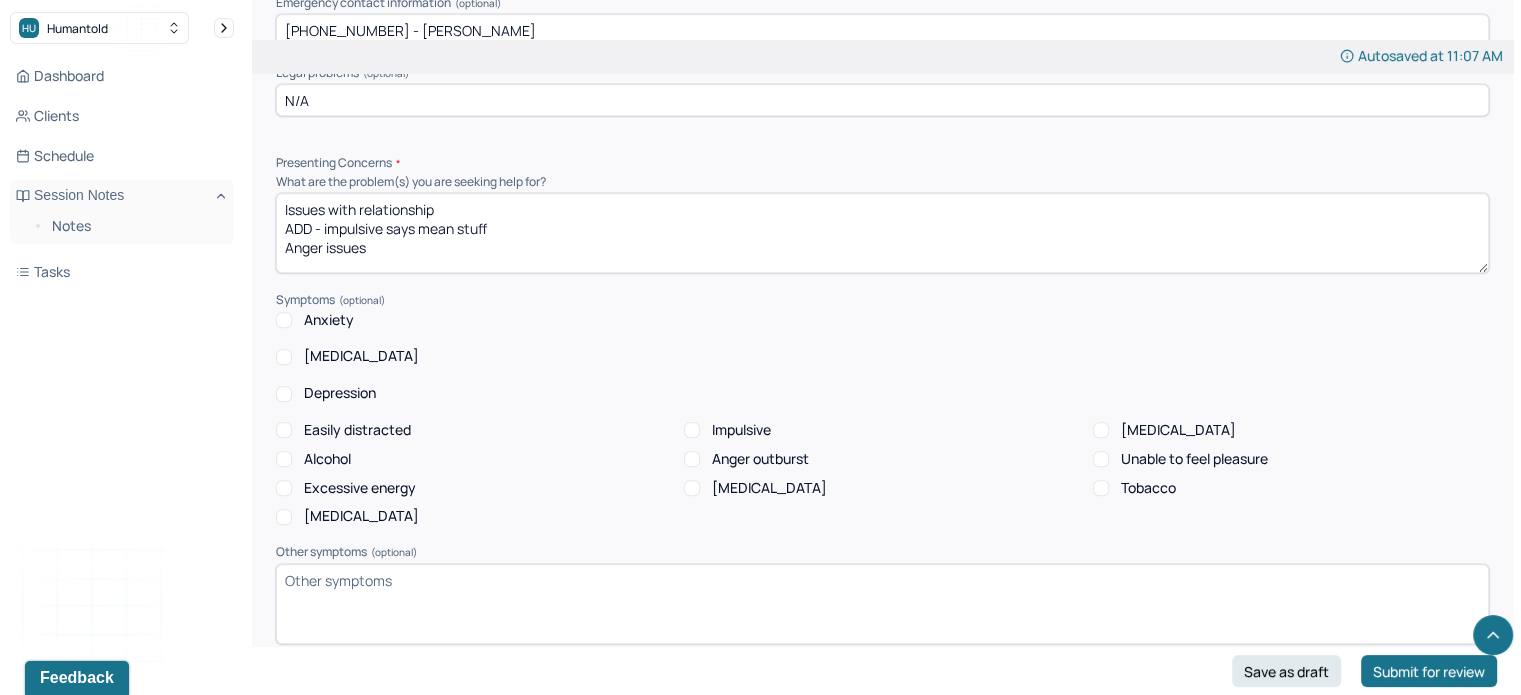 click on "Anxiety" at bounding box center [882, 320] 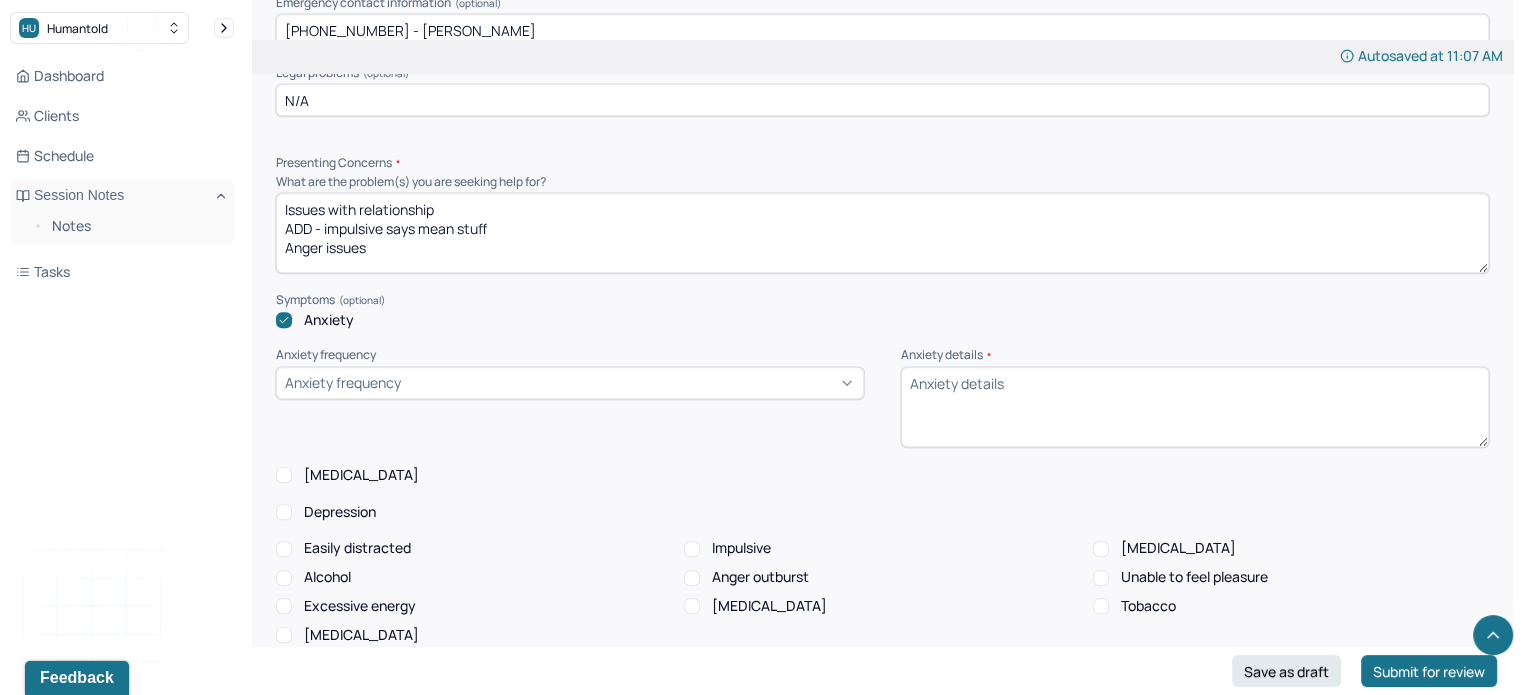 click on "Anxiety details *" at bounding box center (1195, 407) 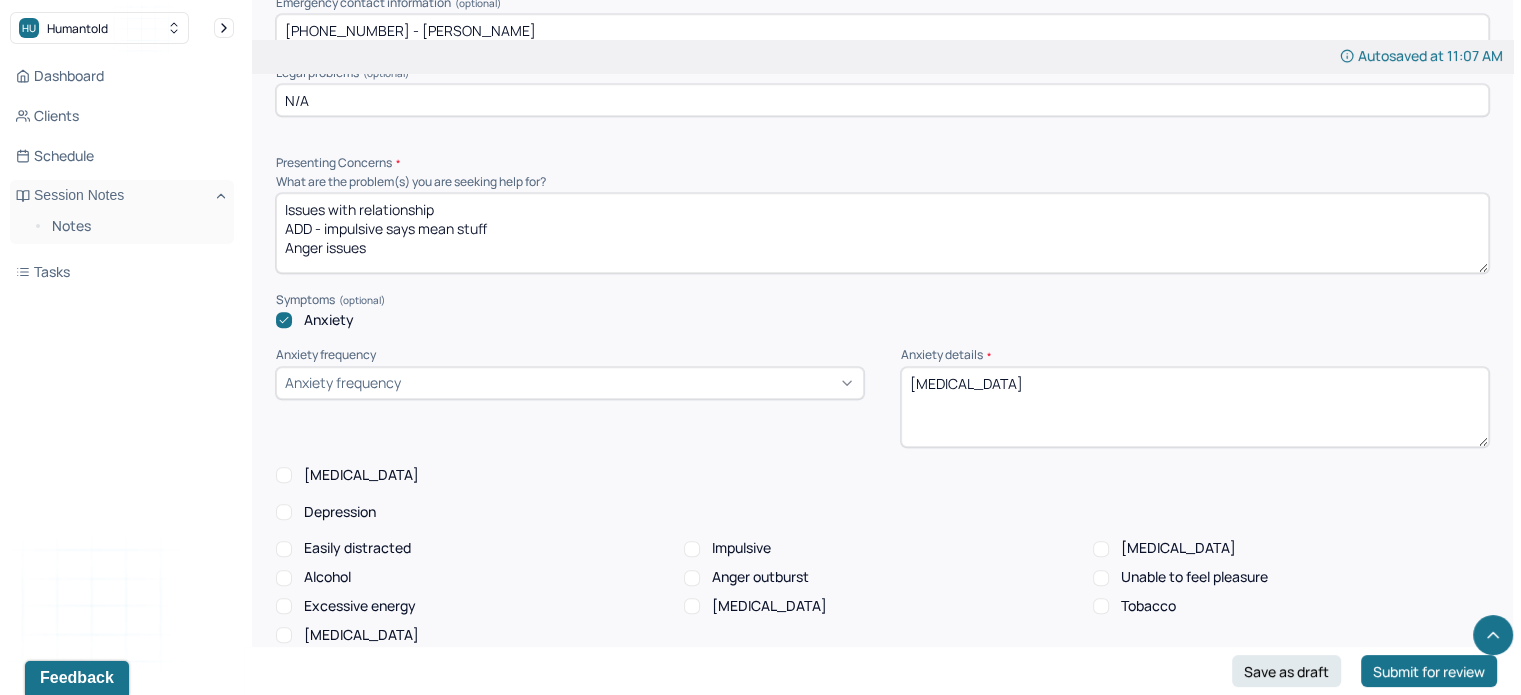 type on "[MEDICAL_DATA]" 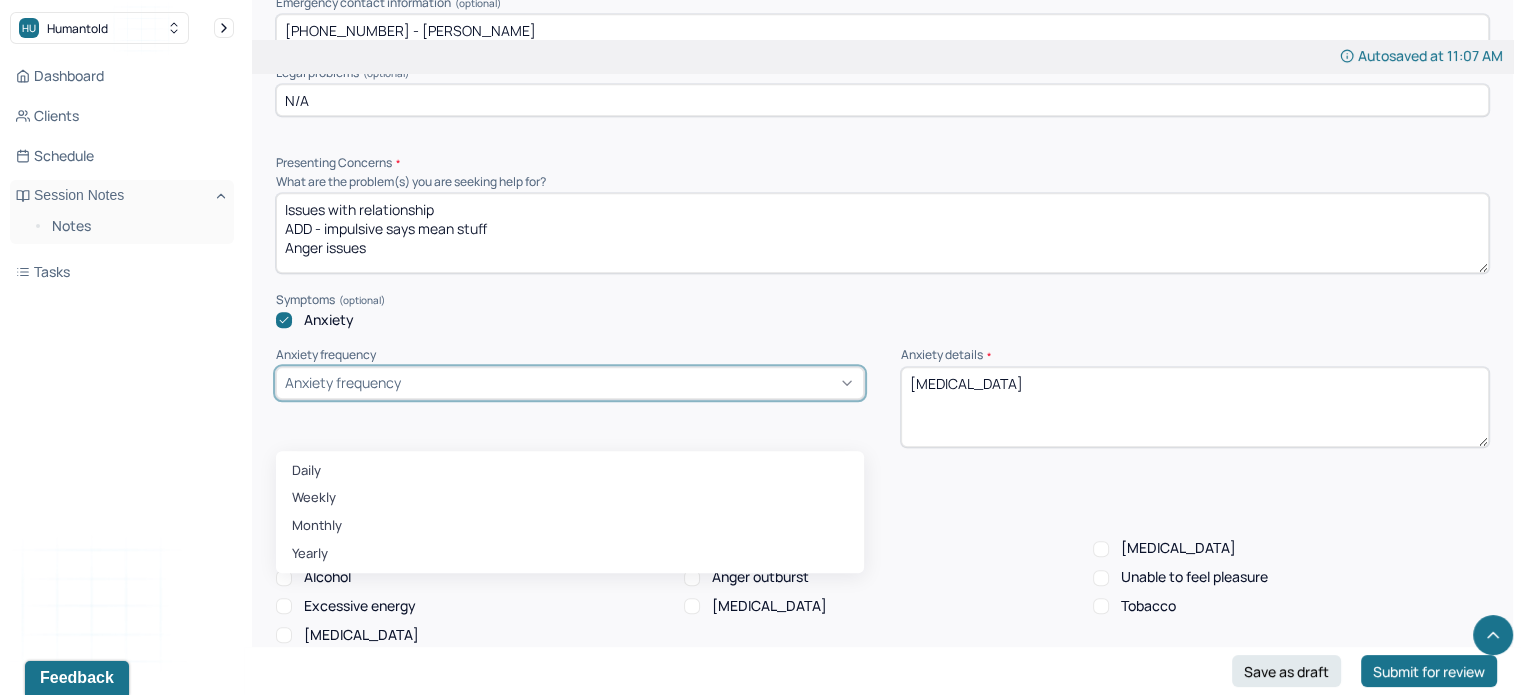 click on "Anxiety frequency" at bounding box center [570, 383] 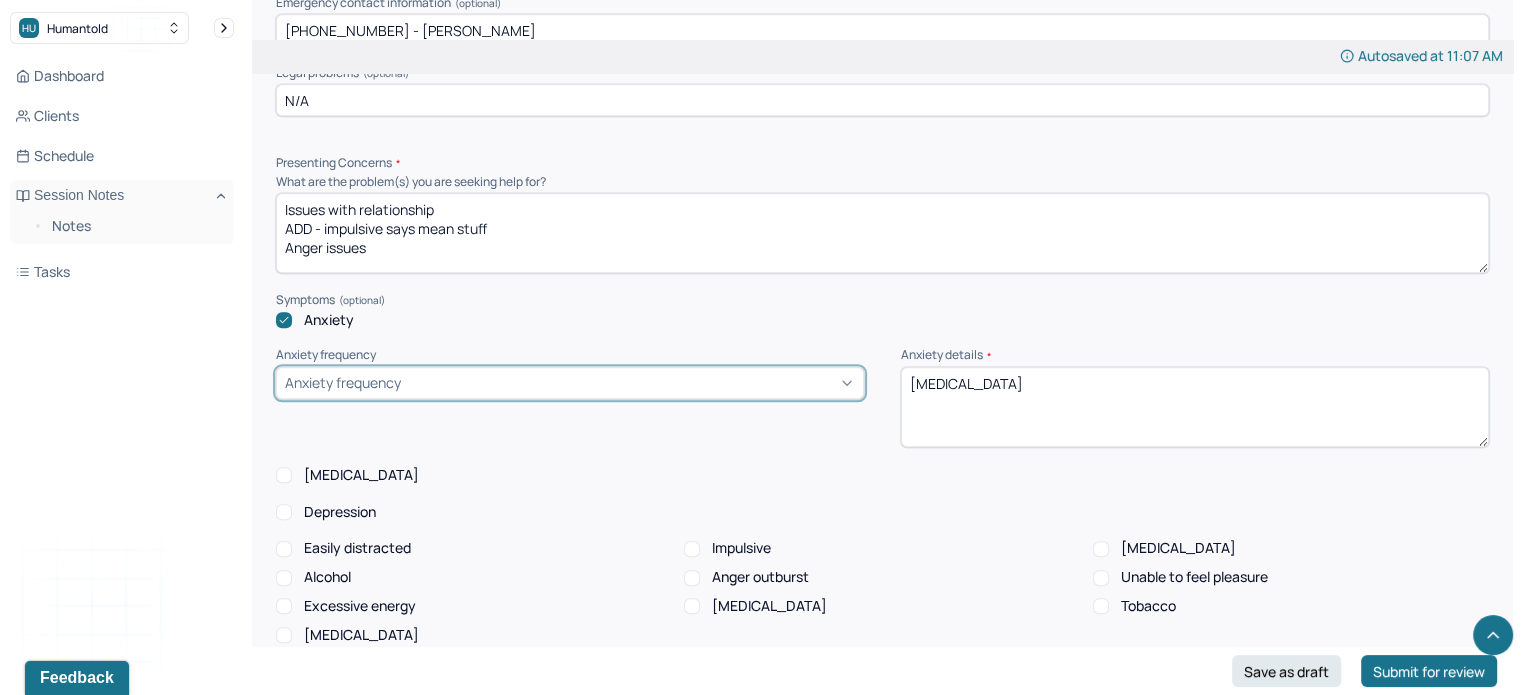 click on "Anxiety frequency" at bounding box center [570, 383] 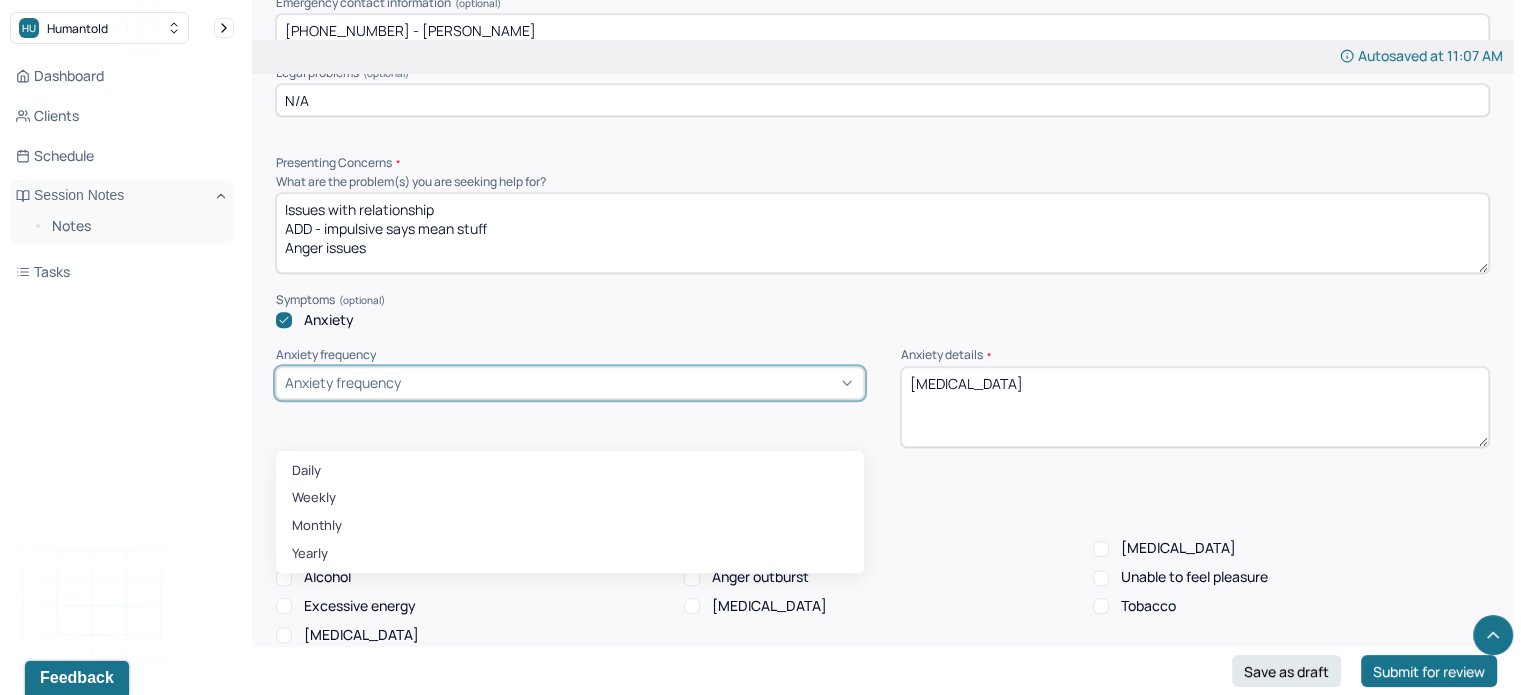 click on "Anxiety frequency" at bounding box center [343, 382] 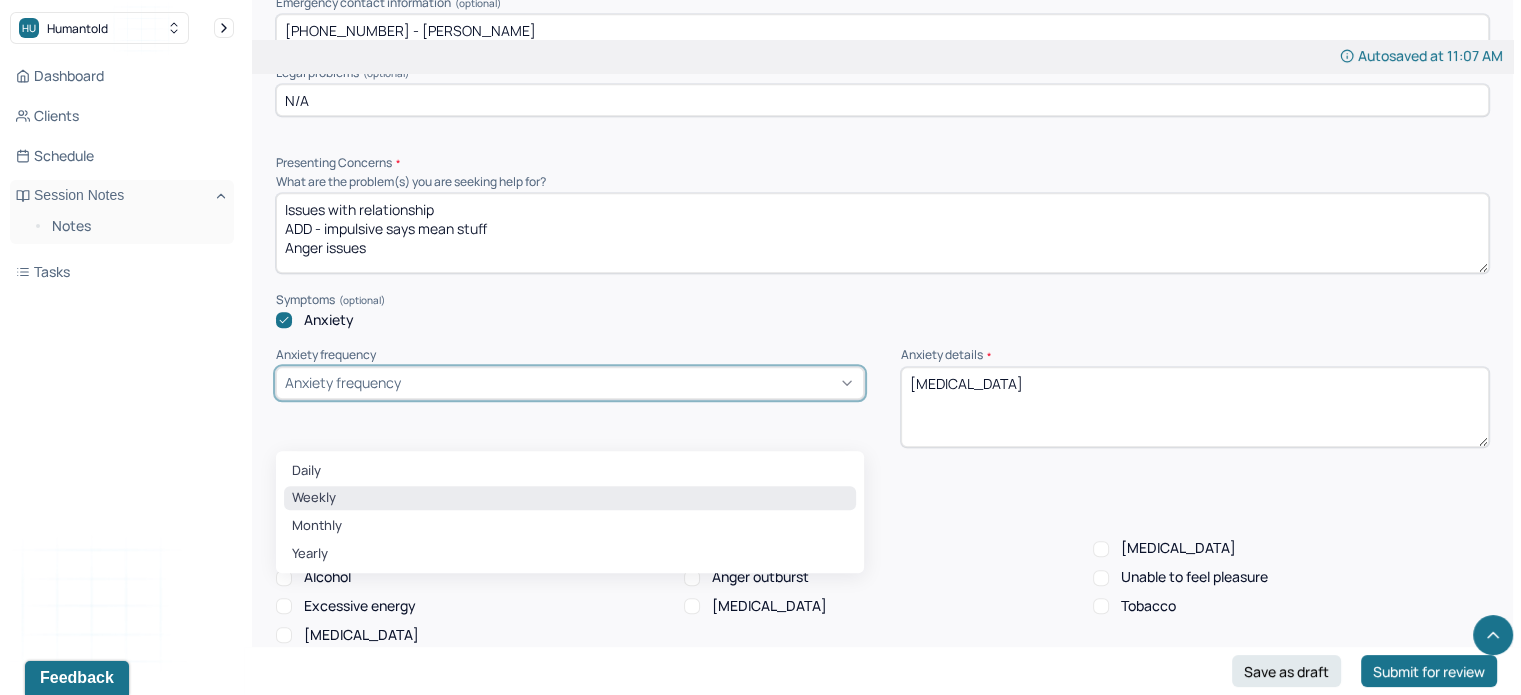 click on "Weekly" at bounding box center [570, 498] 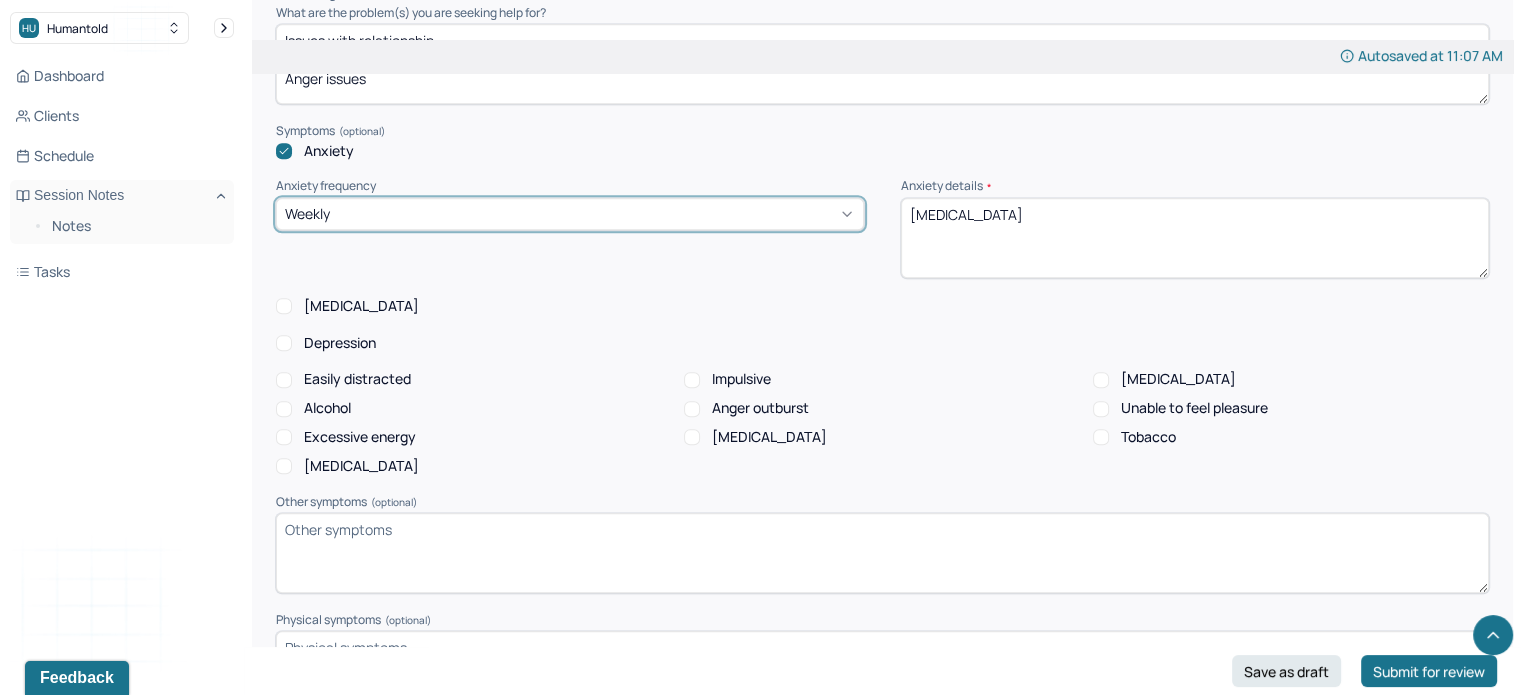 scroll, scrollTop: 1784, scrollLeft: 0, axis: vertical 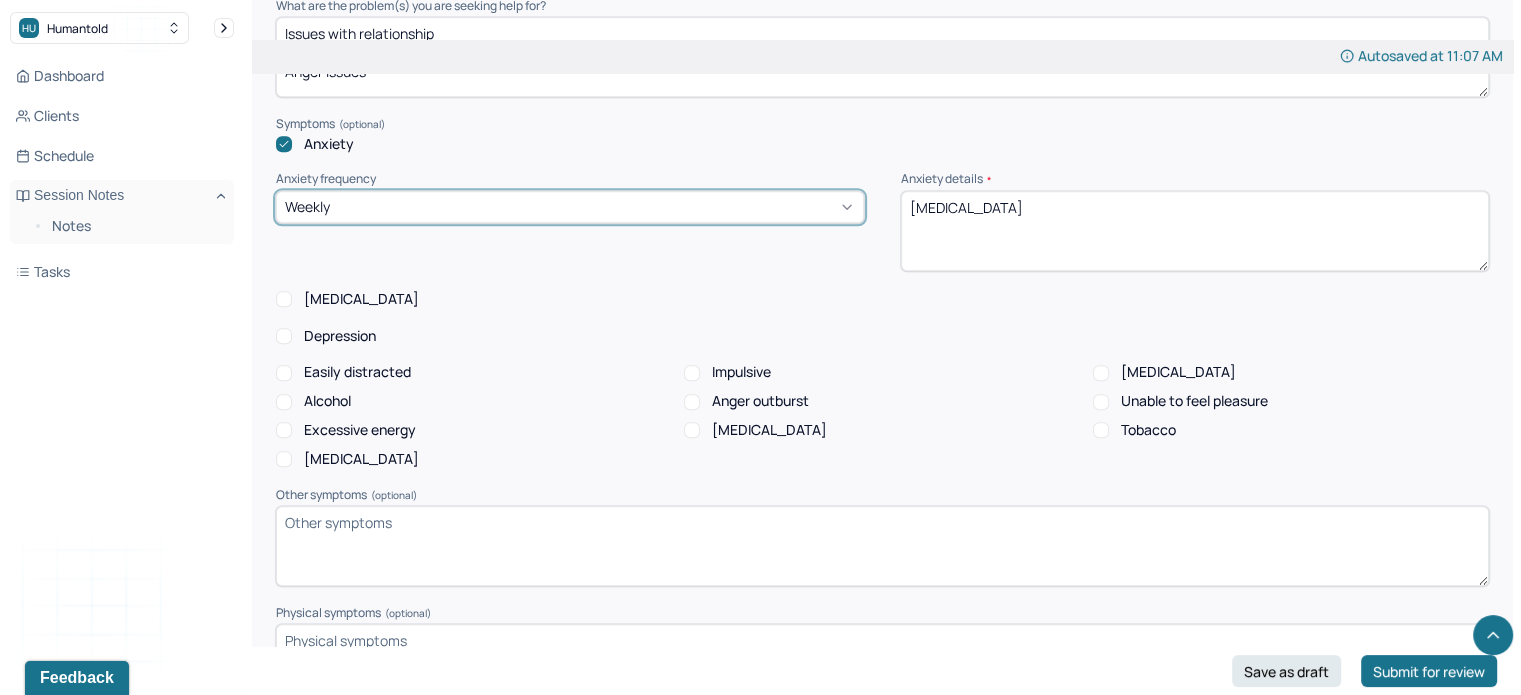 click on "Depression" at bounding box center (340, 336) 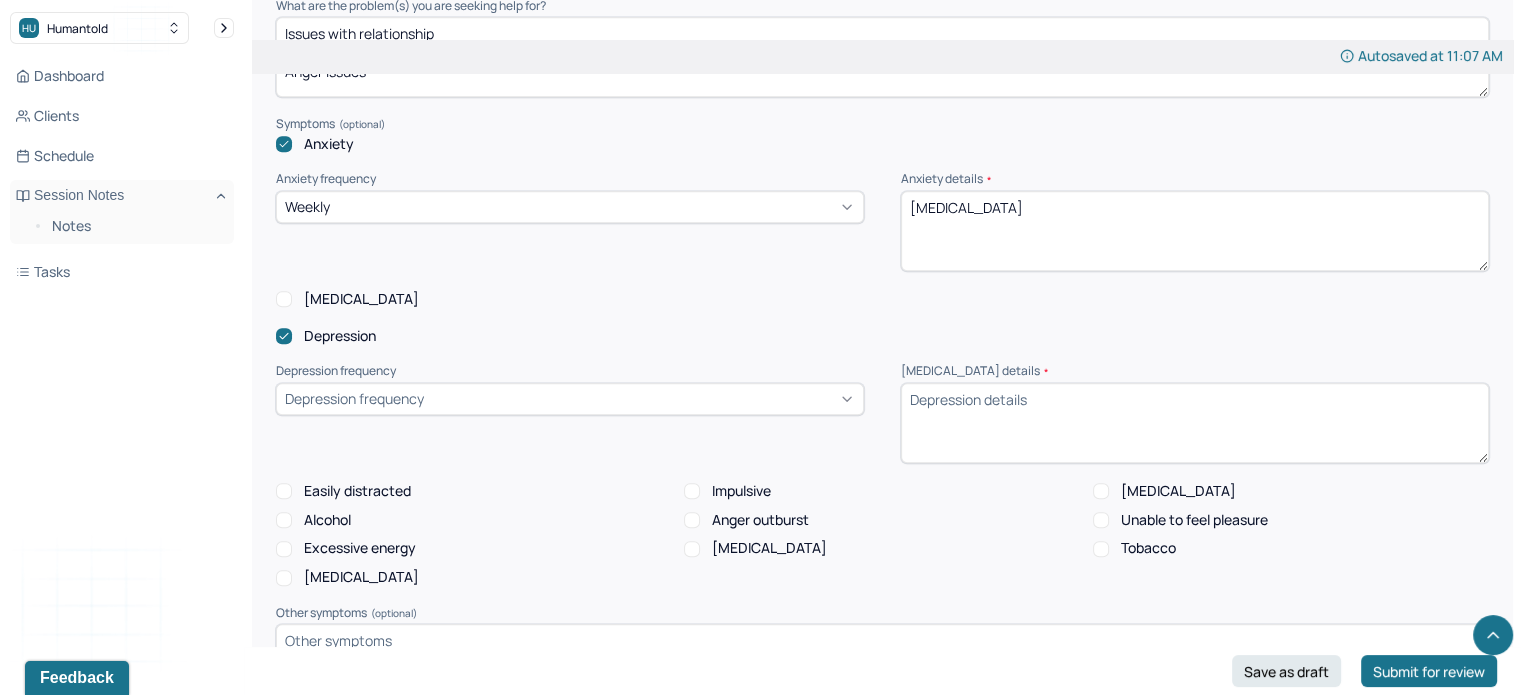 click on "Depression frequency" at bounding box center (570, 399) 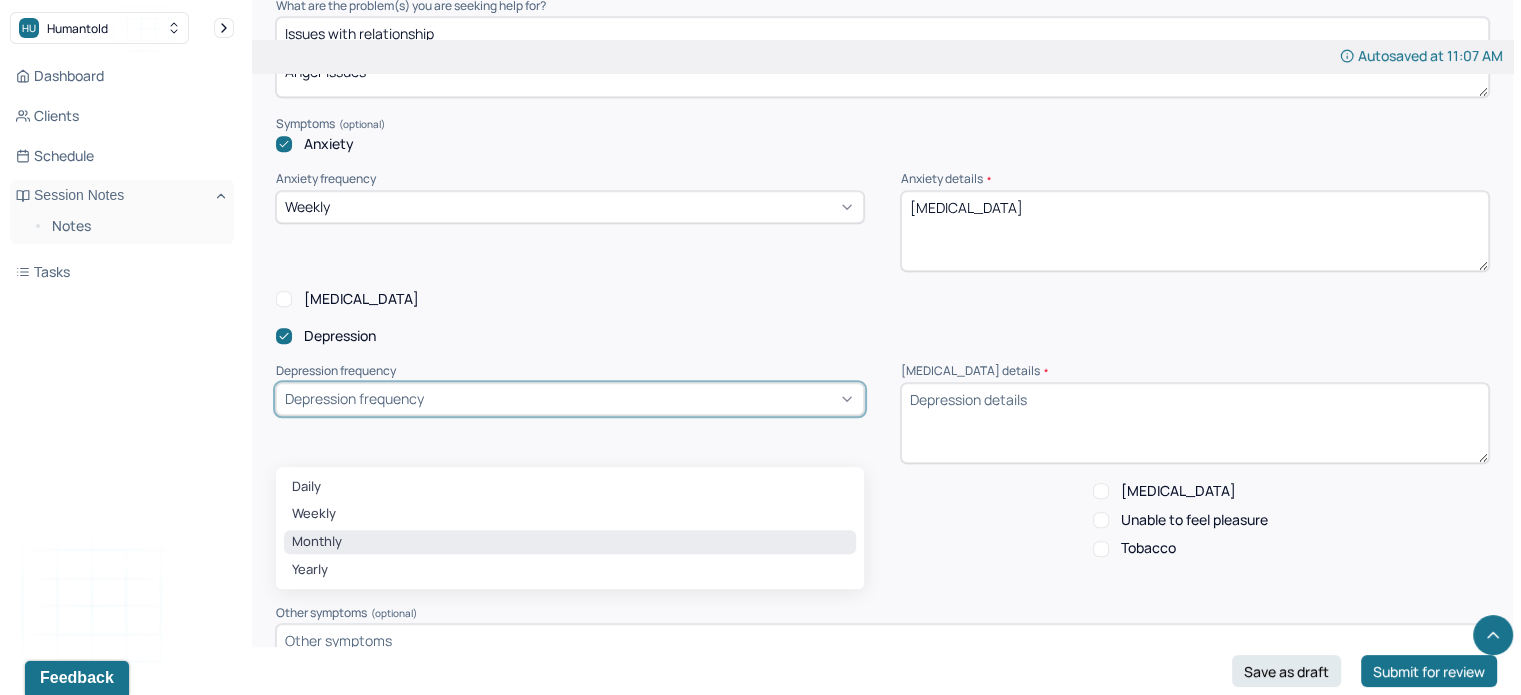 click on "Monthly" at bounding box center (570, 542) 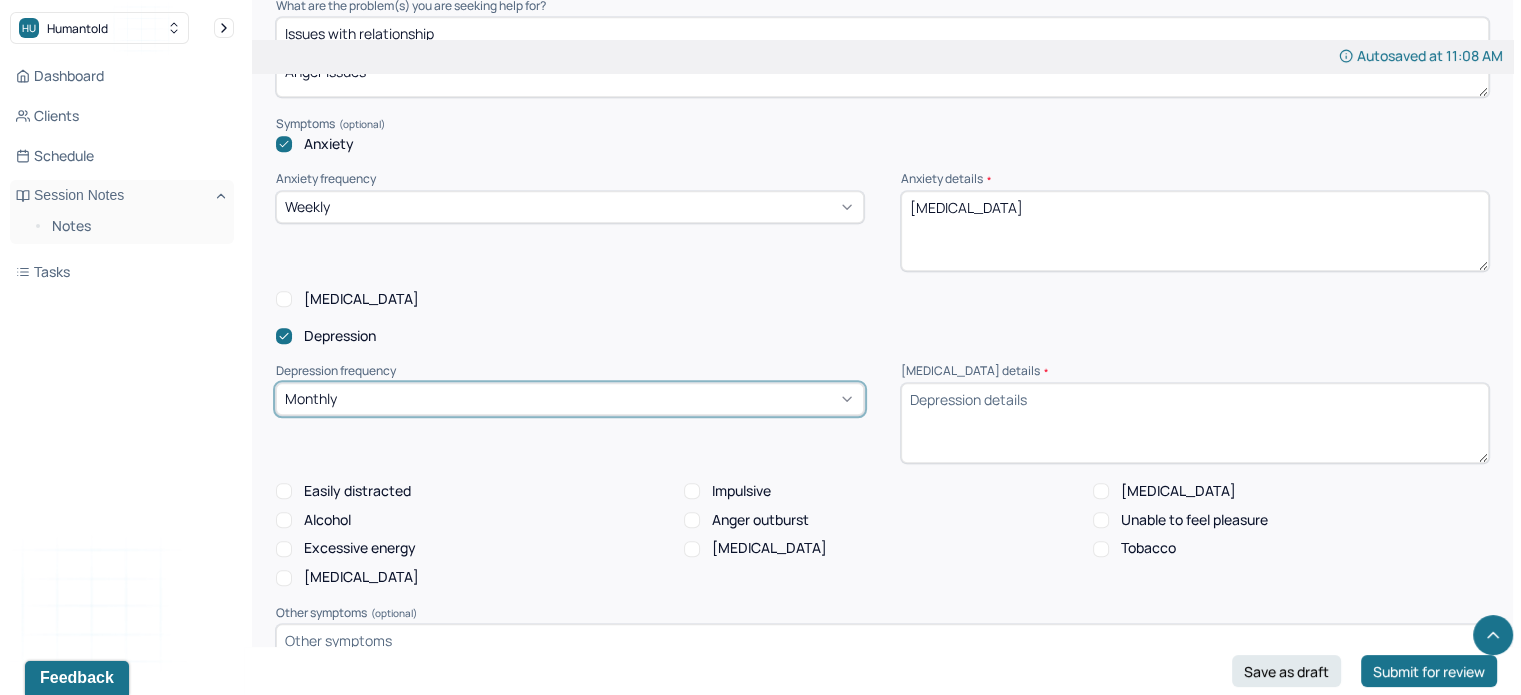 click on "[MEDICAL_DATA] details *" at bounding box center [1195, 423] 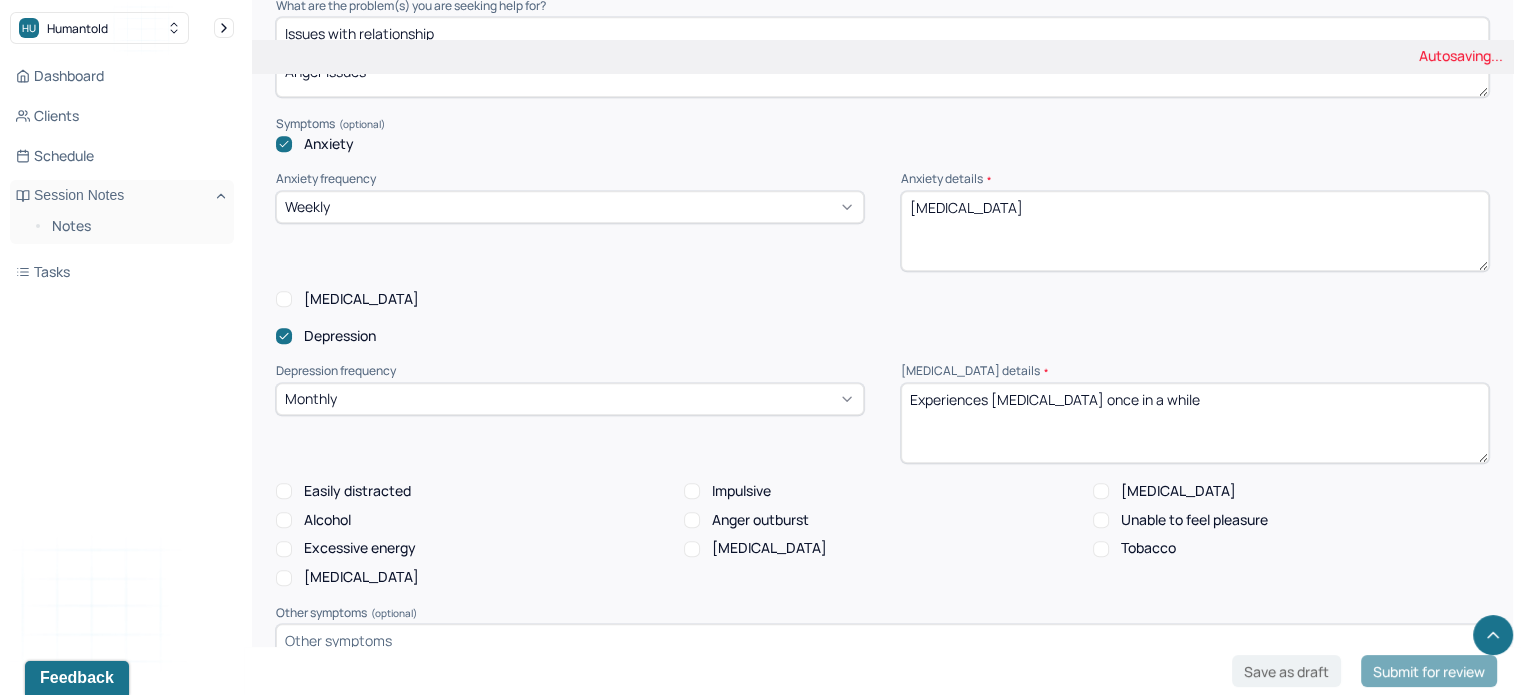 type on "Experiences [MEDICAL_DATA] once in a while" 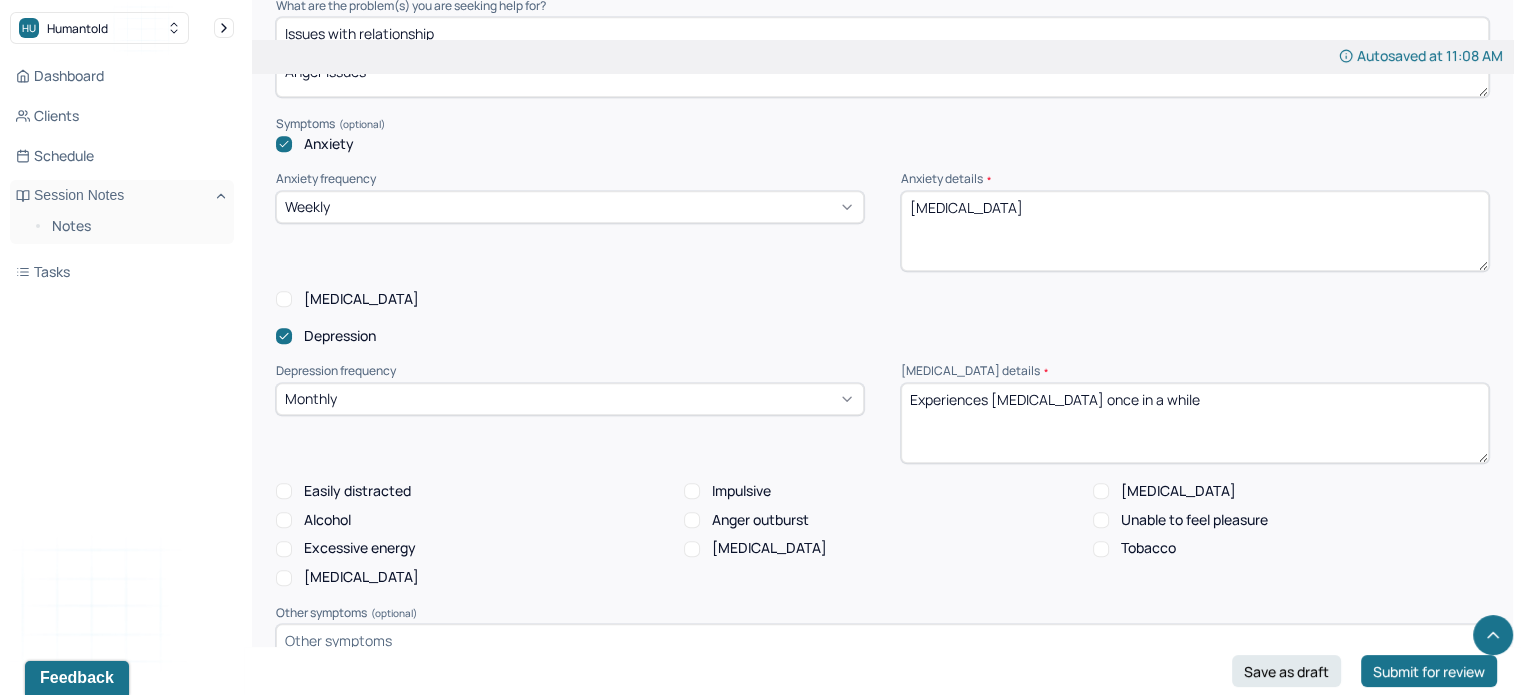 click on "Easily distracted" at bounding box center [357, 491] 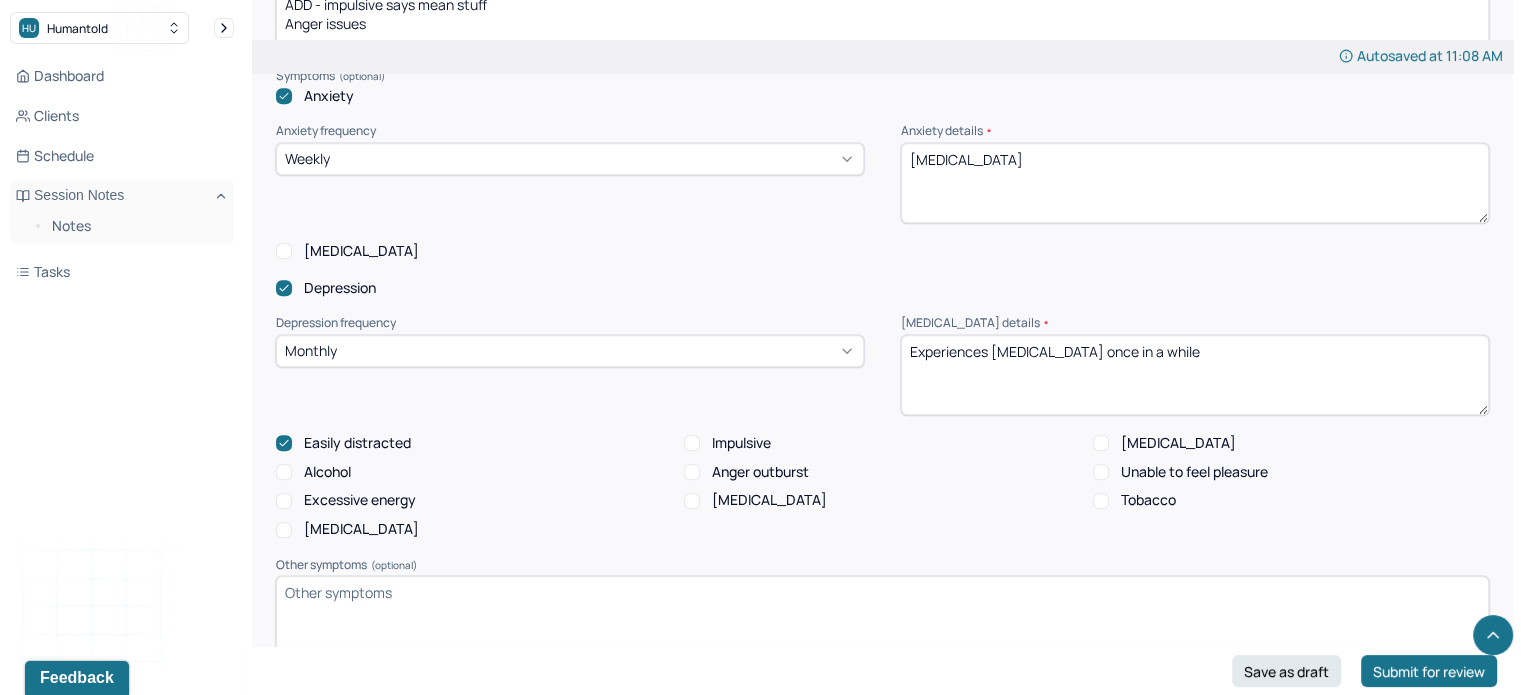 scroll, scrollTop: 1836, scrollLeft: 0, axis: vertical 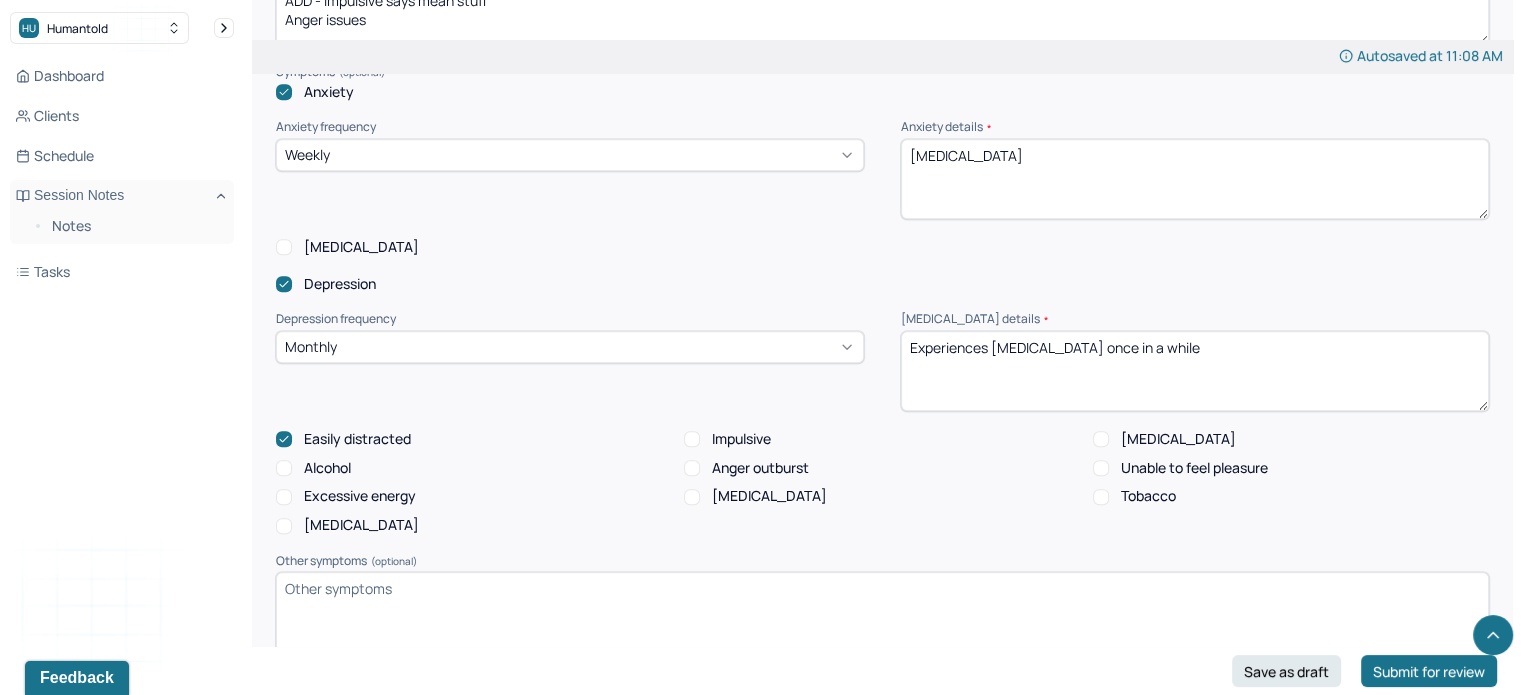 click on "[MEDICAL_DATA]" at bounding box center (361, 525) 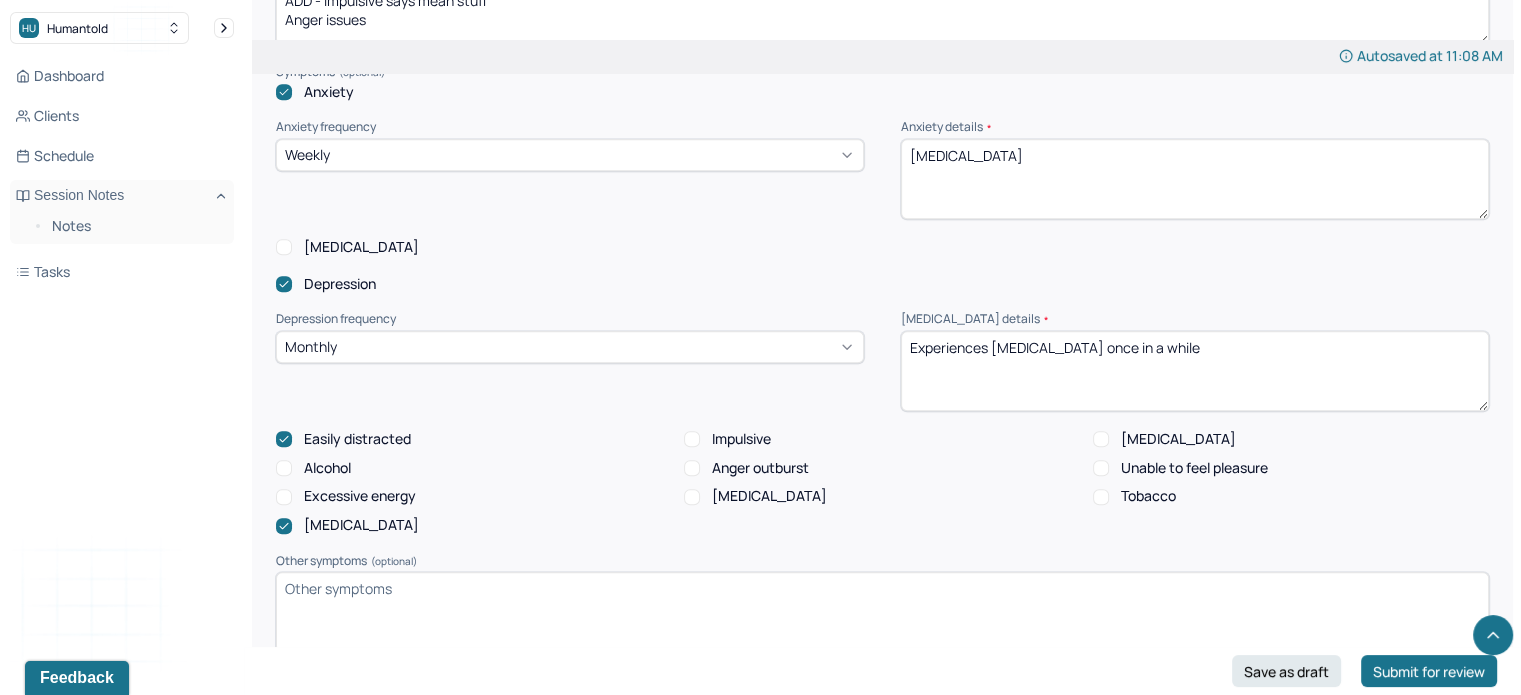 click on "Impulsive" at bounding box center [741, 439] 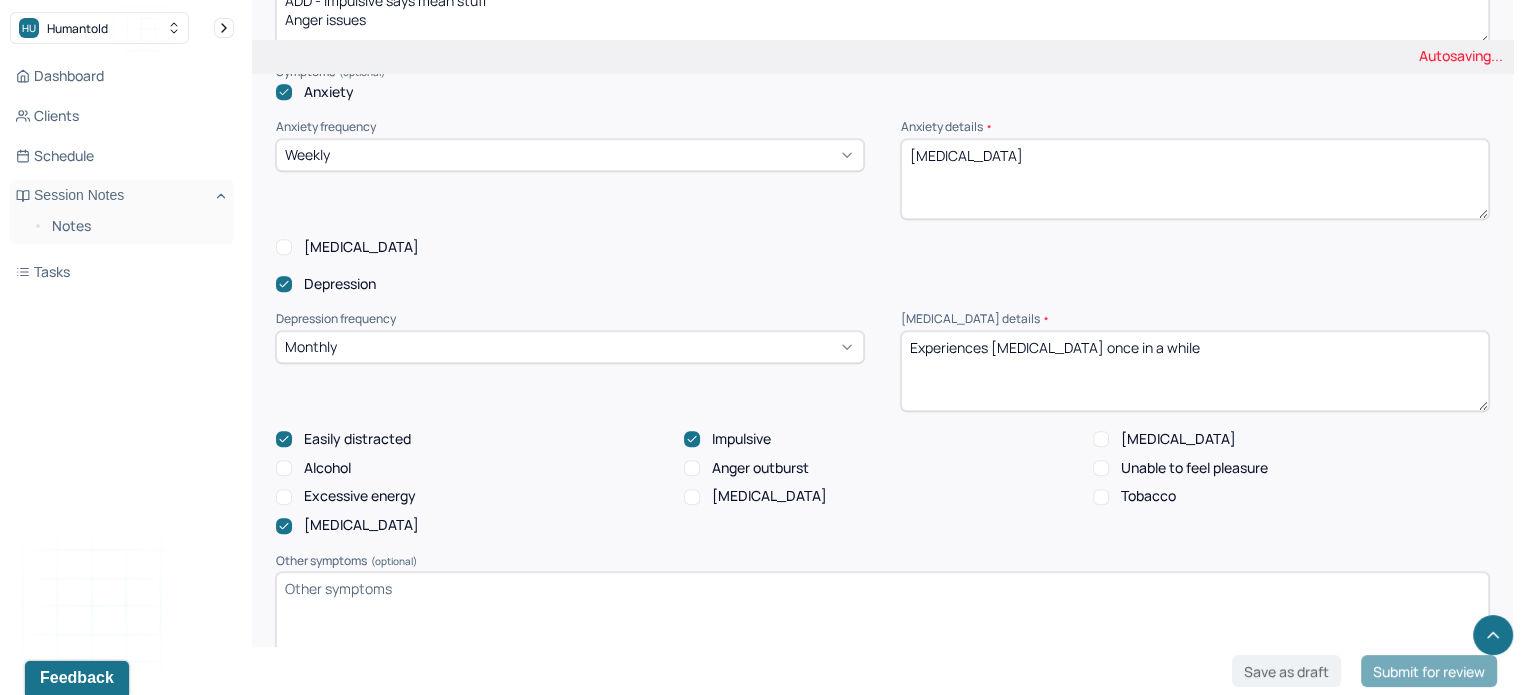 click on "Anger outburst" at bounding box center (760, 468) 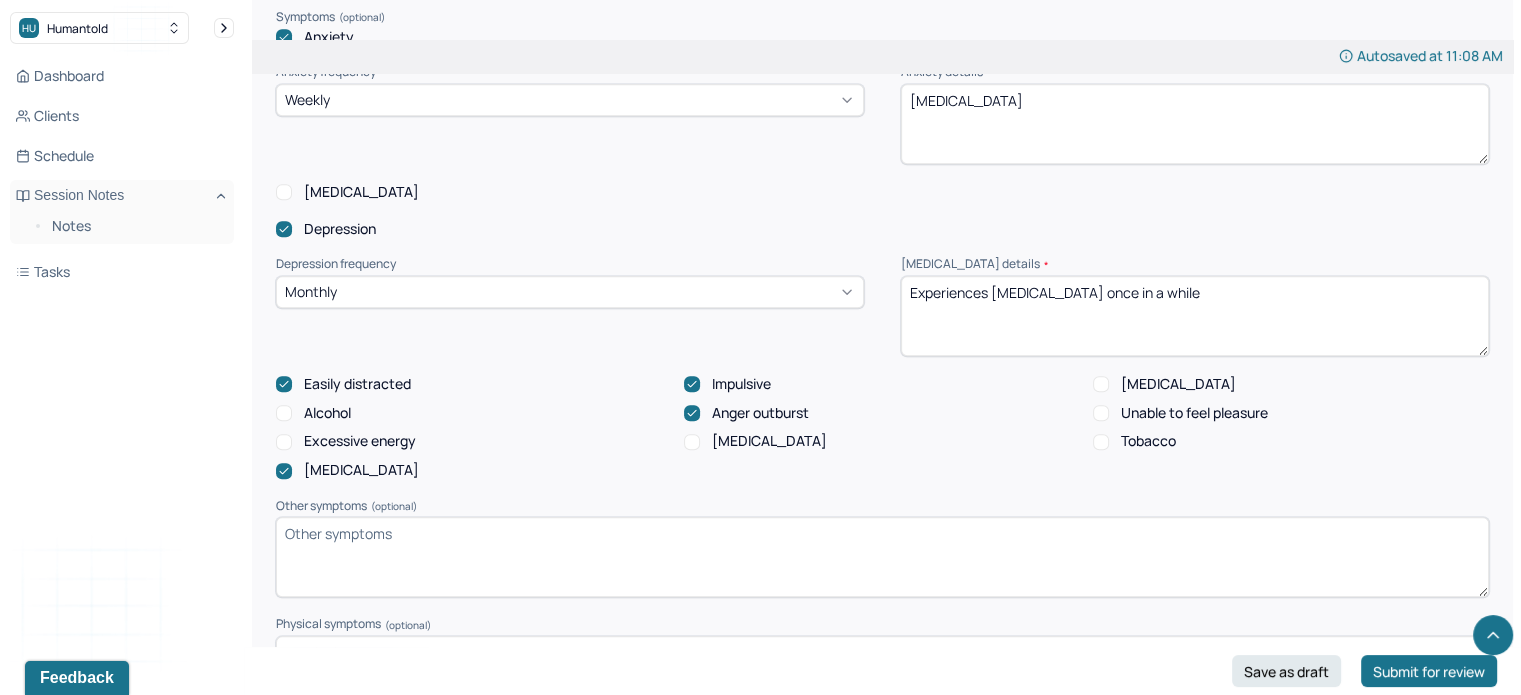 scroll, scrollTop: 1892, scrollLeft: 0, axis: vertical 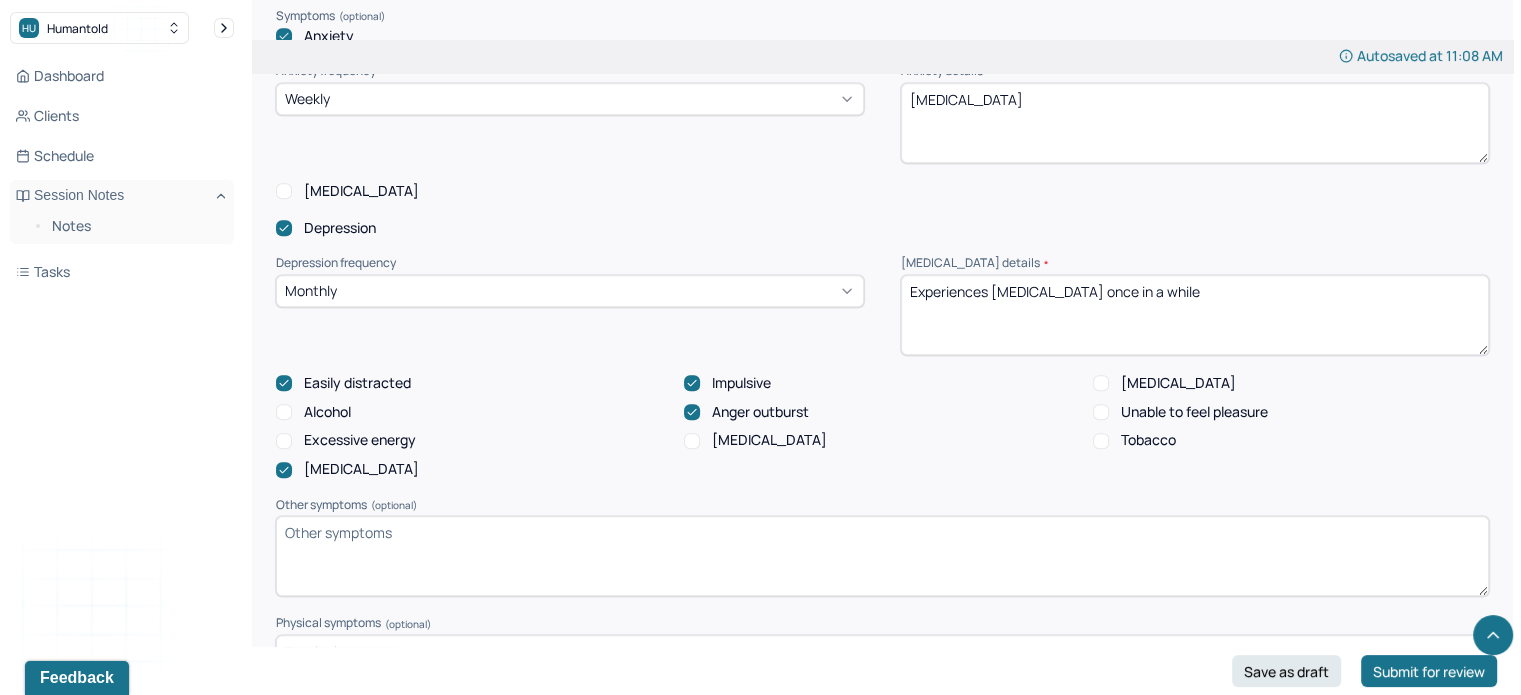 click on "Unable to feel pleasure" at bounding box center [1180, 412] 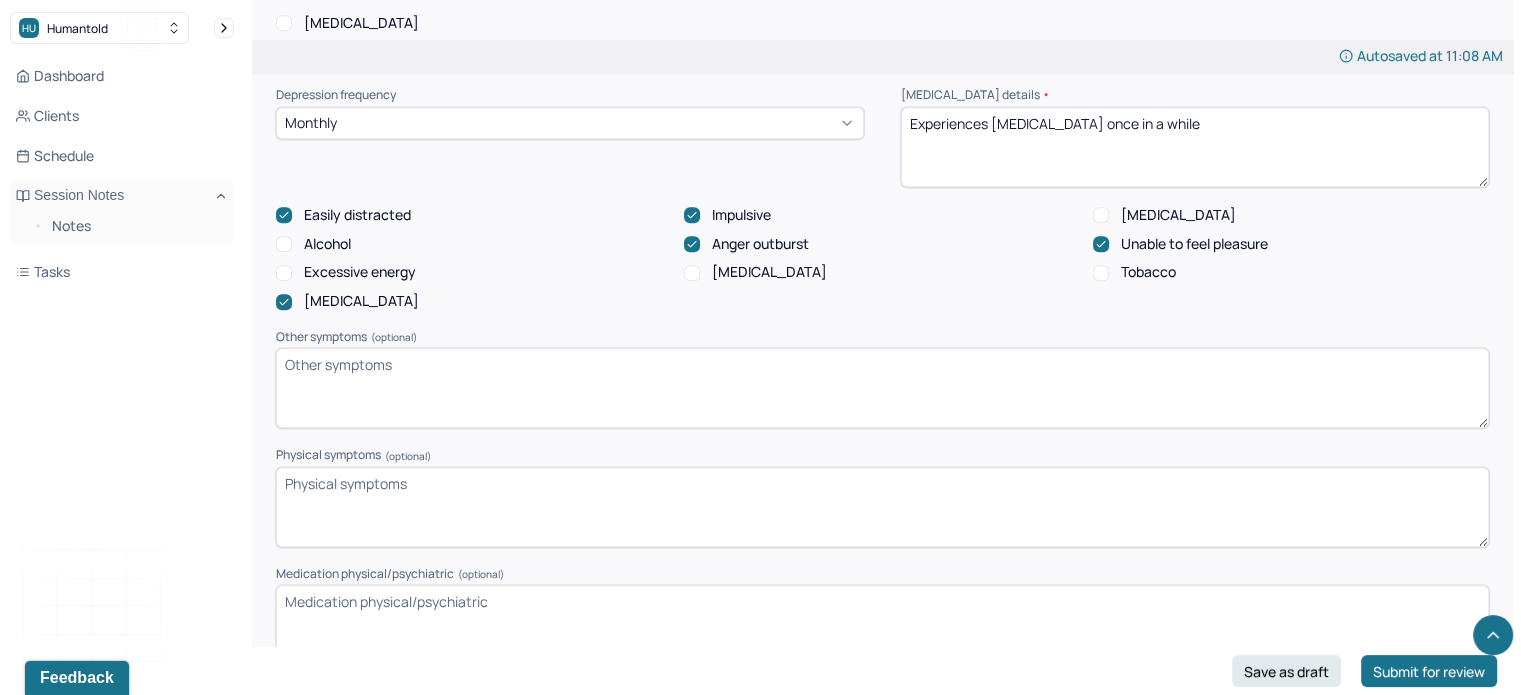 scroll, scrollTop: 2051, scrollLeft: 0, axis: vertical 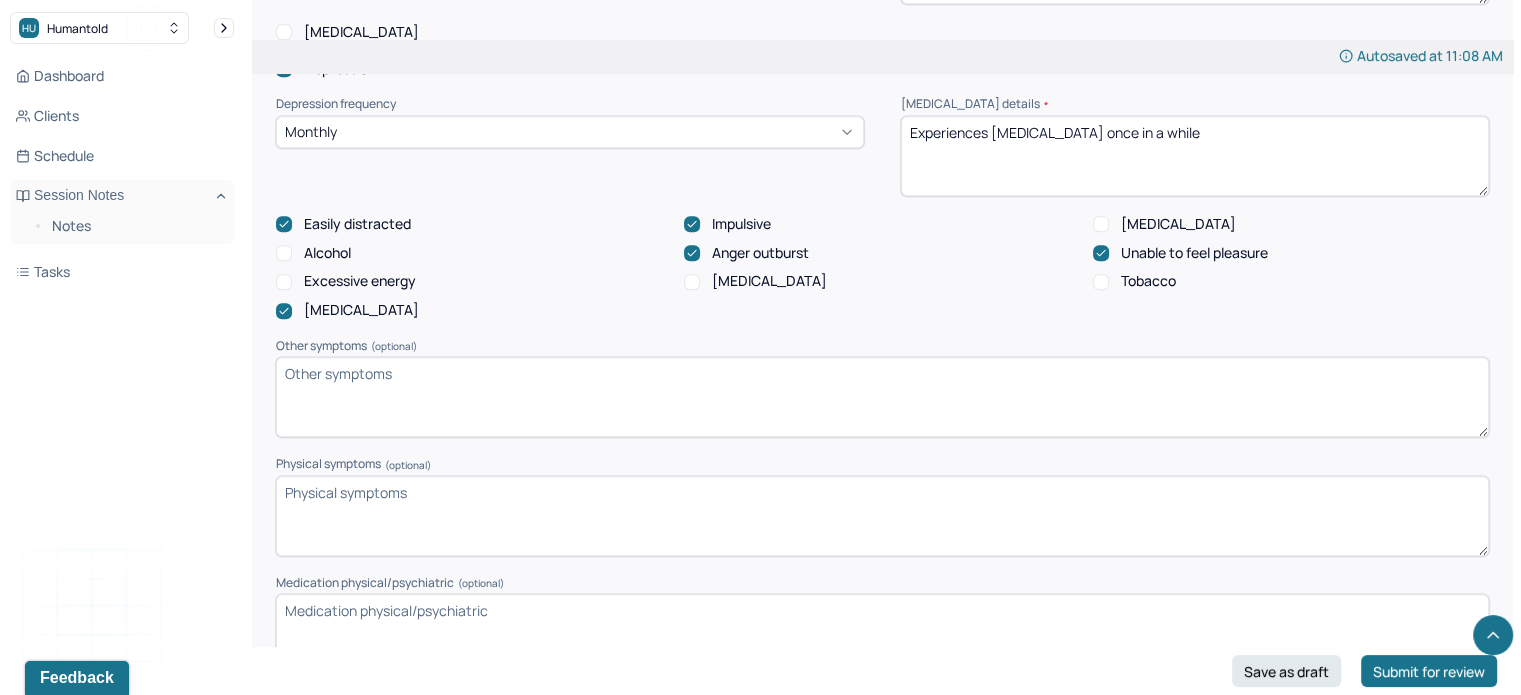 click on "Other symptoms (optional)" at bounding box center [882, 397] 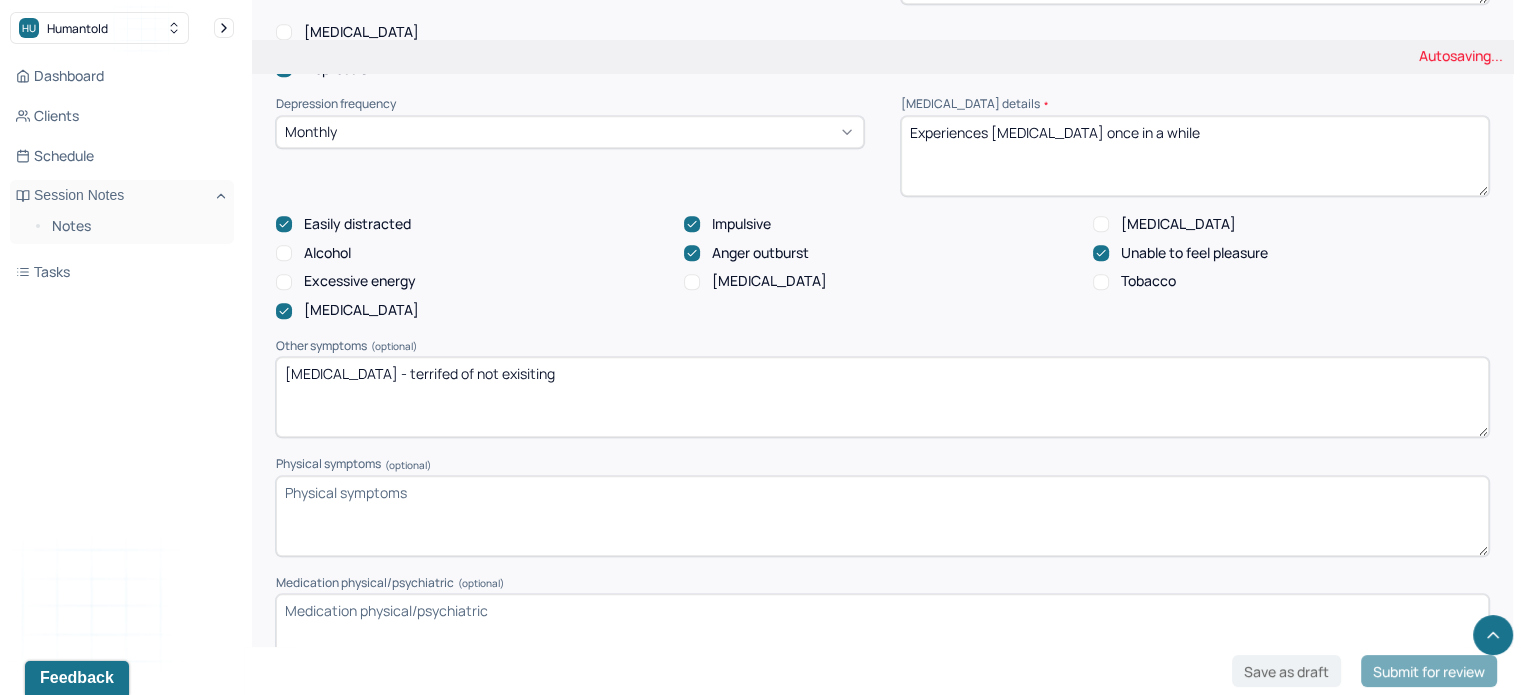 click on "[MEDICAL_DATA]" at bounding box center [882, 397] 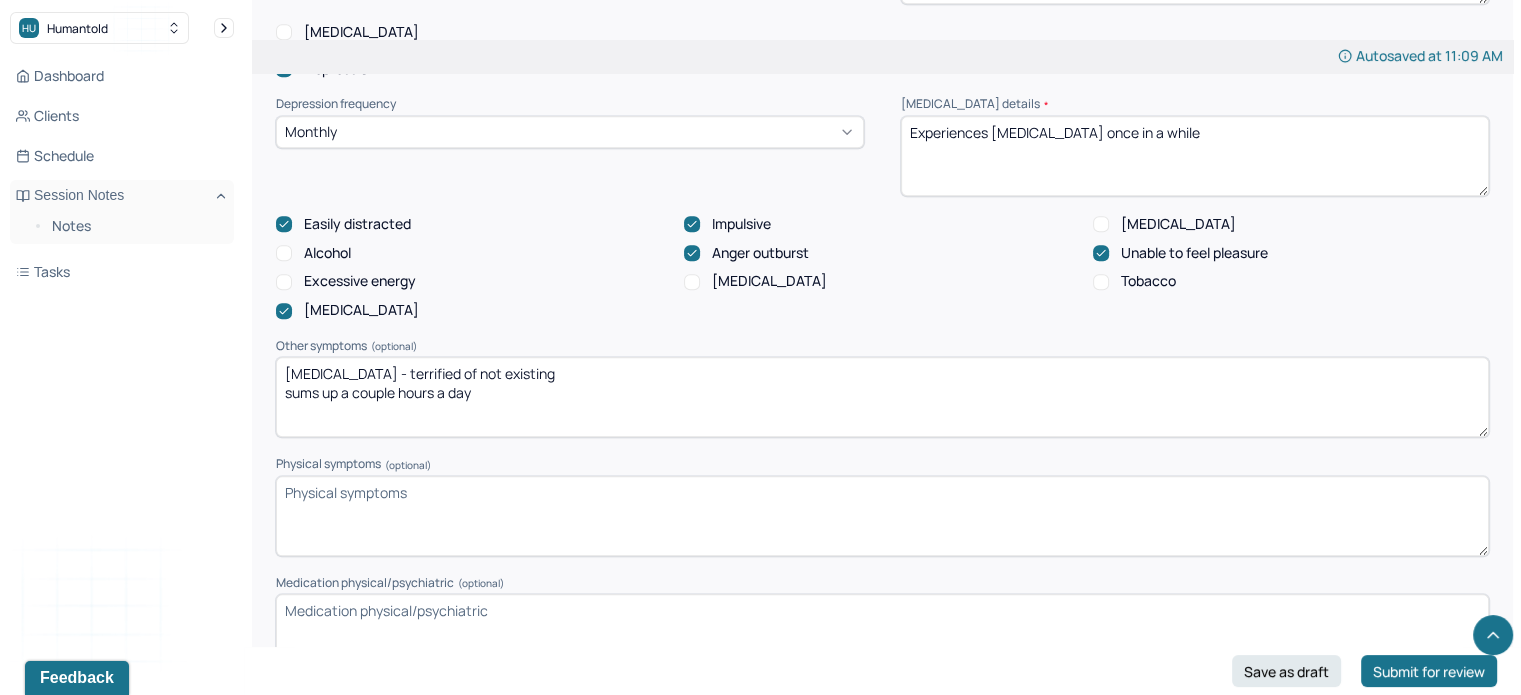 scroll, scrollTop: 2119, scrollLeft: 0, axis: vertical 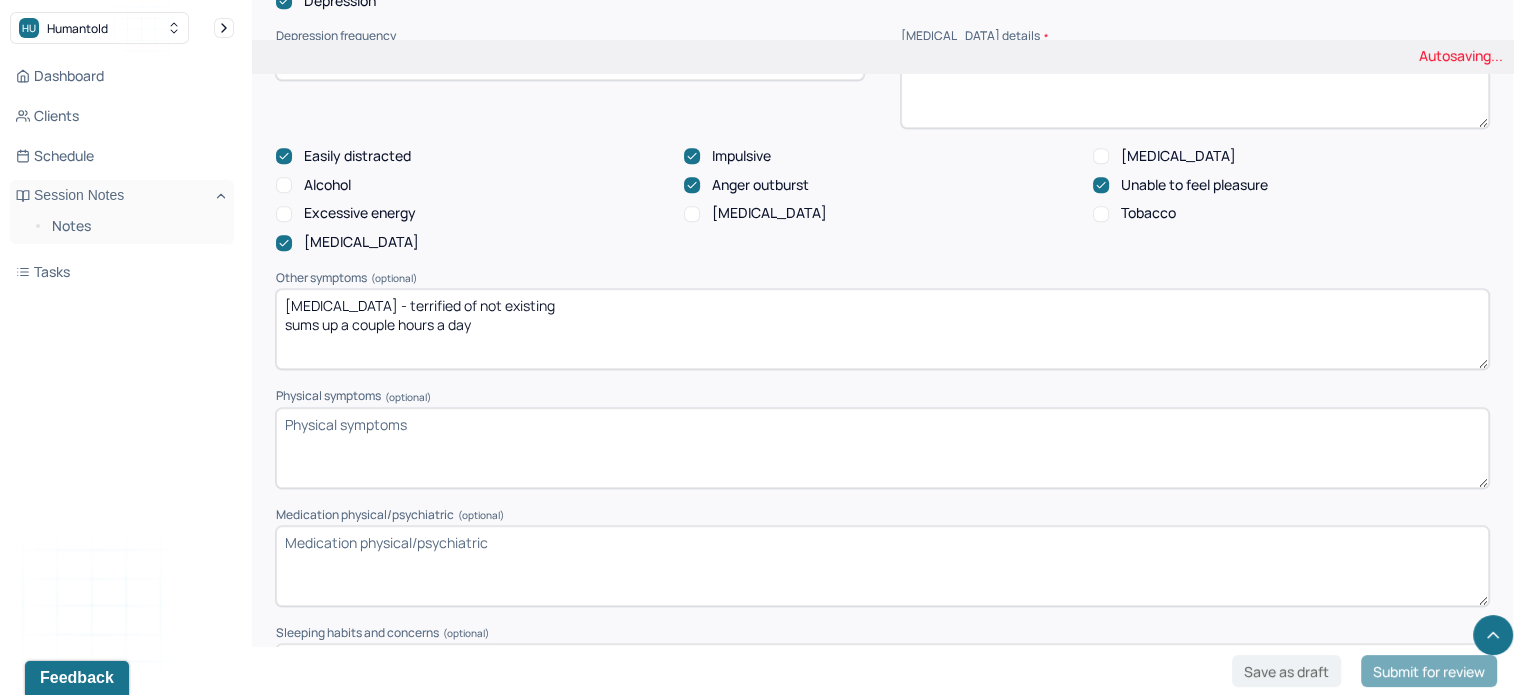 type on "[MEDICAL_DATA] - terrified of not existing
sums up a couple hours a day" 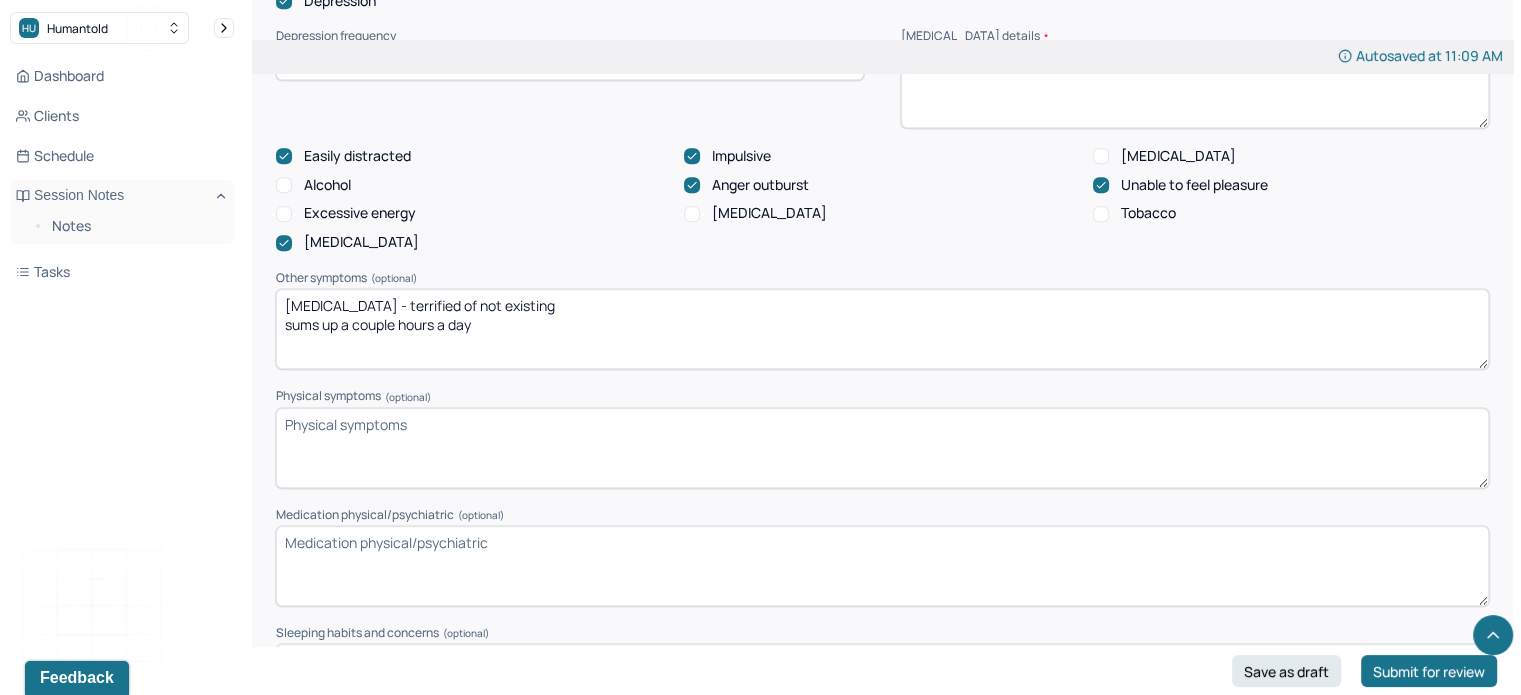 click on "Physical symptoms (optional)" at bounding box center [882, 448] 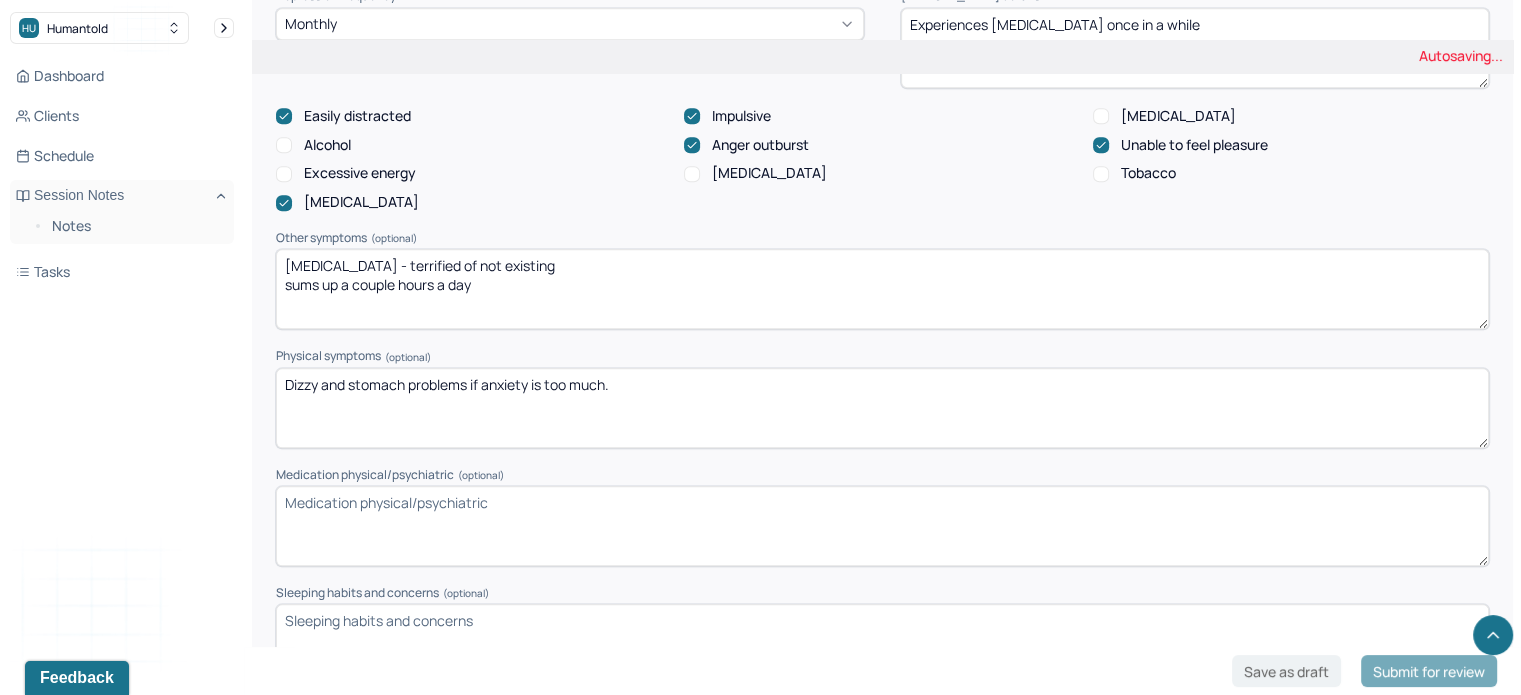 type on "Dizzy and stomach problems if anxiety is too much." 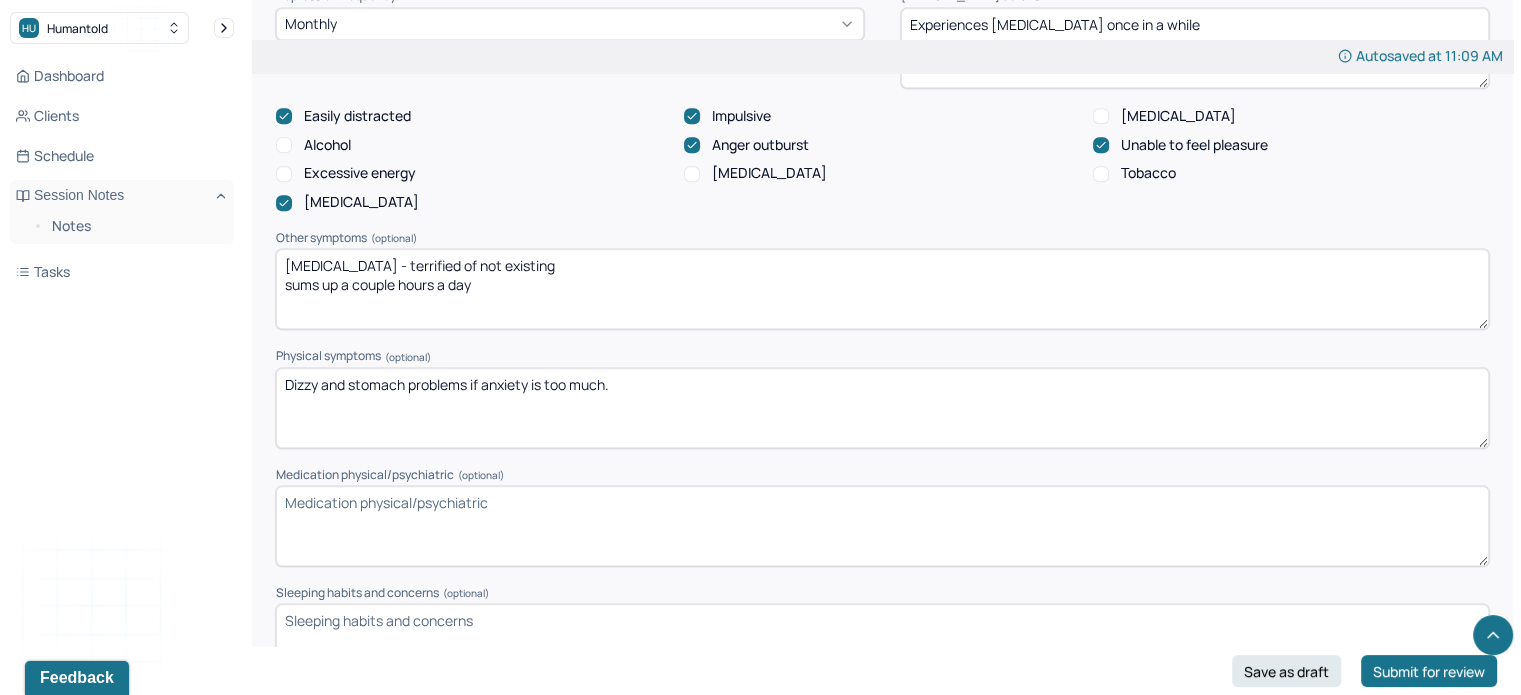 click on "Medication physical/psychiatric (optional)" at bounding box center [882, 526] 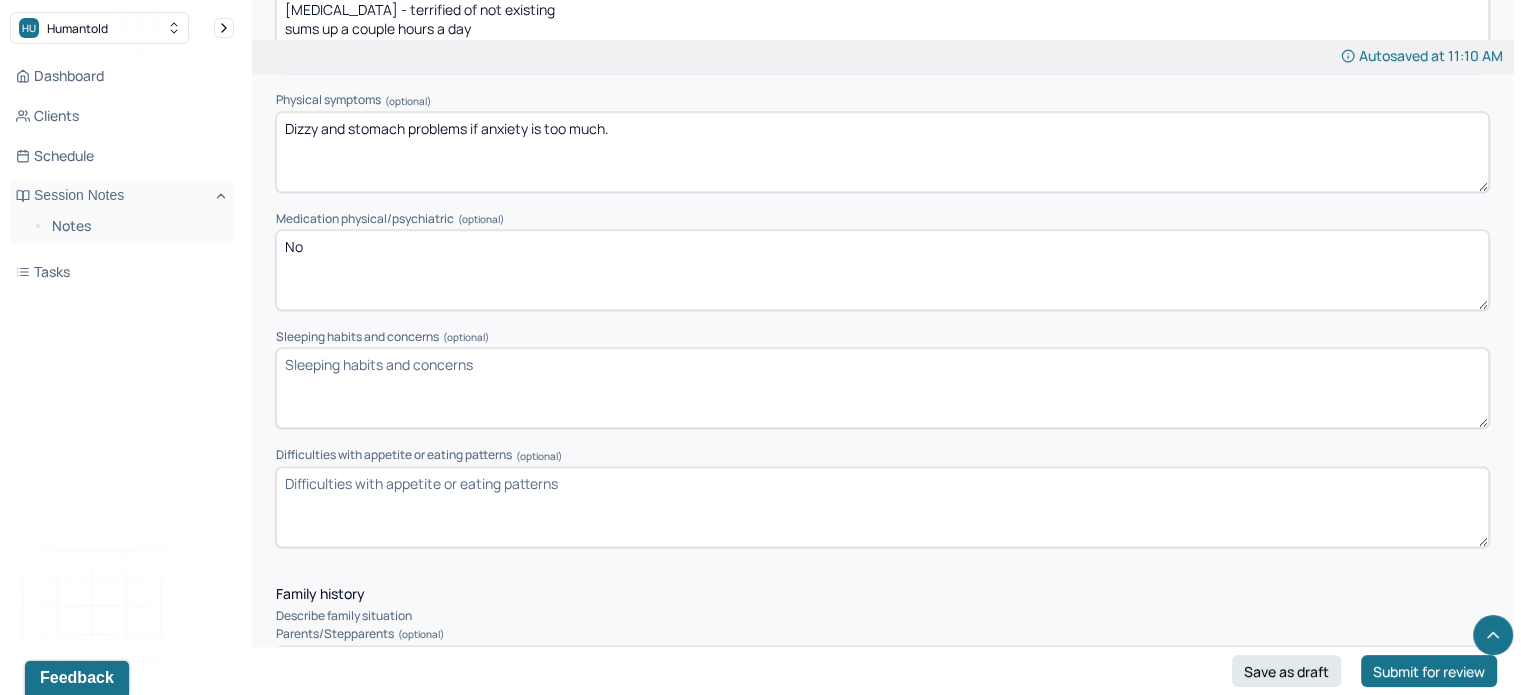 scroll, scrollTop: 2416, scrollLeft: 0, axis: vertical 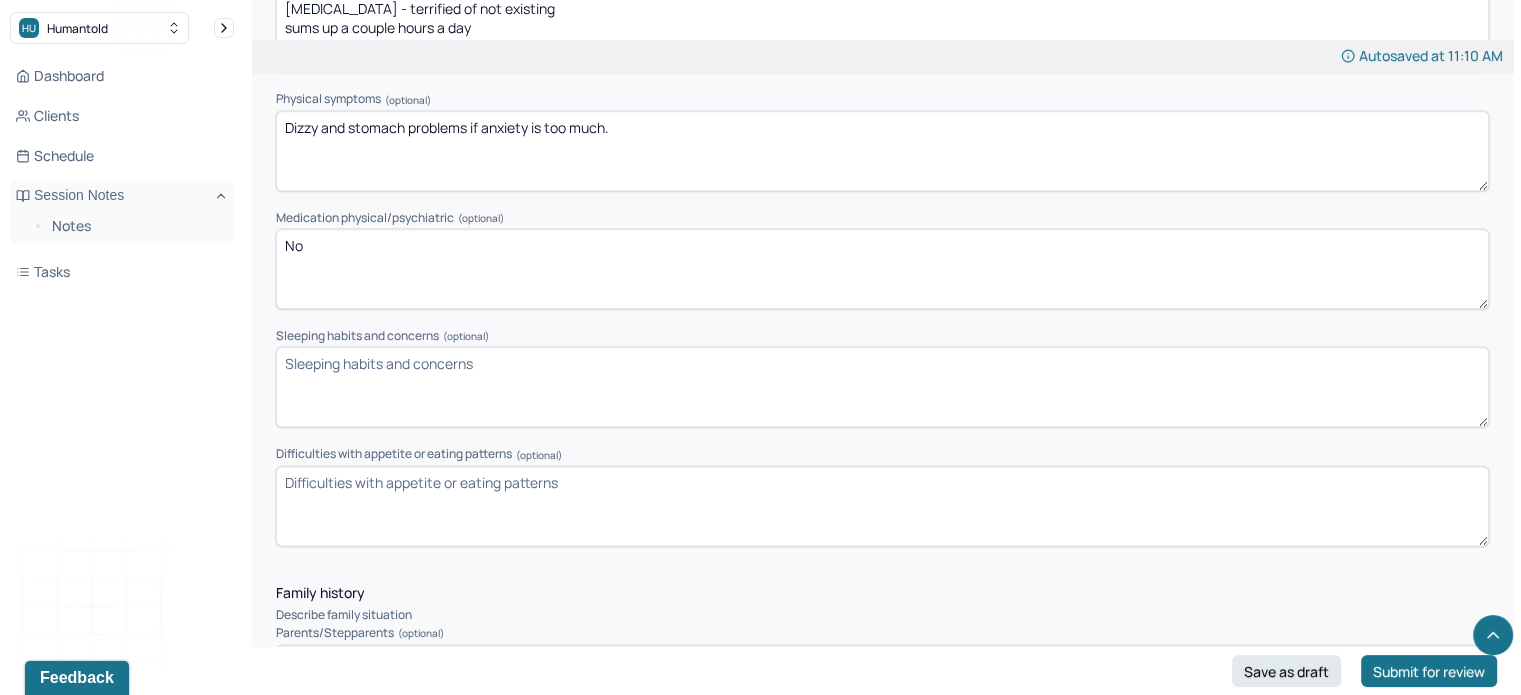type on "No" 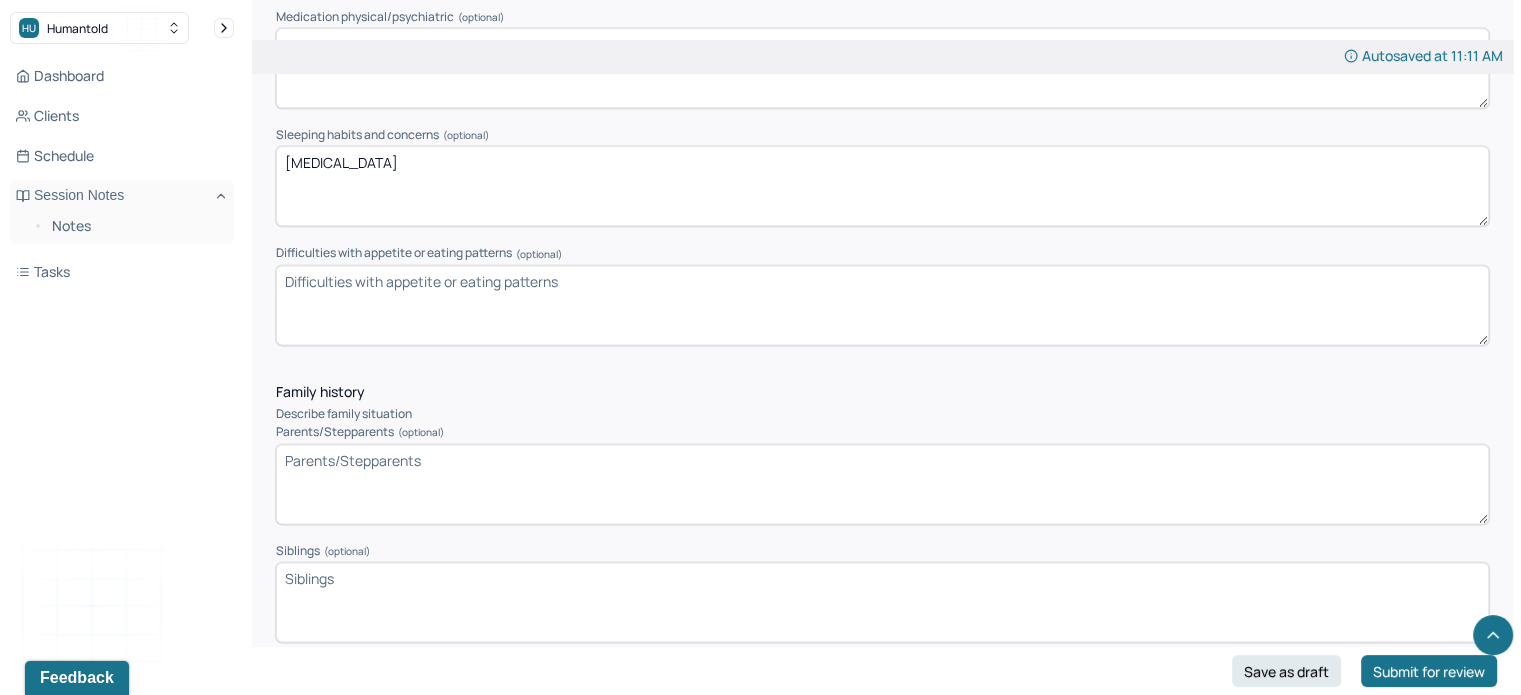 scroll, scrollTop: 2623, scrollLeft: 0, axis: vertical 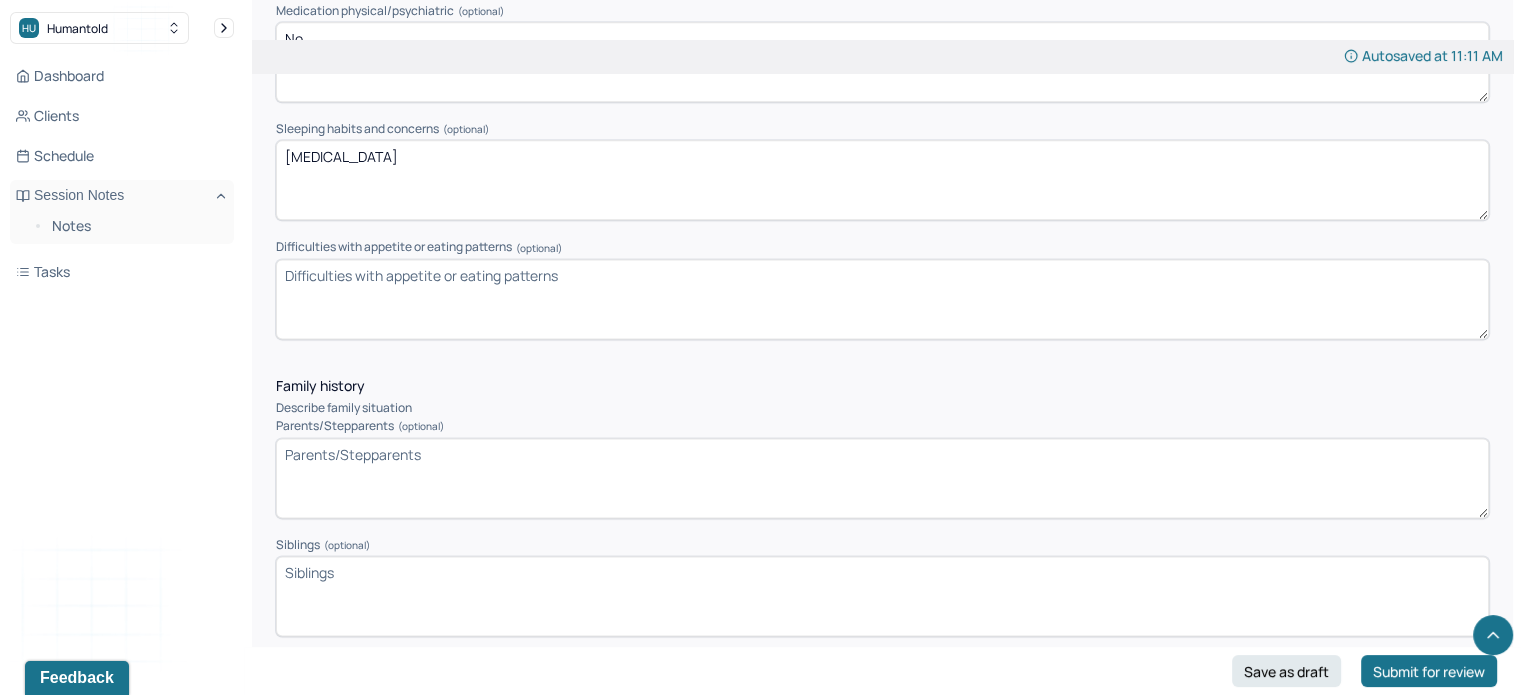 type on "[MEDICAL_DATA]" 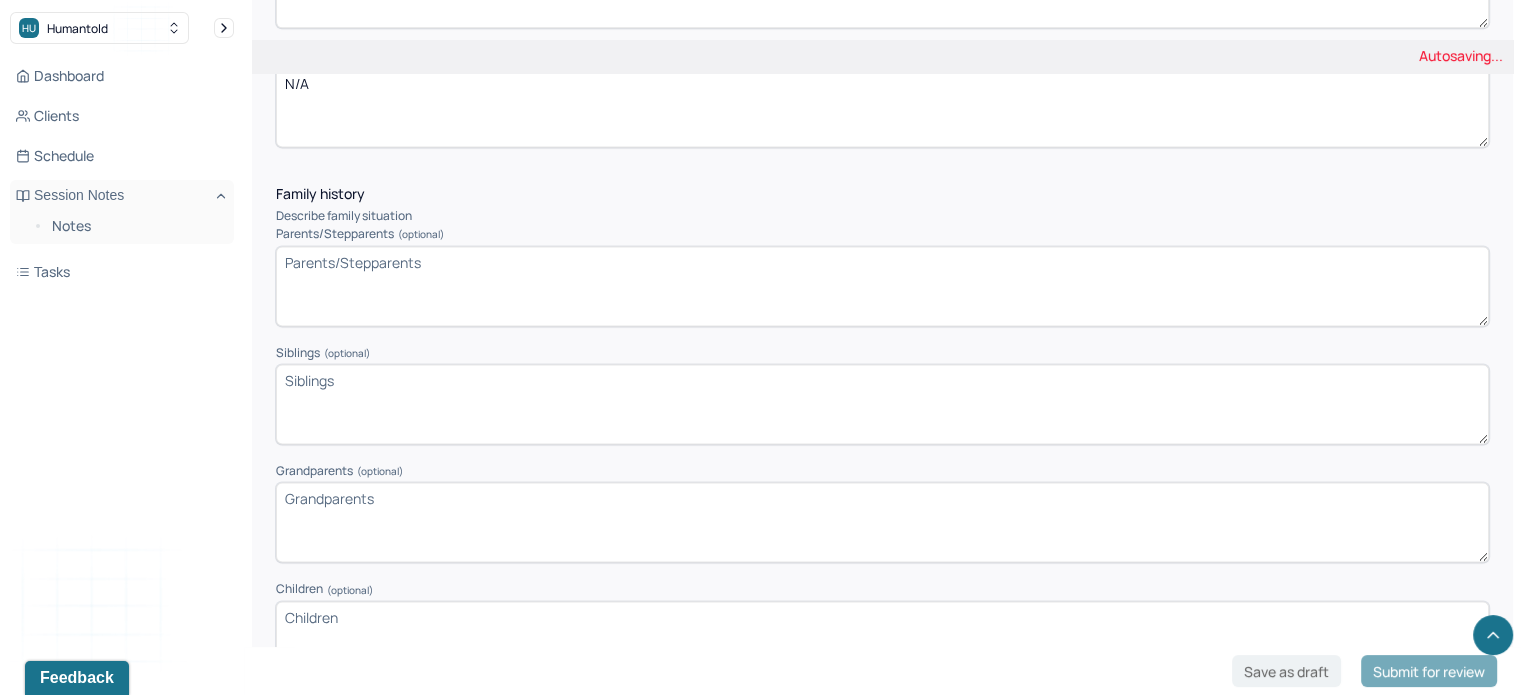 scroll, scrollTop: 2828, scrollLeft: 0, axis: vertical 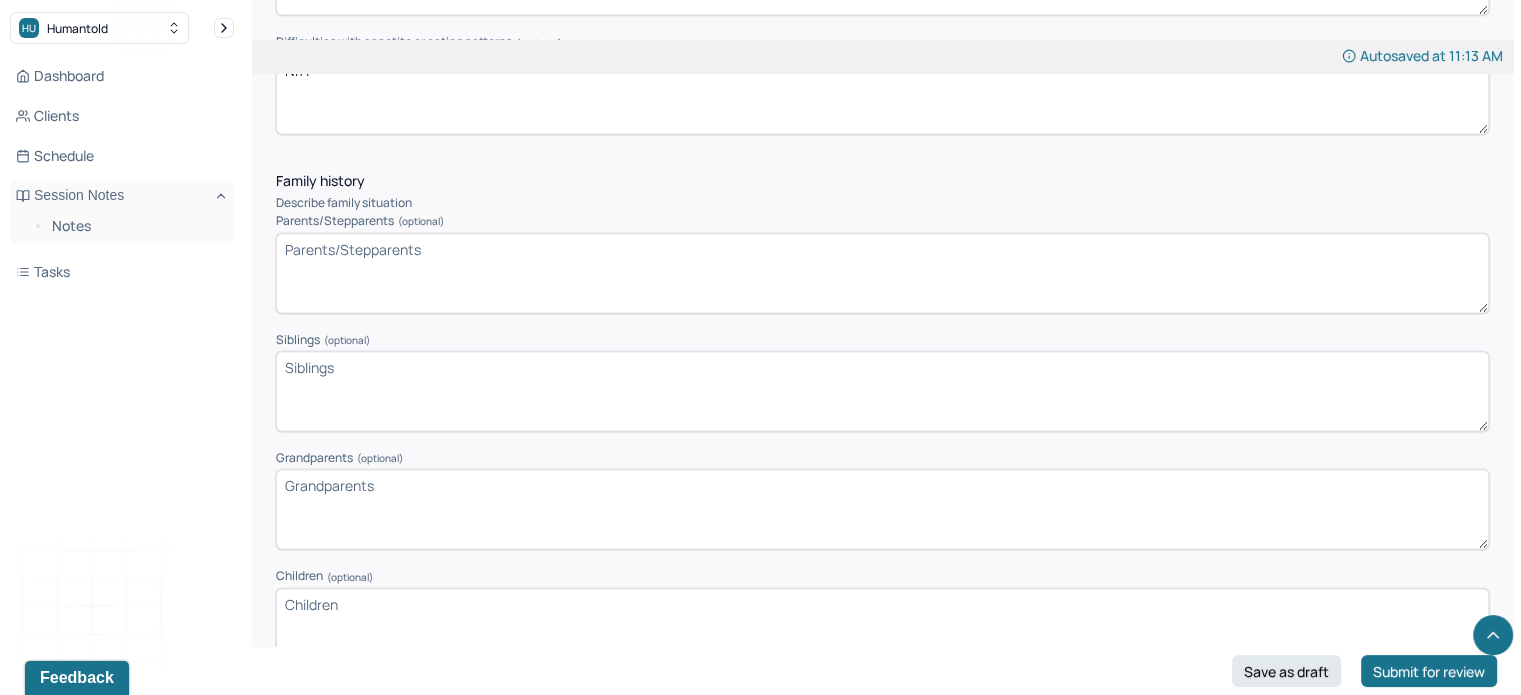 type on "N/A" 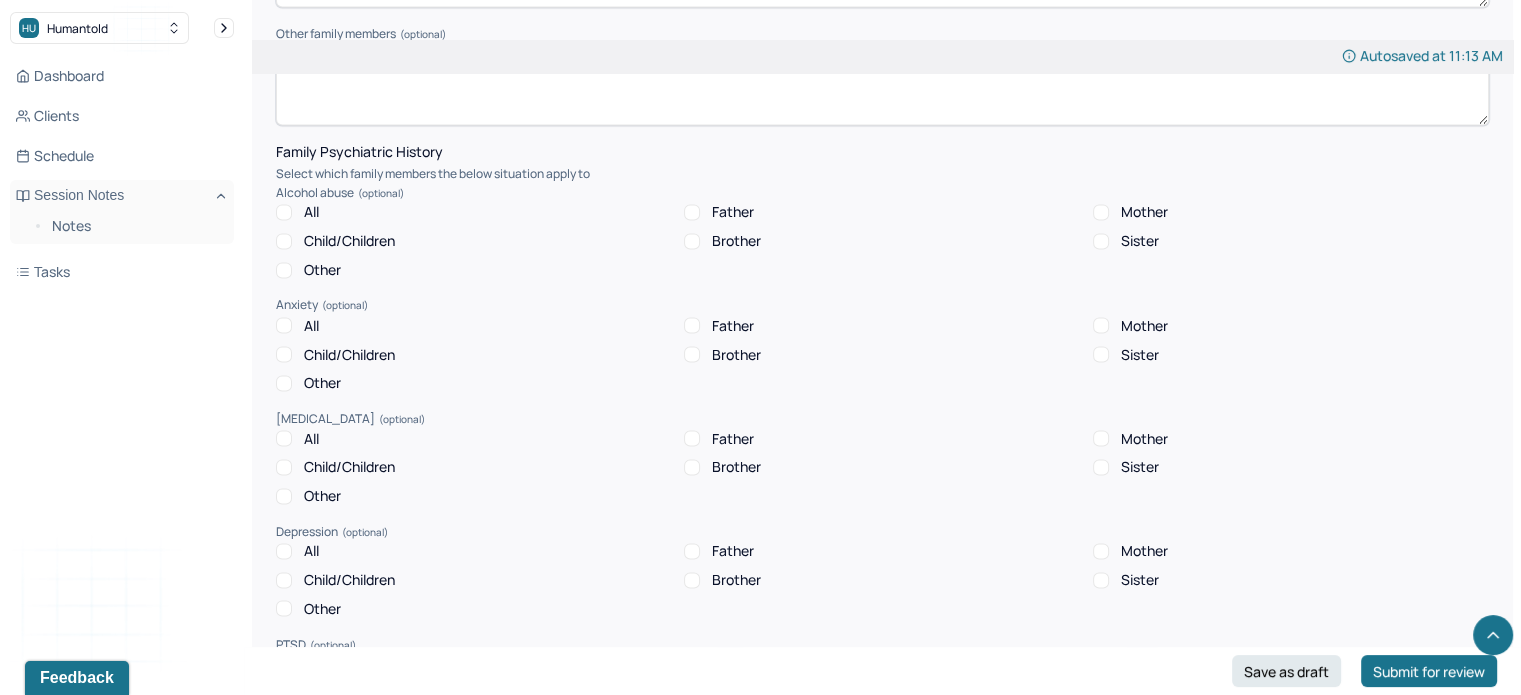 scroll, scrollTop: 3492, scrollLeft: 0, axis: vertical 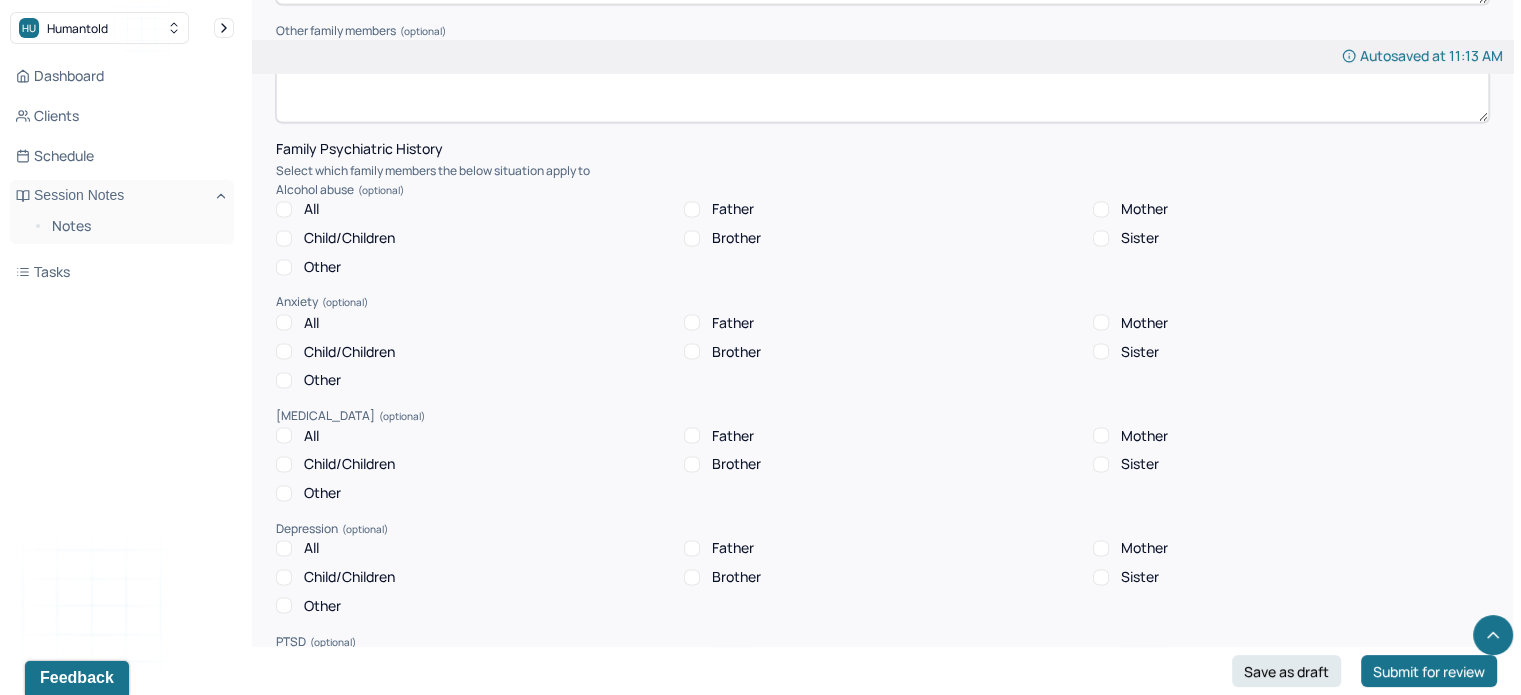 click on "Father" at bounding box center [733, 322] 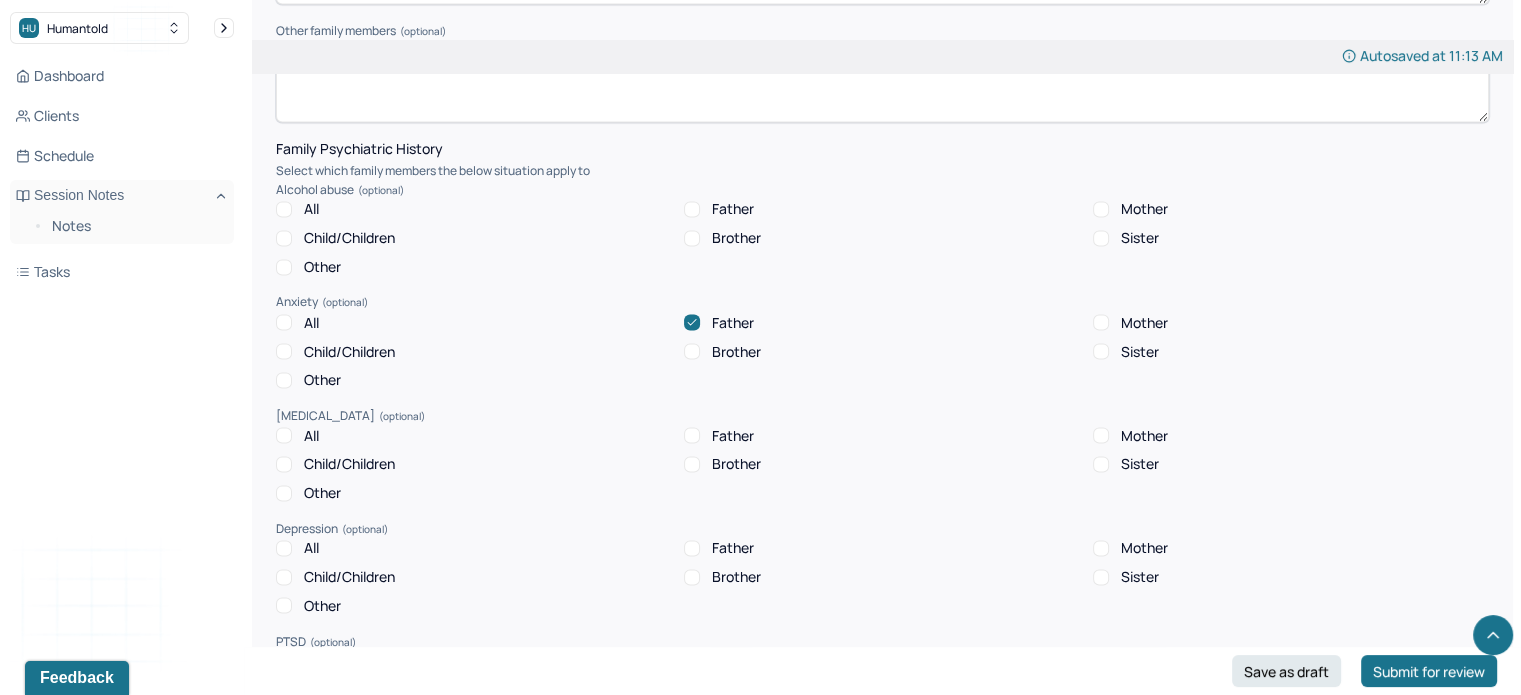 click on "Mother" at bounding box center [1144, 322] 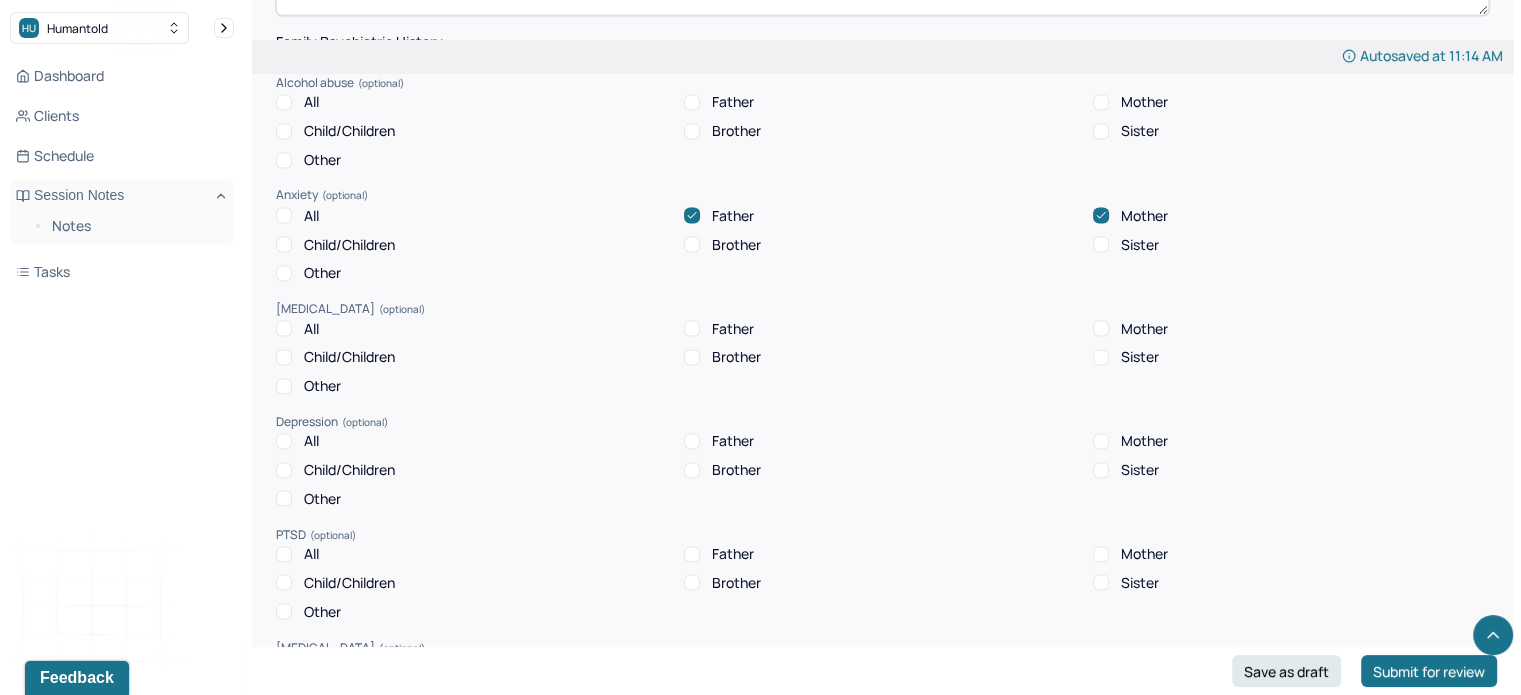 scroll, scrollTop: 3600, scrollLeft: 0, axis: vertical 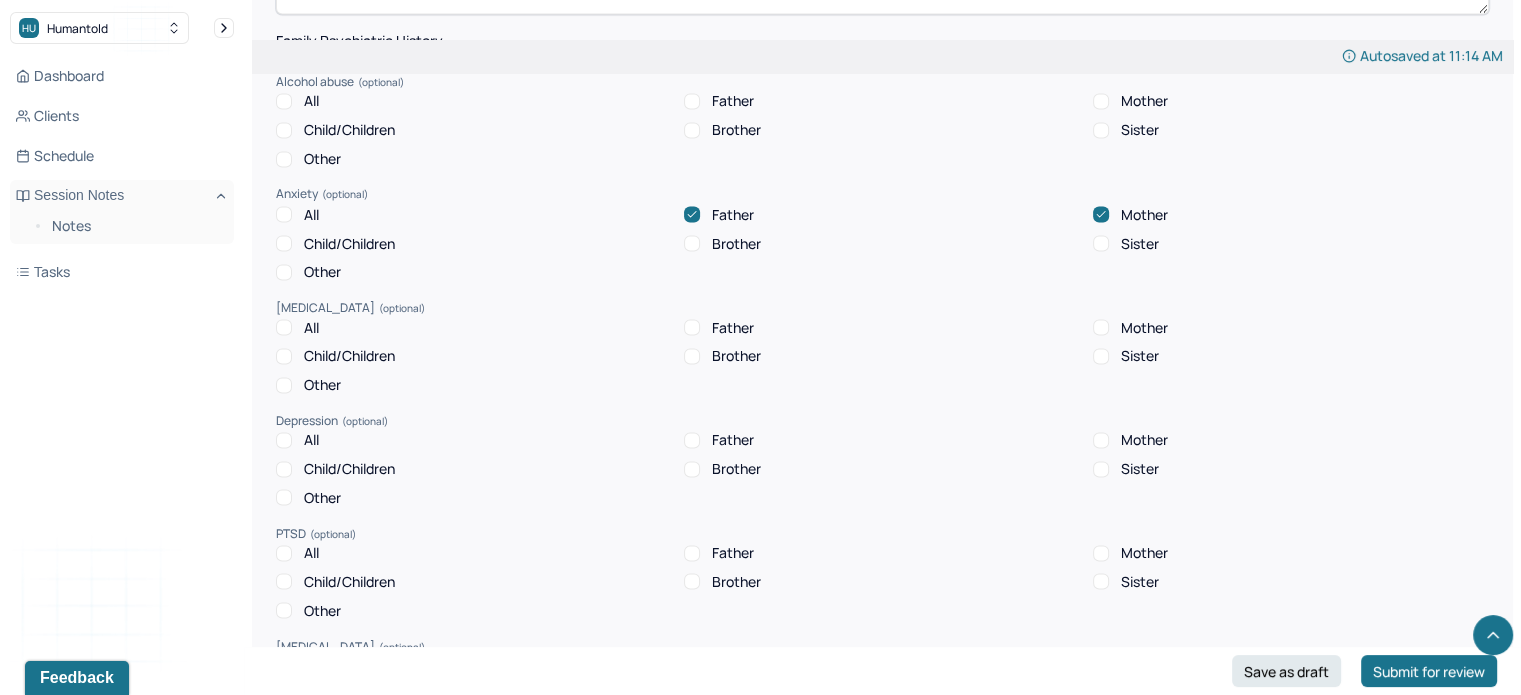 click on "All Father Mother Child/Children Brother Sister Other" at bounding box center [882, 468] 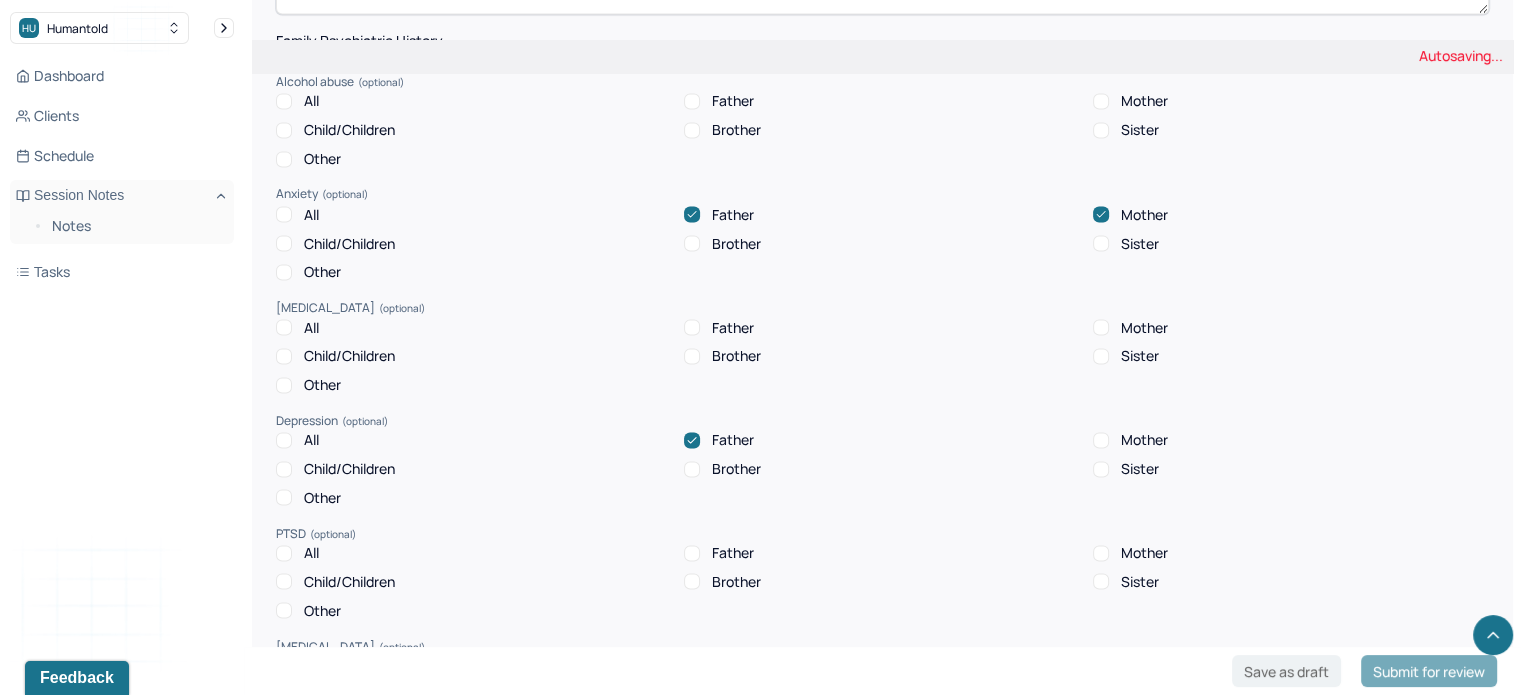click on "Mother" at bounding box center [1101, 440] 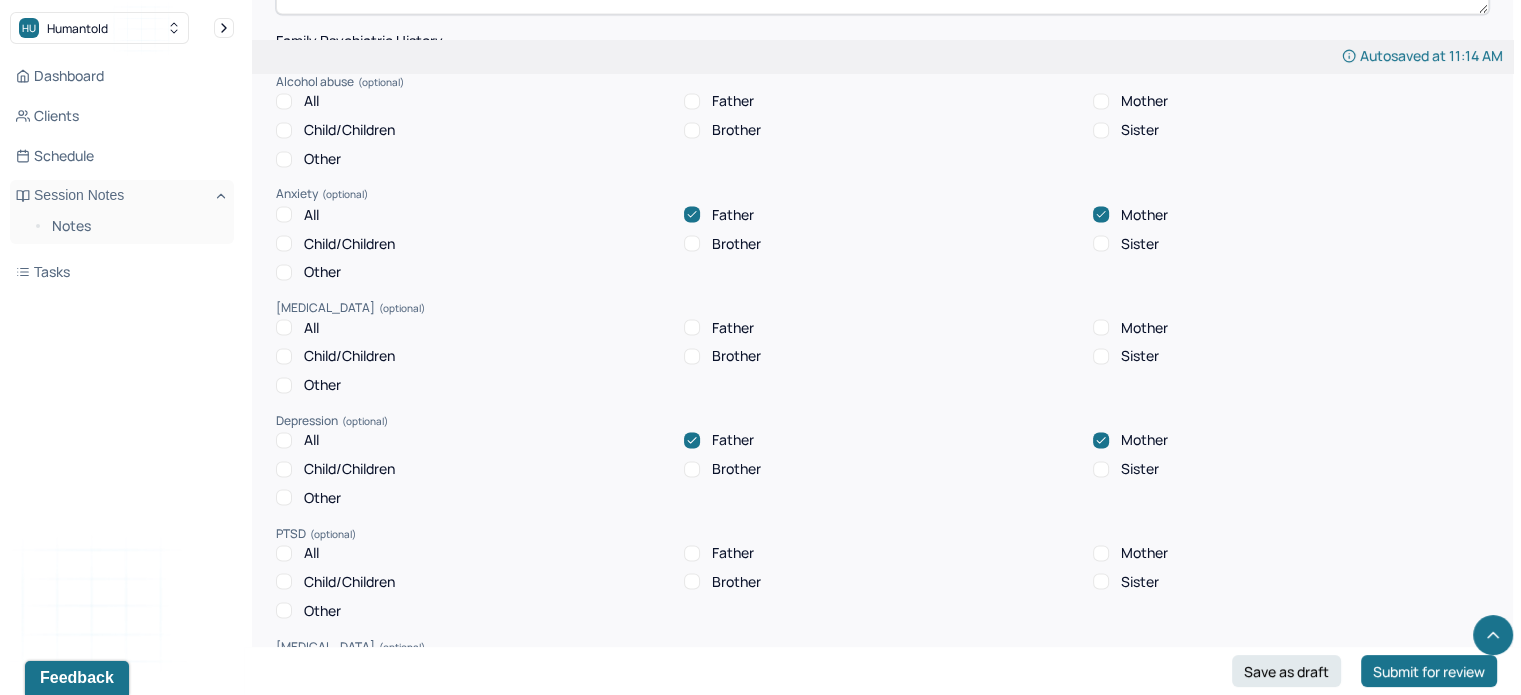click on "Other" at bounding box center [322, 497] 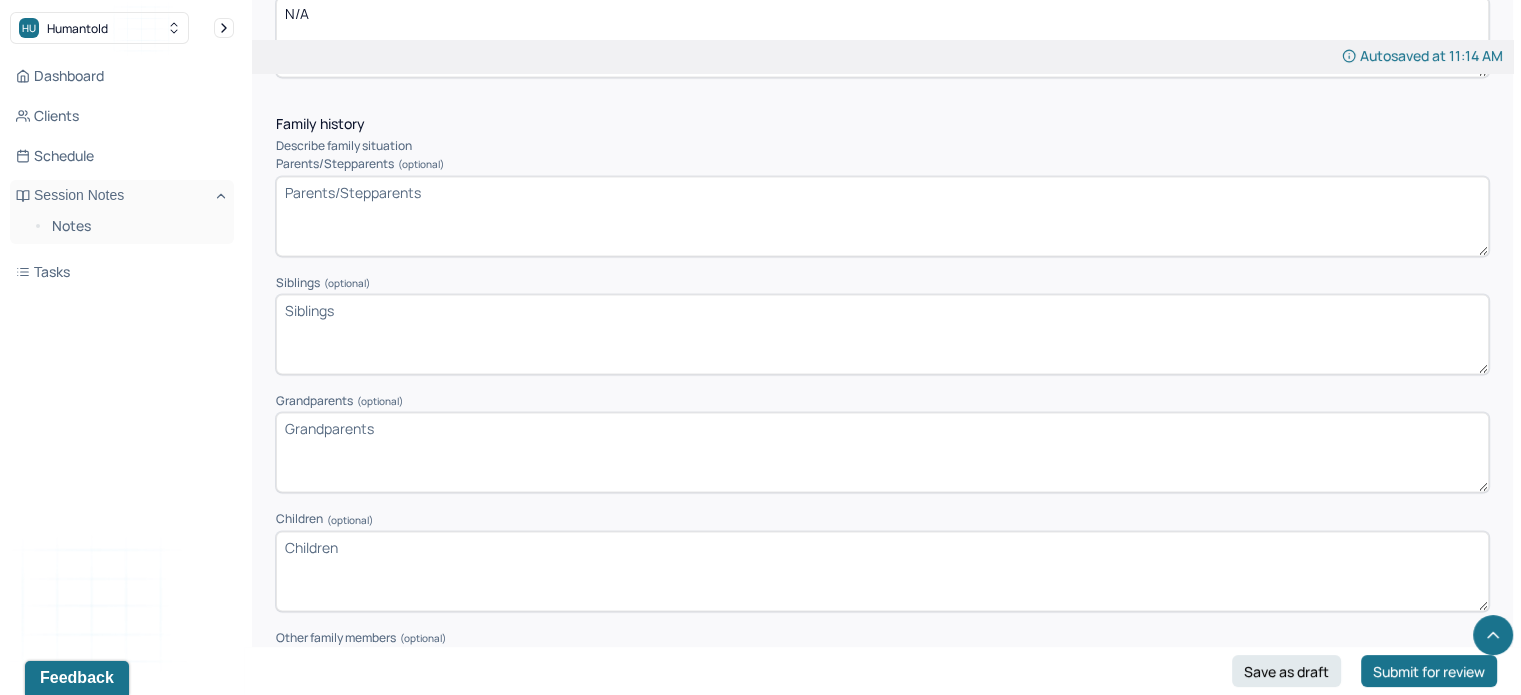 scroll, scrollTop: 2881, scrollLeft: 0, axis: vertical 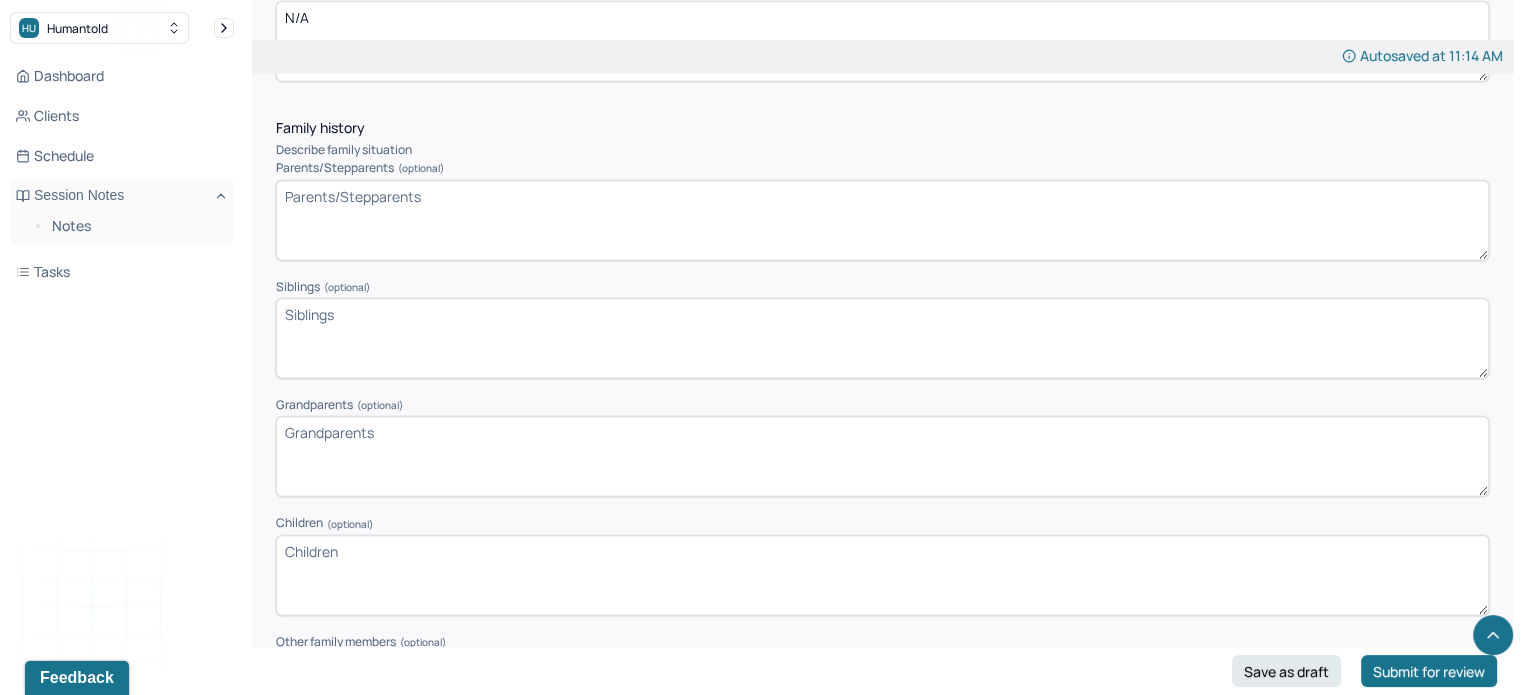 click on "Parents/Stepparents (optional)" at bounding box center (882, 220) 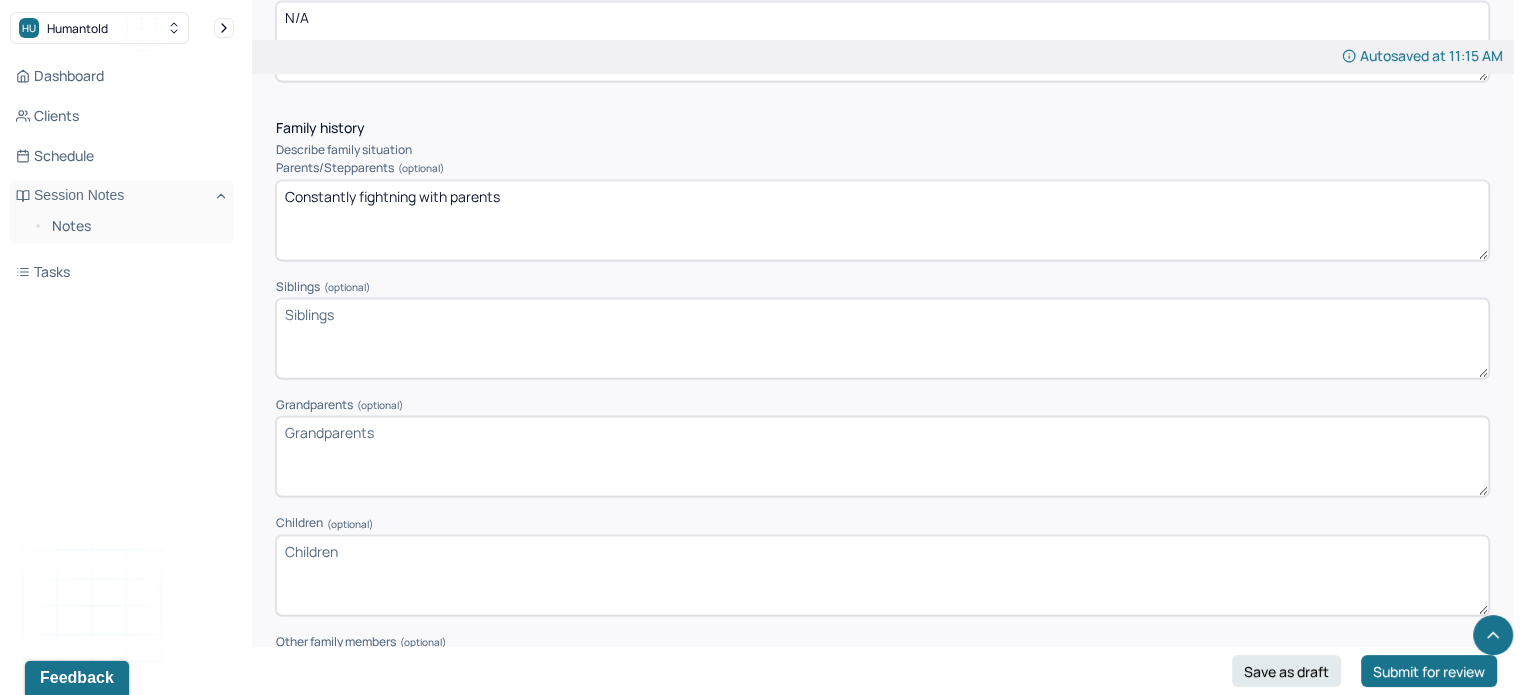 click on "Constantly fightning with parents" at bounding box center (882, 220) 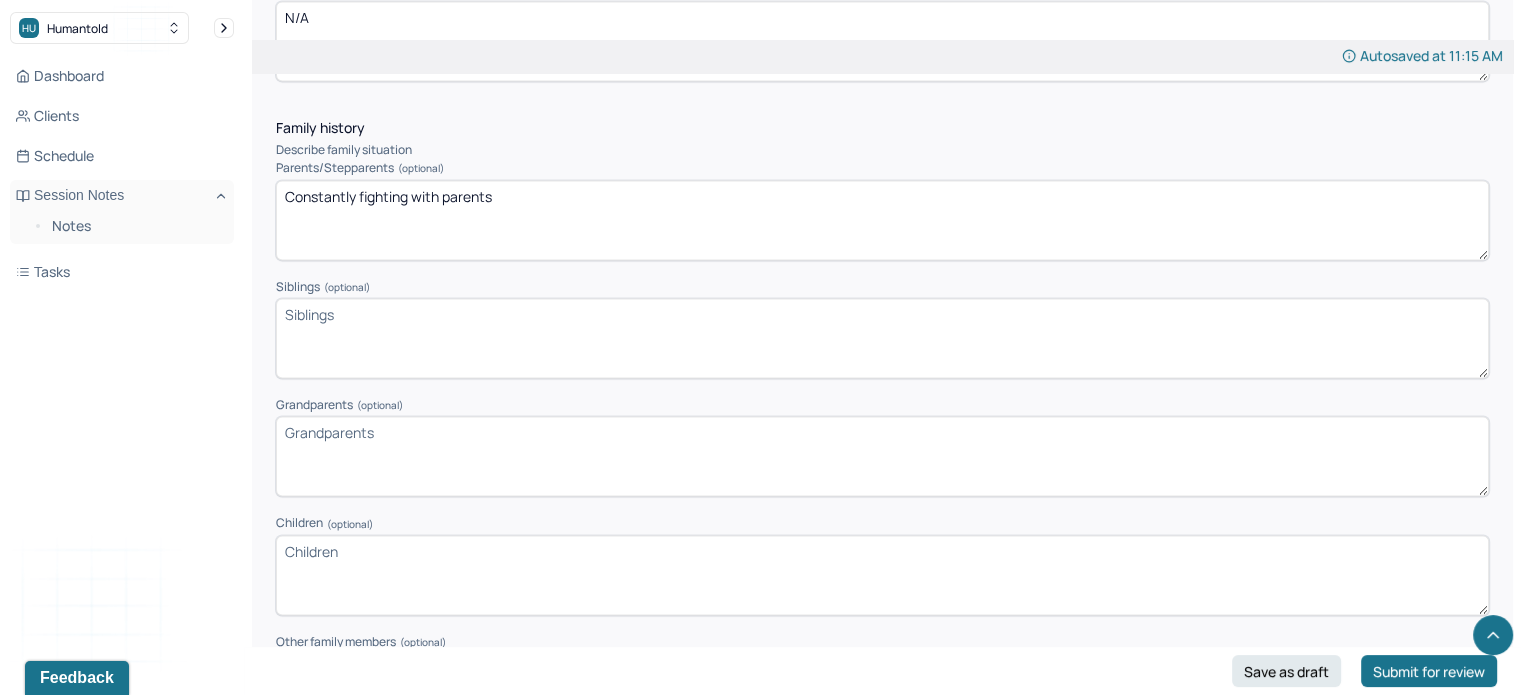 click on "Constantly fightning with parents" at bounding box center [882, 220] 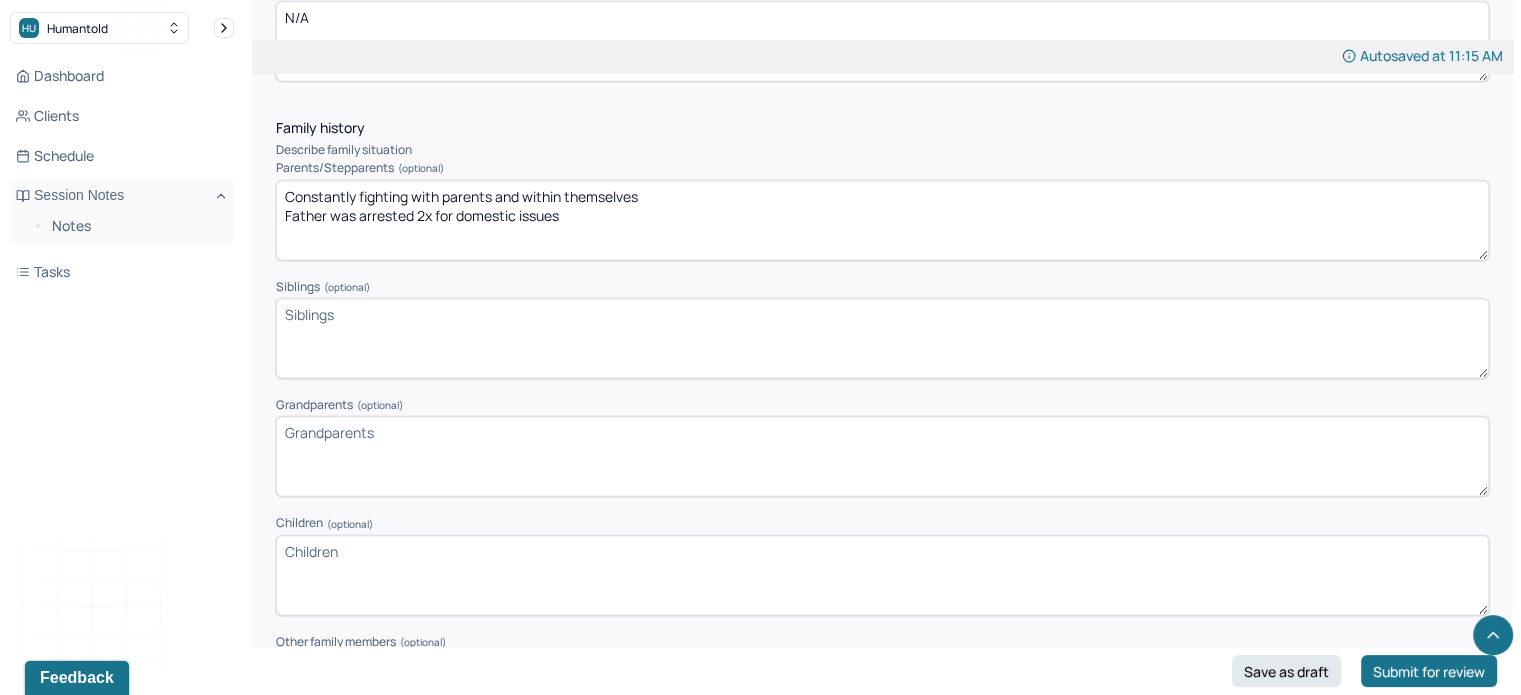 scroll, scrollTop: 4, scrollLeft: 0, axis: vertical 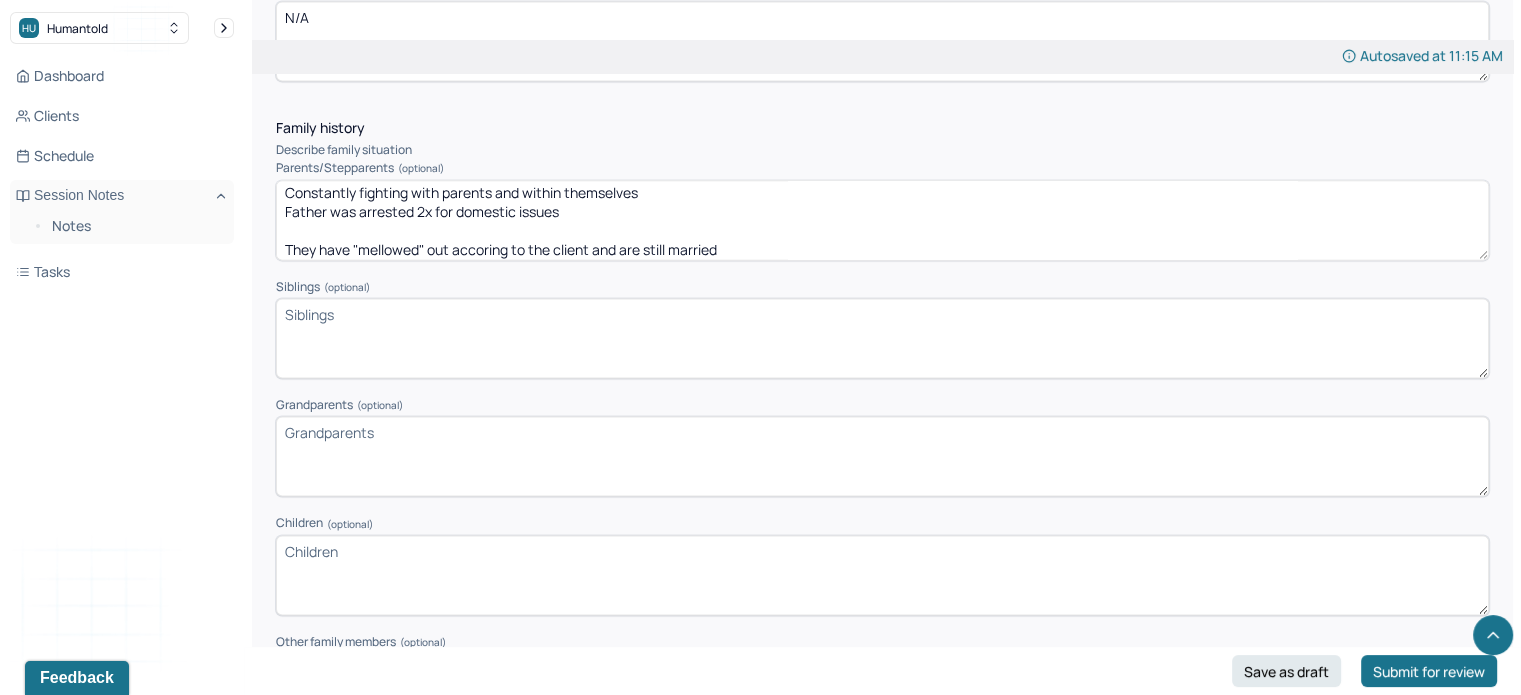 type on "Constantly fighting with parents and within themselves
Father was arrested 2x for domestic issues
They have "mellowed" out accoring to the client and are still married" 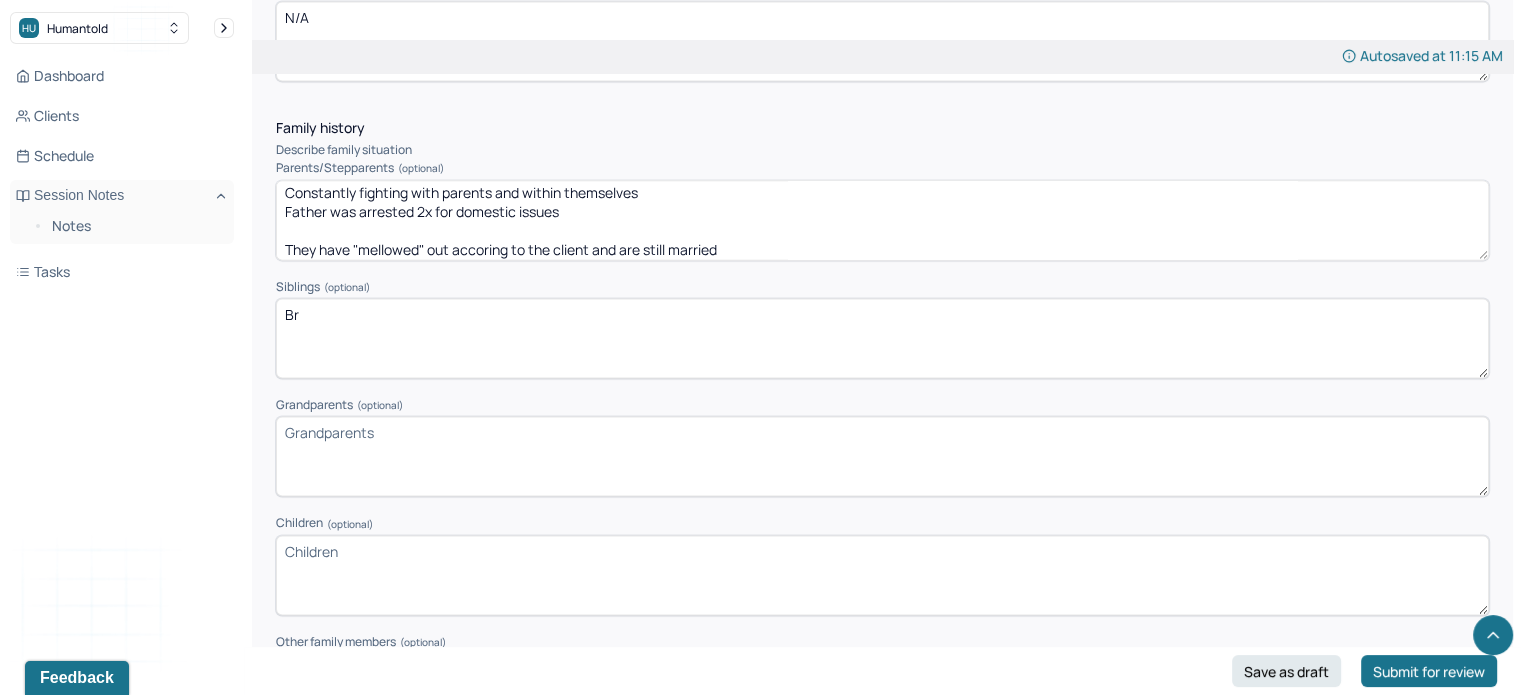 type on "B" 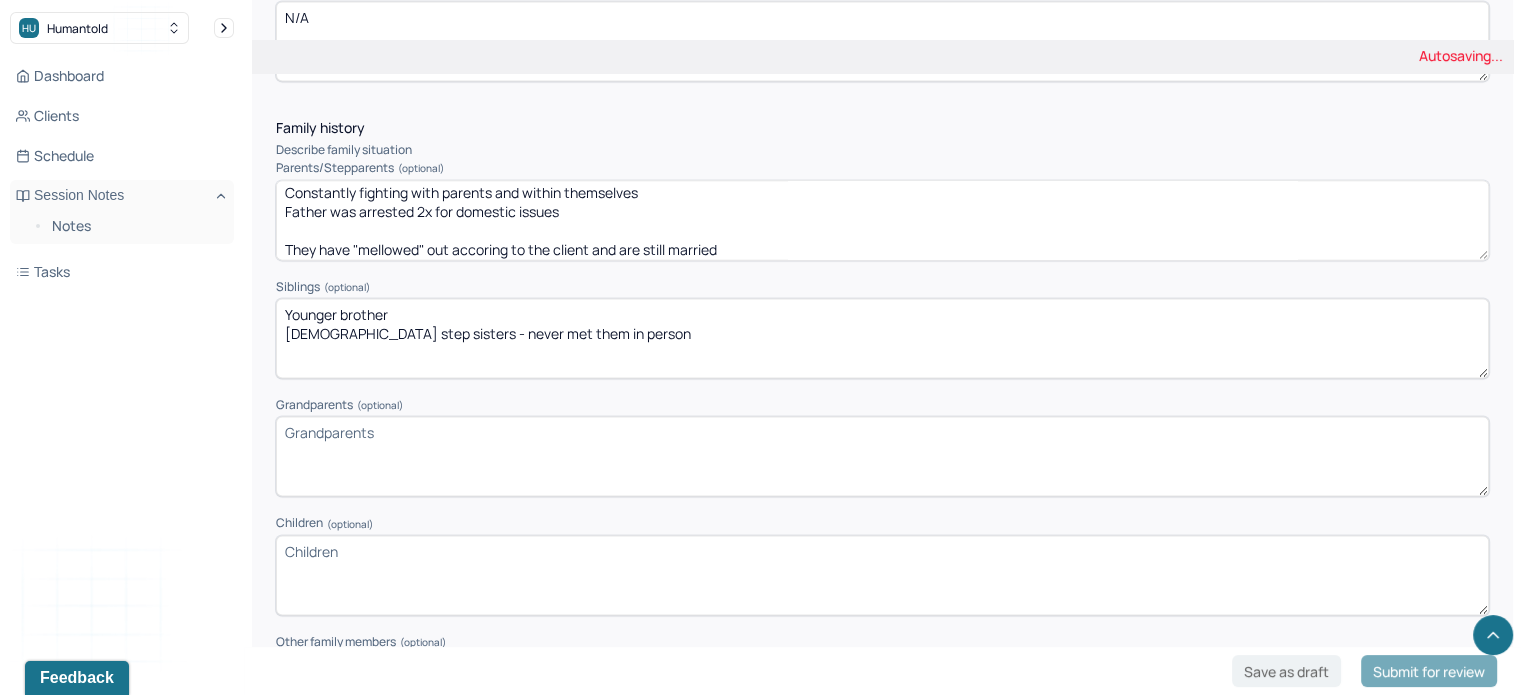 click on "Younger brother
[DEMOGRAPHIC_DATA] step sisters - never met them in person" at bounding box center (882, 338) 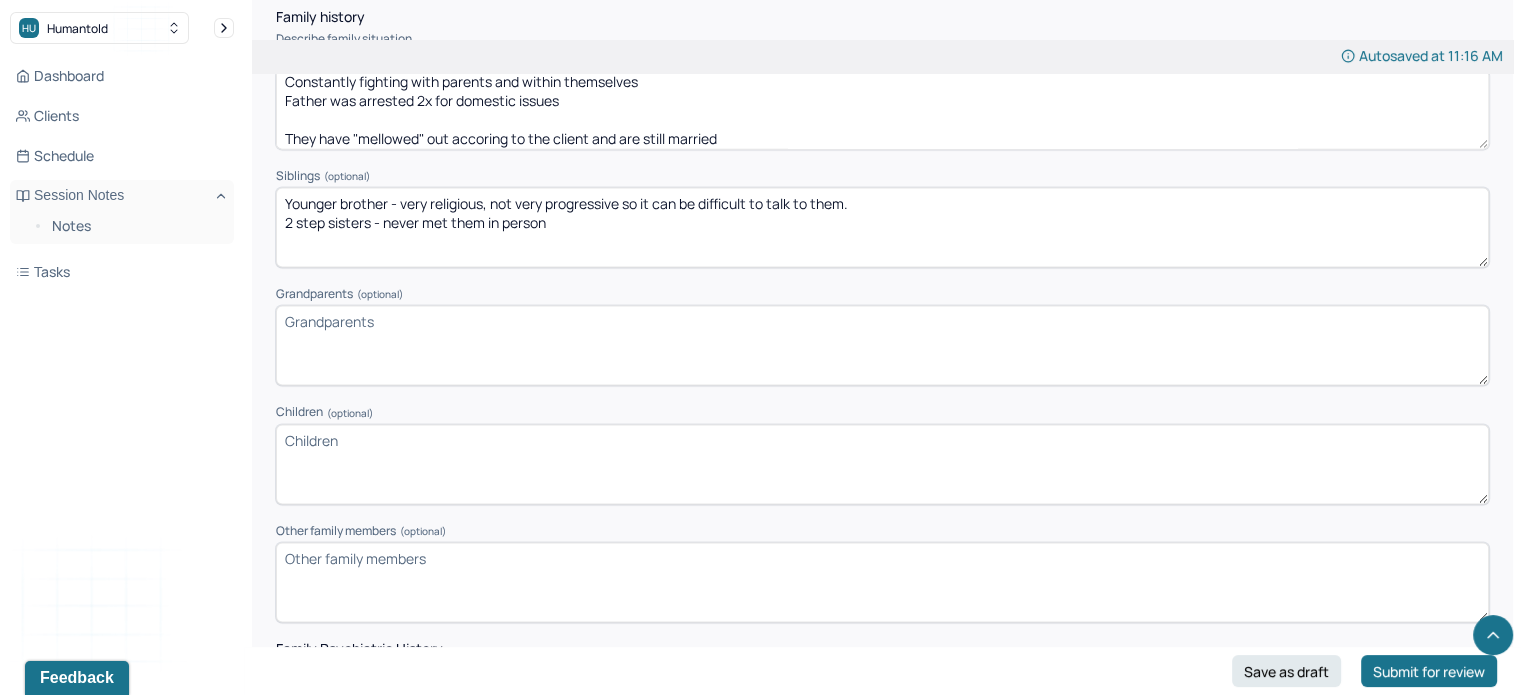 scroll, scrollTop: 3004, scrollLeft: 0, axis: vertical 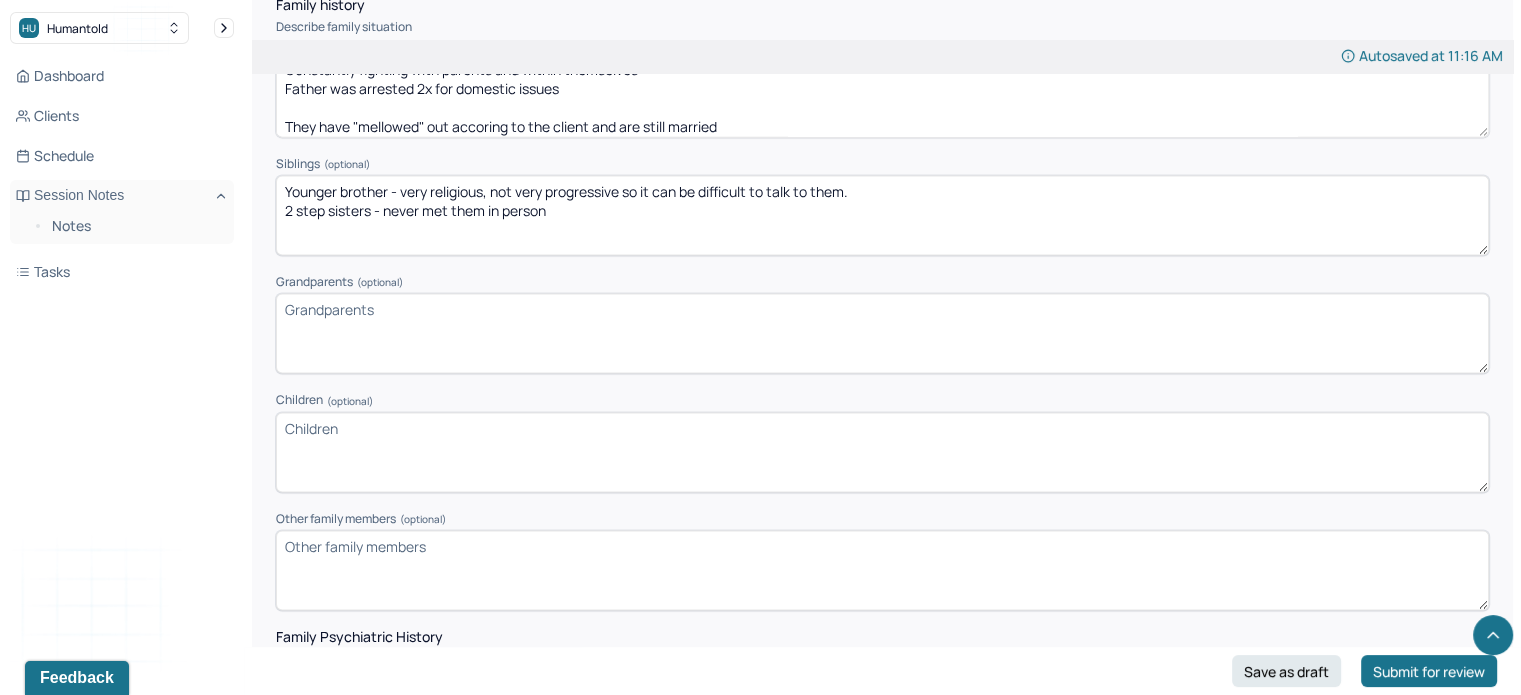 type on "Younger brother - very religious, not very progressive so it can be difficult to talk to them.
2 step sisters - never met them in person" 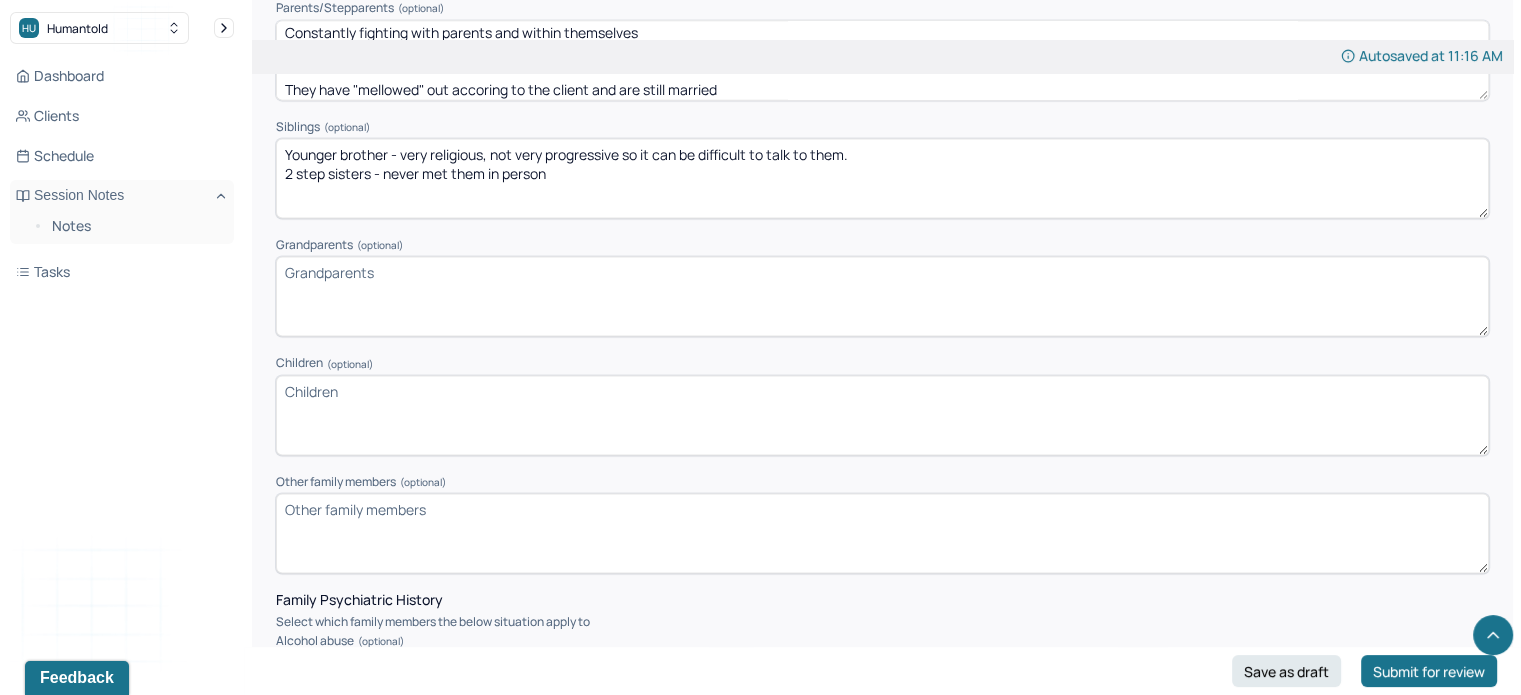 scroll, scrollTop: 3043, scrollLeft: 0, axis: vertical 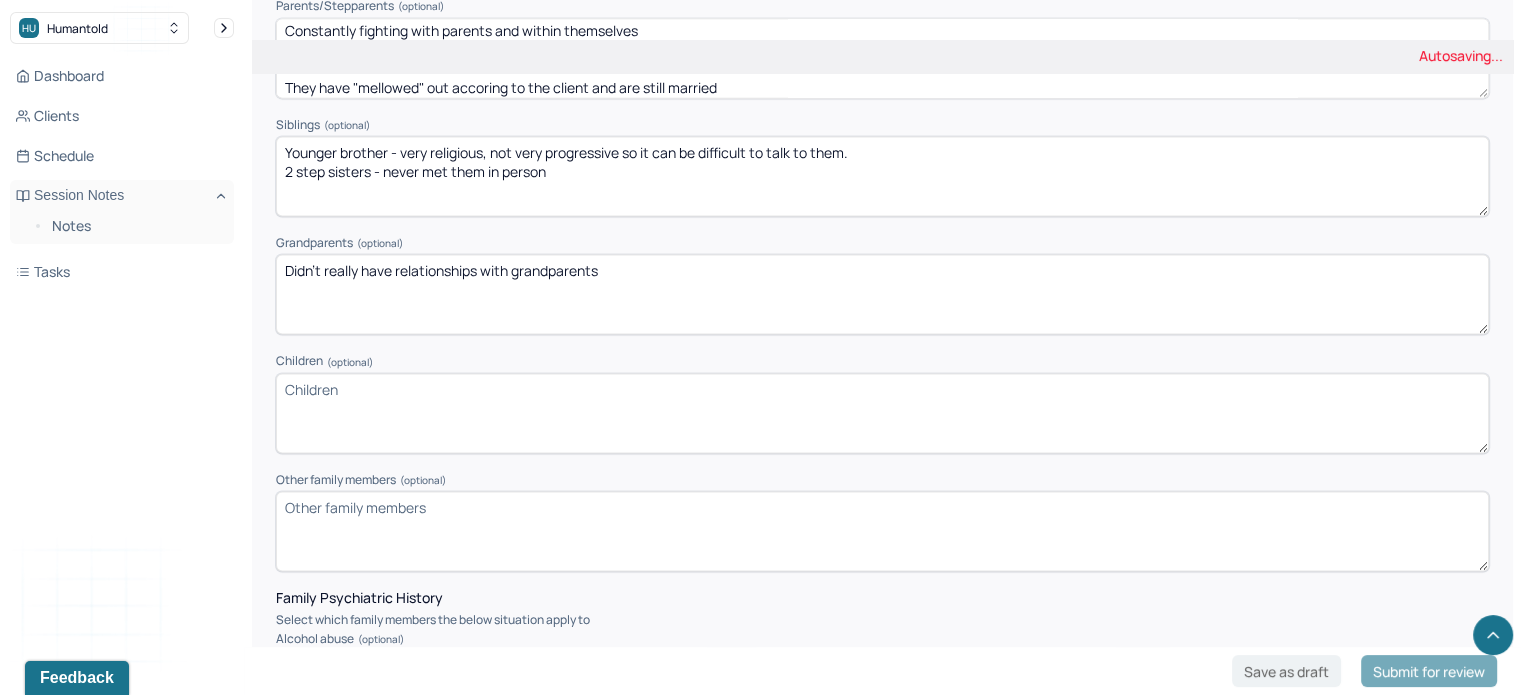 type on "Didn't really have relationships with grandparents" 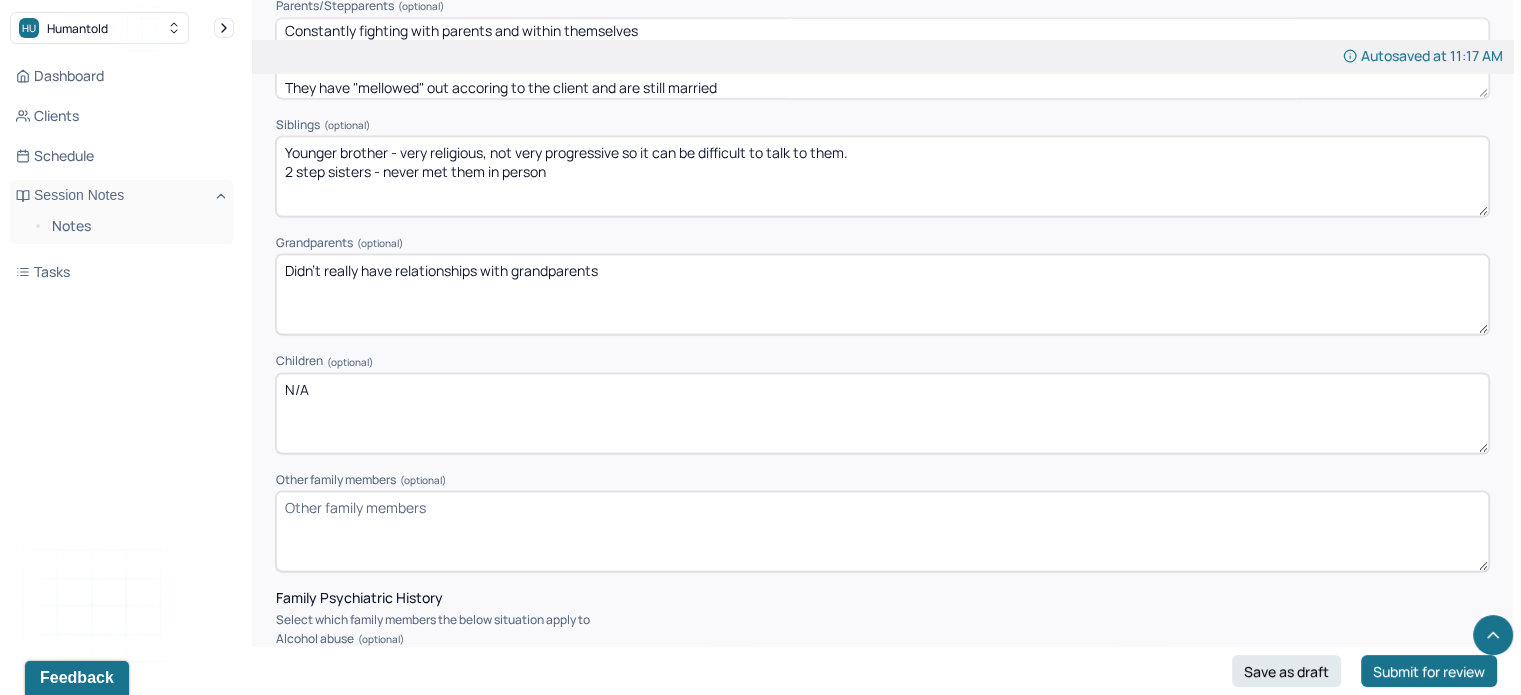 type on "N/A" 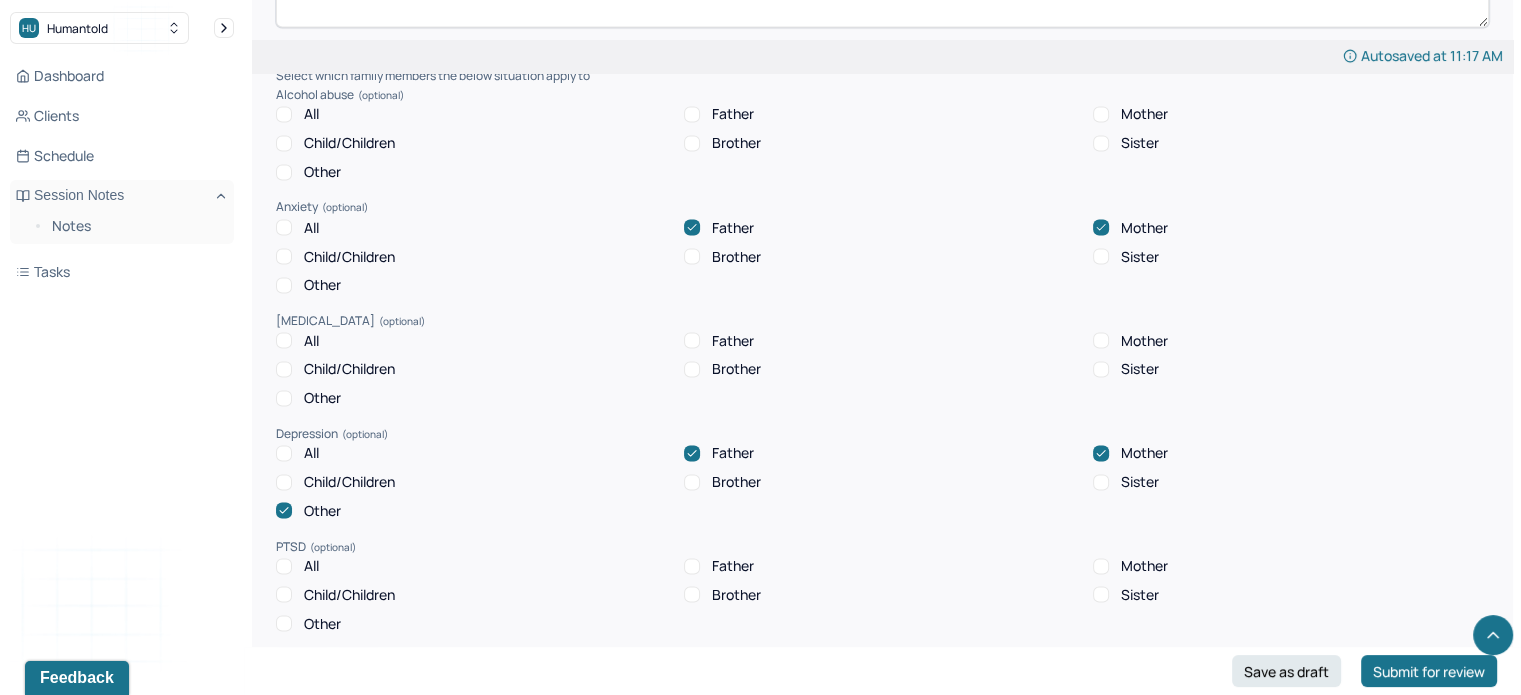 scroll, scrollTop: 3561, scrollLeft: 0, axis: vertical 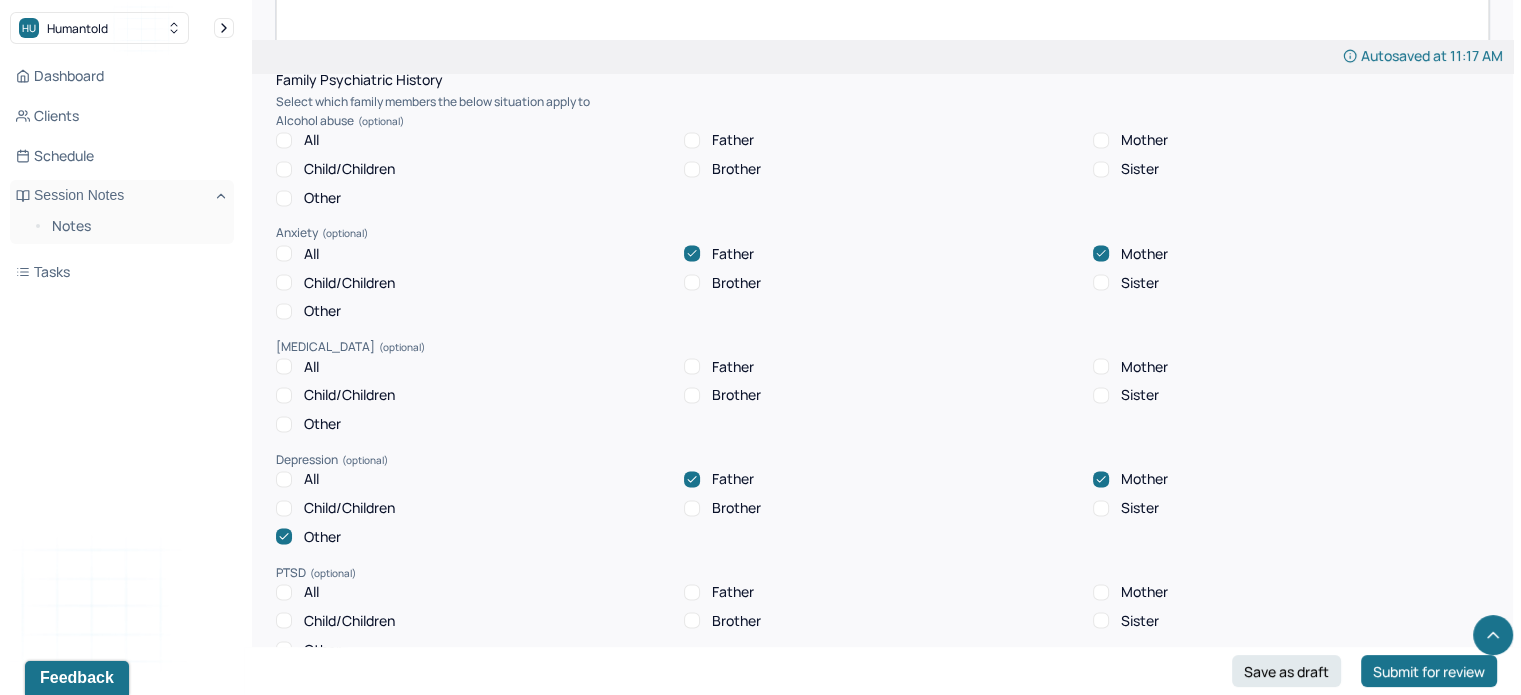 type on "N/A" 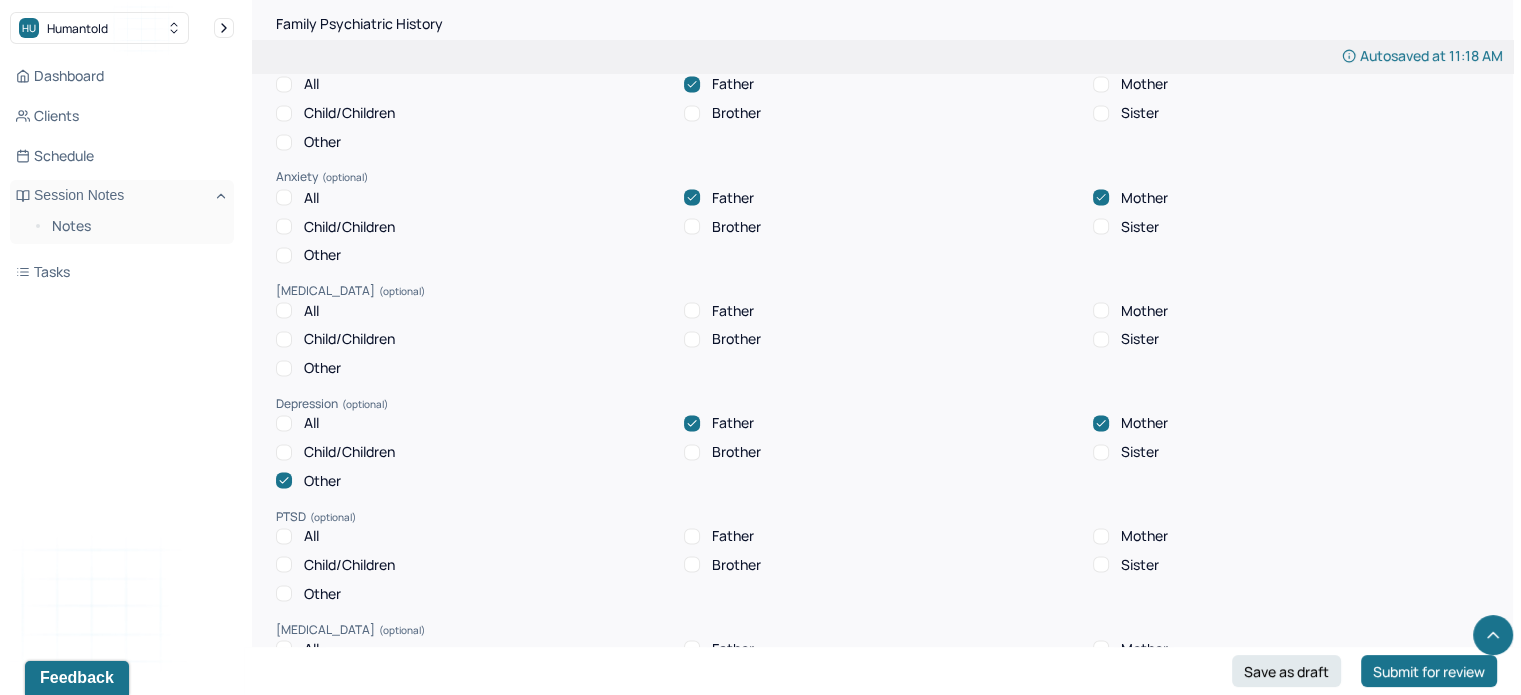 scroll, scrollTop: 3619, scrollLeft: 0, axis: vertical 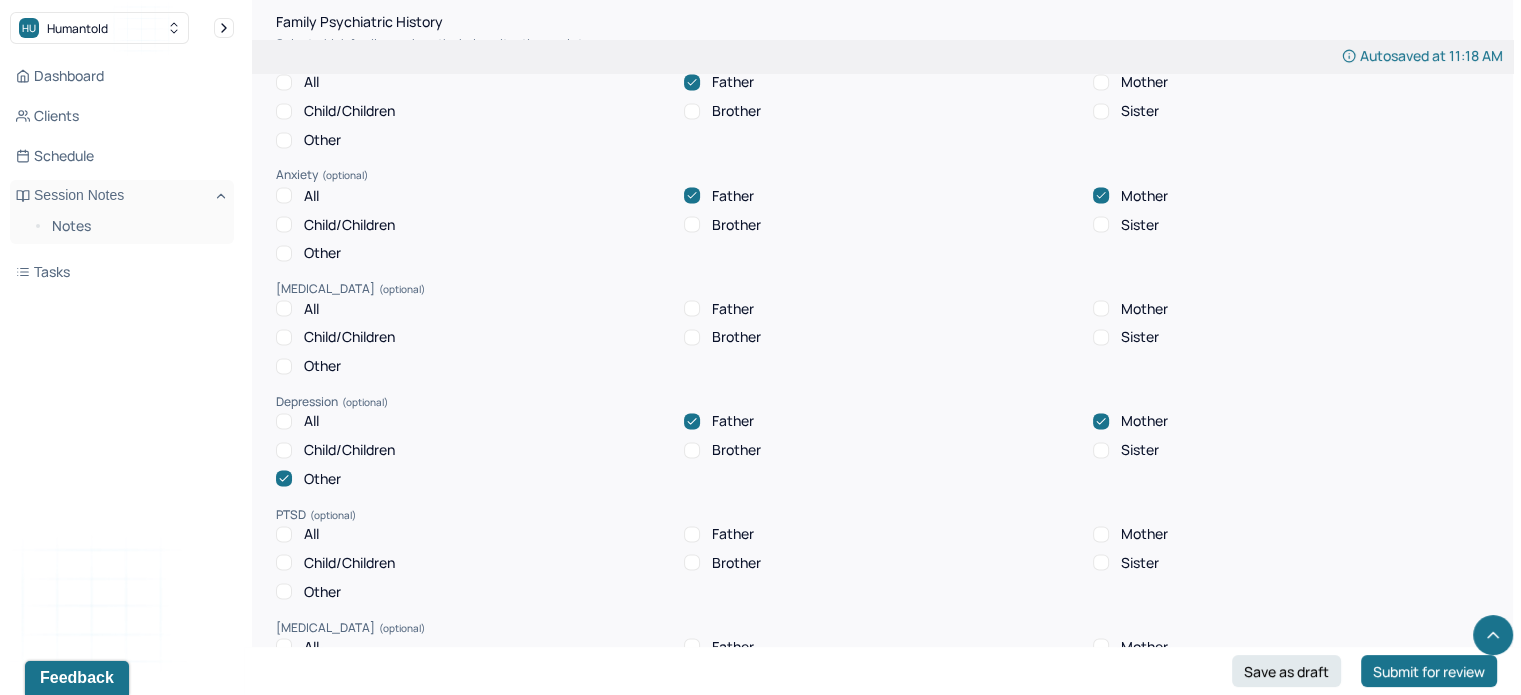 click on "Brother" at bounding box center [692, 224] 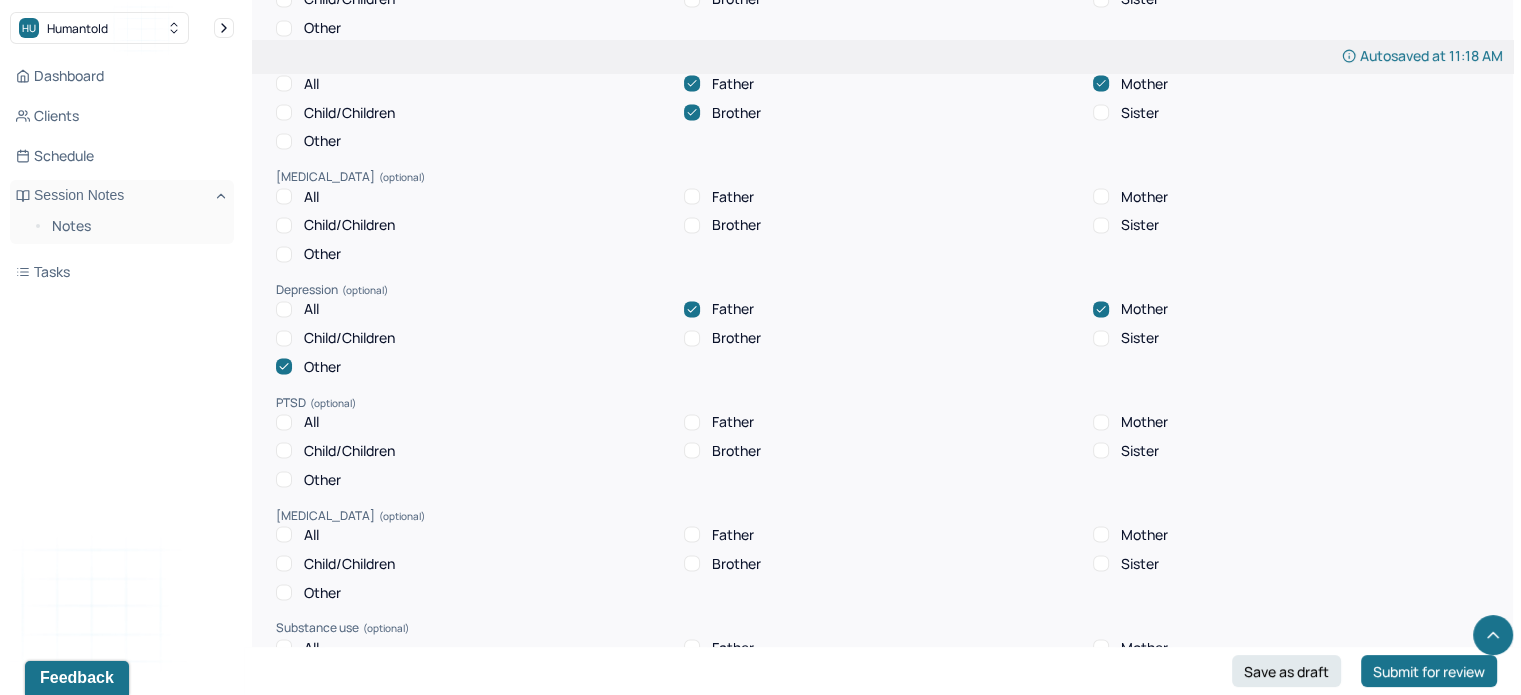 scroll, scrollTop: 3729, scrollLeft: 0, axis: vertical 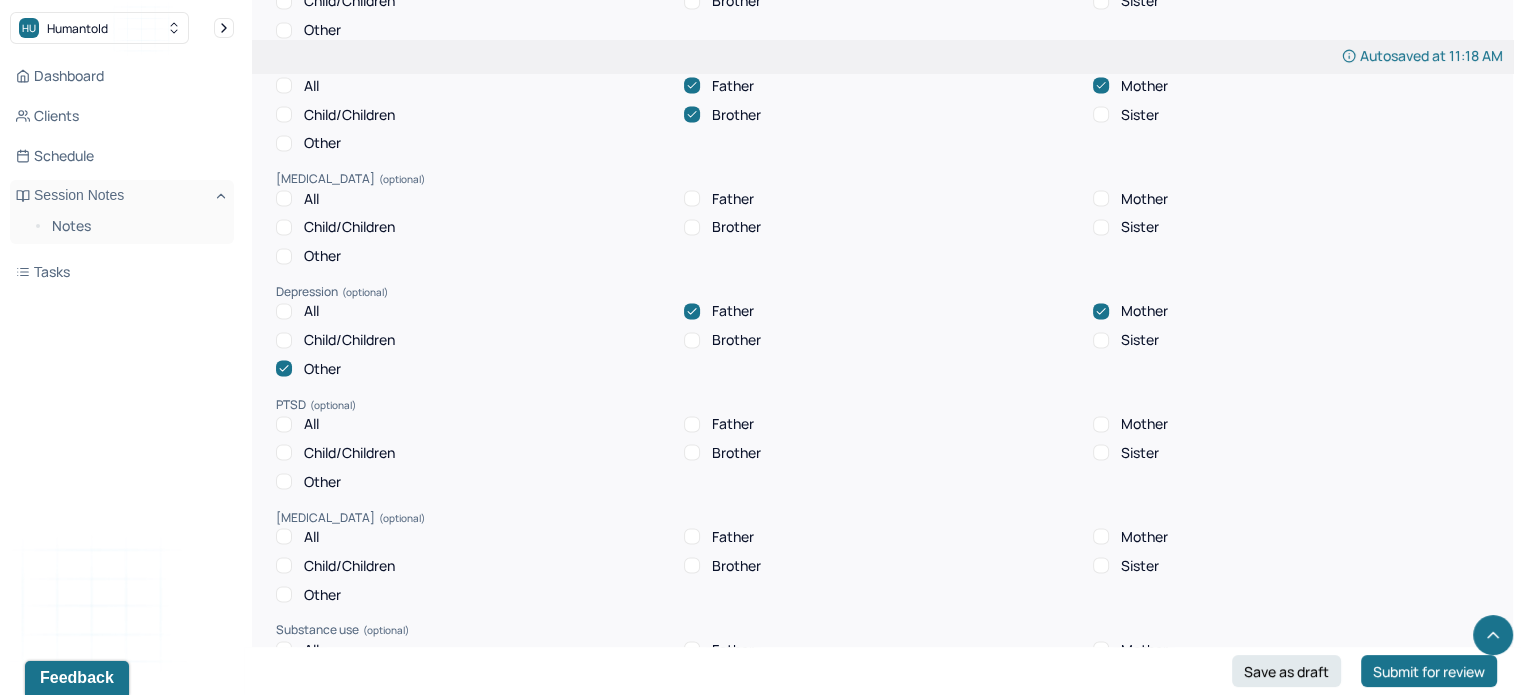 click on "Mother" at bounding box center (1101, 198) 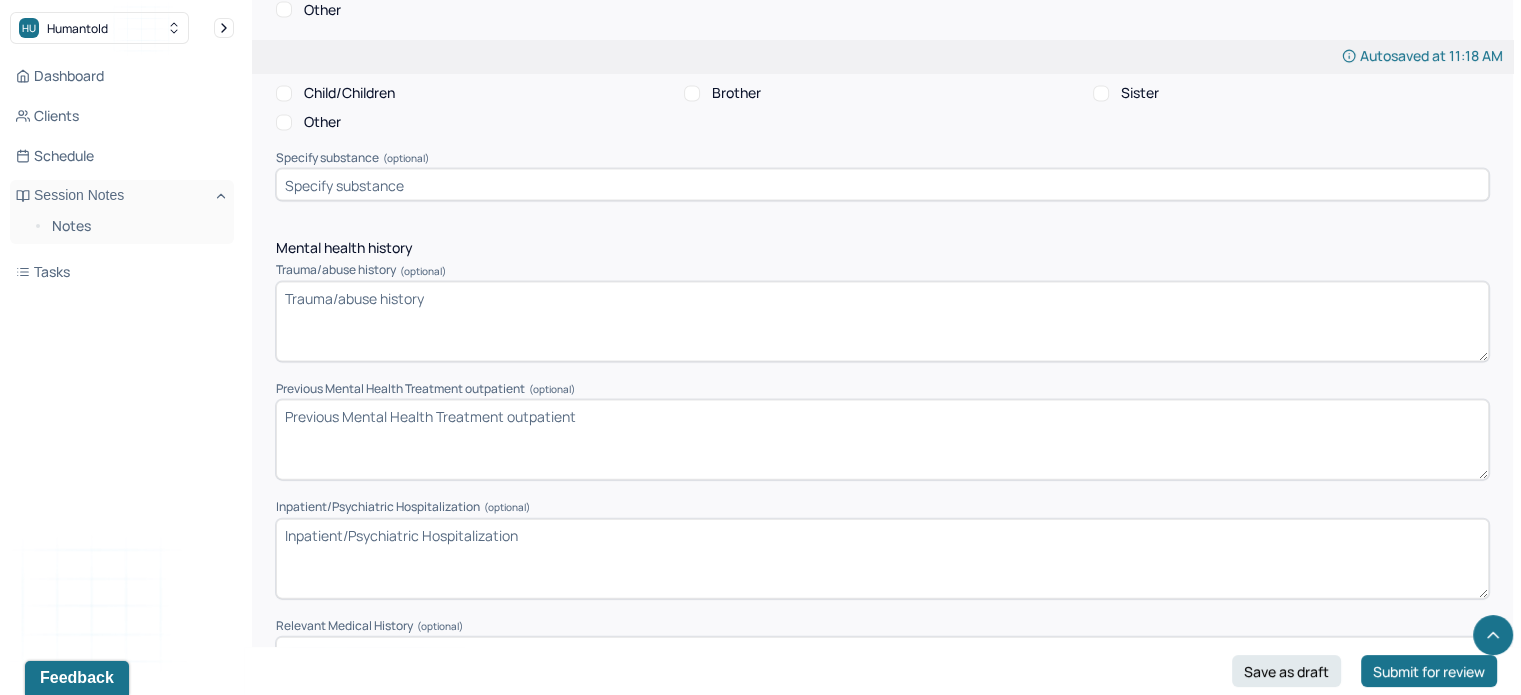 scroll, scrollTop: 4316, scrollLeft: 0, axis: vertical 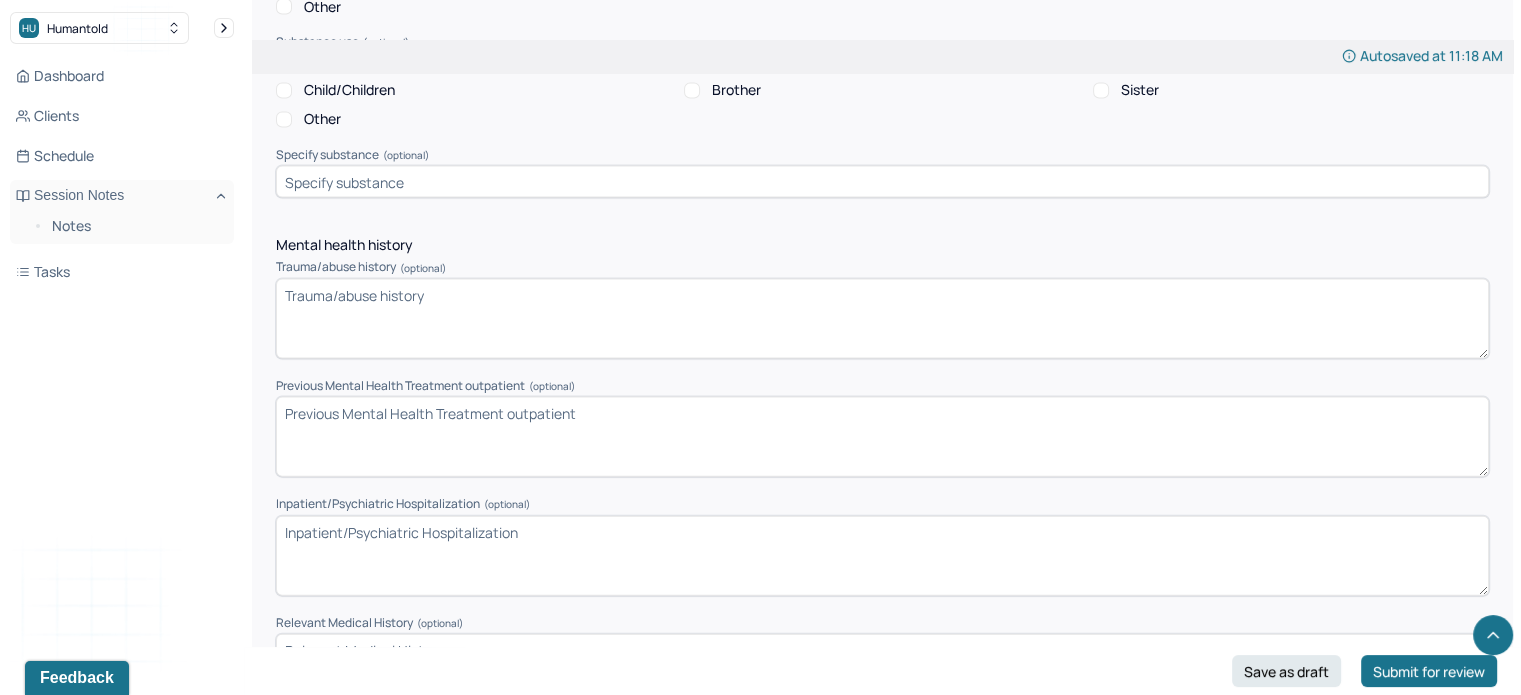 click on "Trauma/abuse history (optional)" at bounding box center (882, 319) 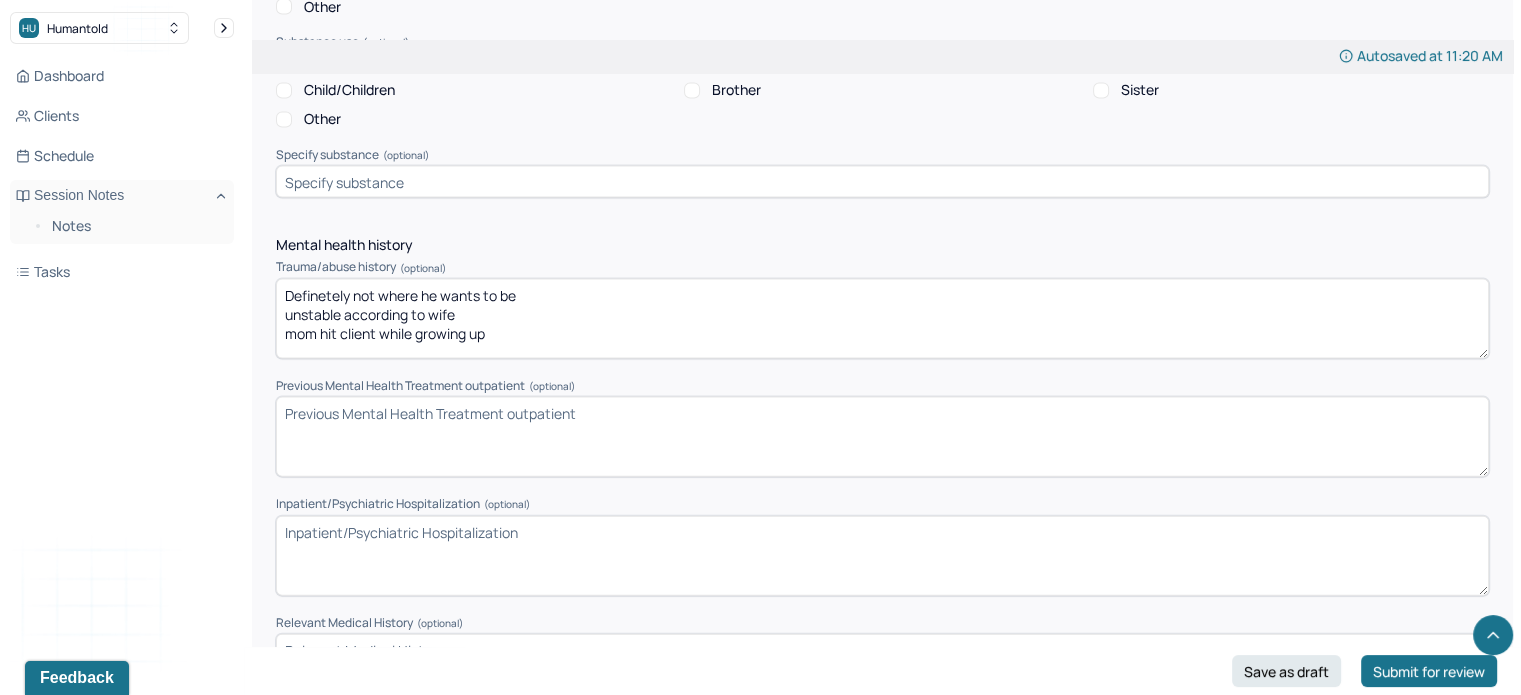 scroll, scrollTop: 4, scrollLeft: 0, axis: vertical 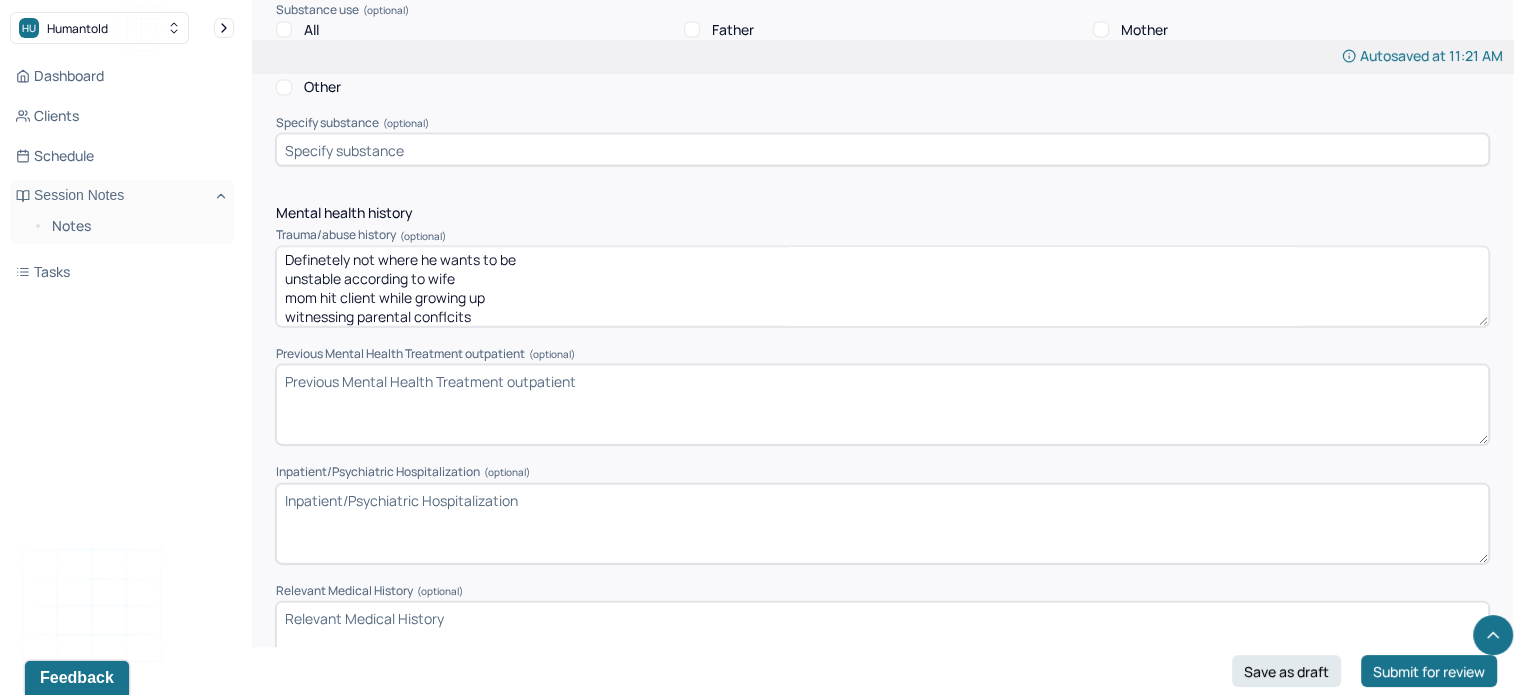click on "Definetely not where he wants to be
unstable according to wife
mom hit client while growing up
witnessing parental conflcits" at bounding box center [882, 287] 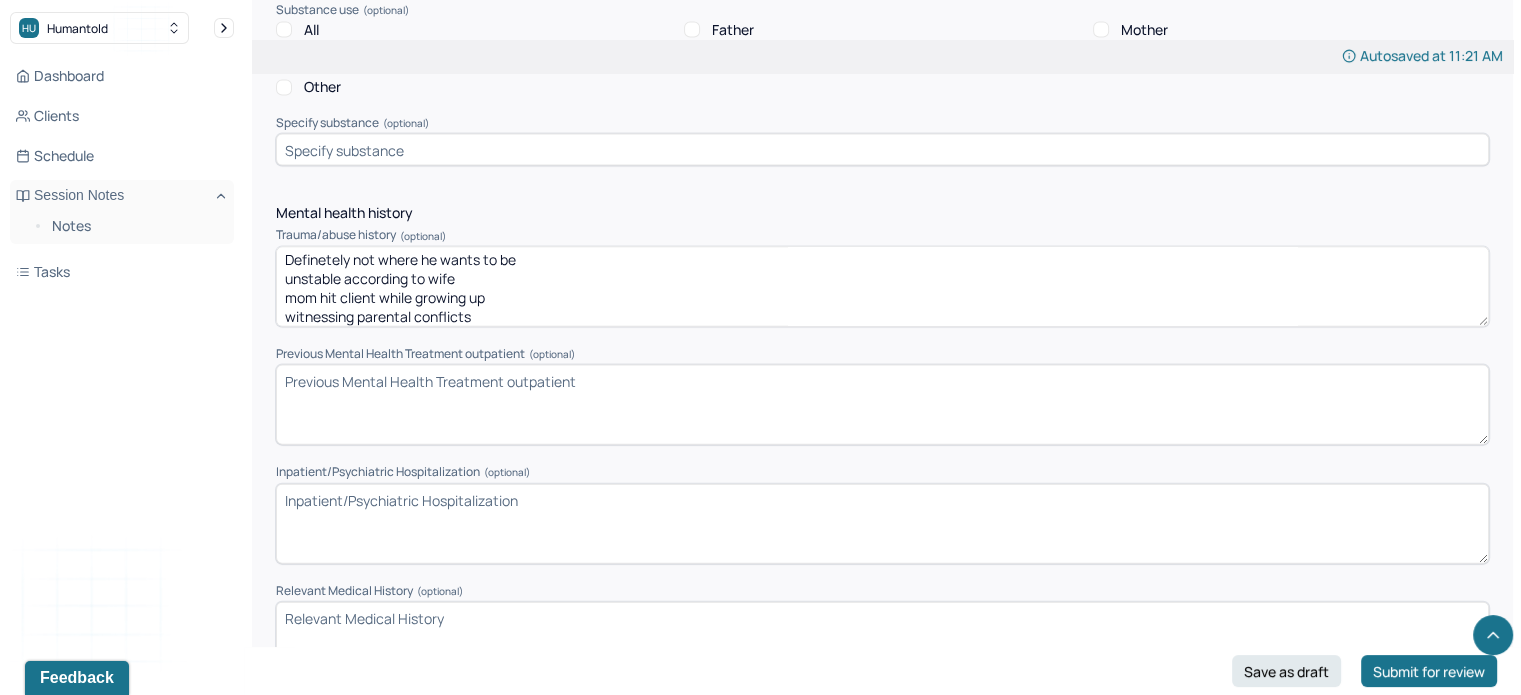 scroll, scrollTop: 4335, scrollLeft: 0, axis: vertical 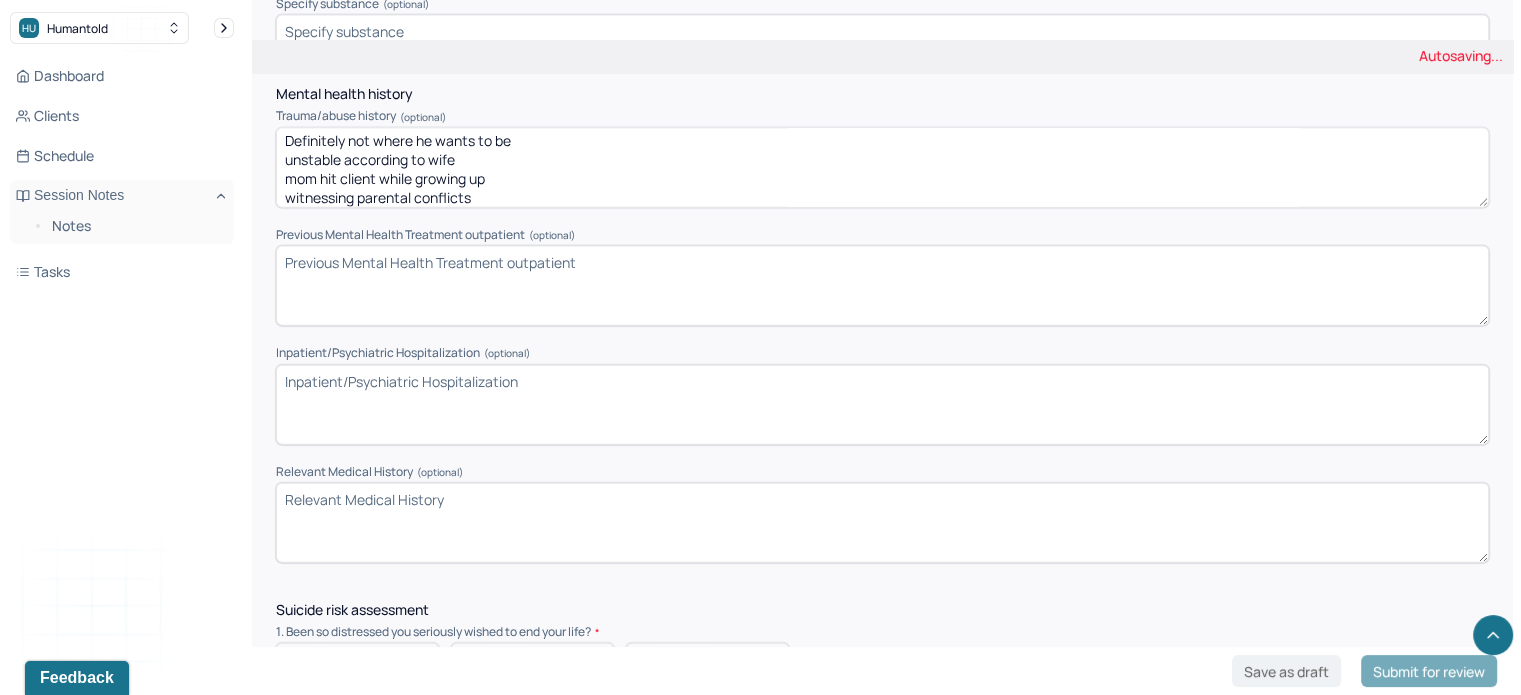 type on "Definitely not where he wants to be
unstable according to wife
mom hit client while growing up
witnessing parental conflicts" 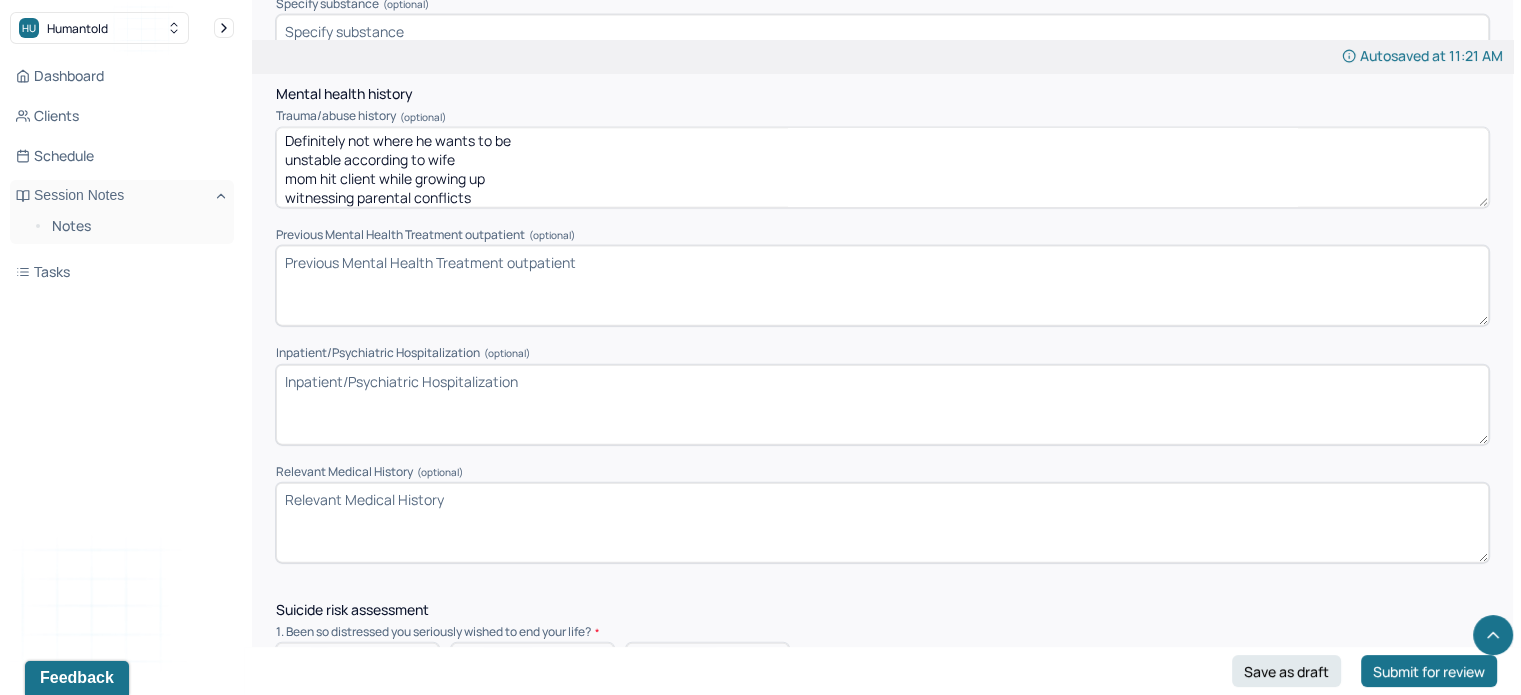 click on "Previous Mental Health Treatment outpatient (optional)" at bounding box center (882, 286) 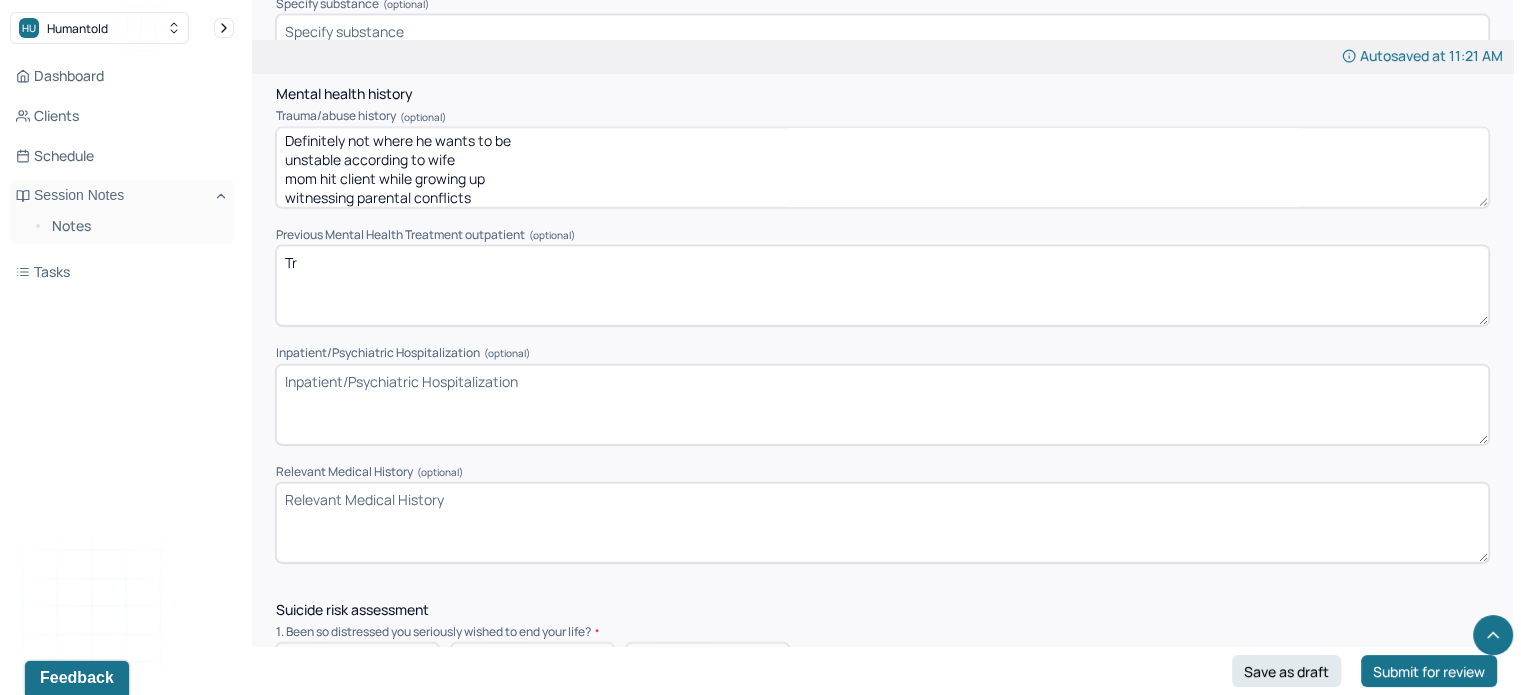 type on "T" 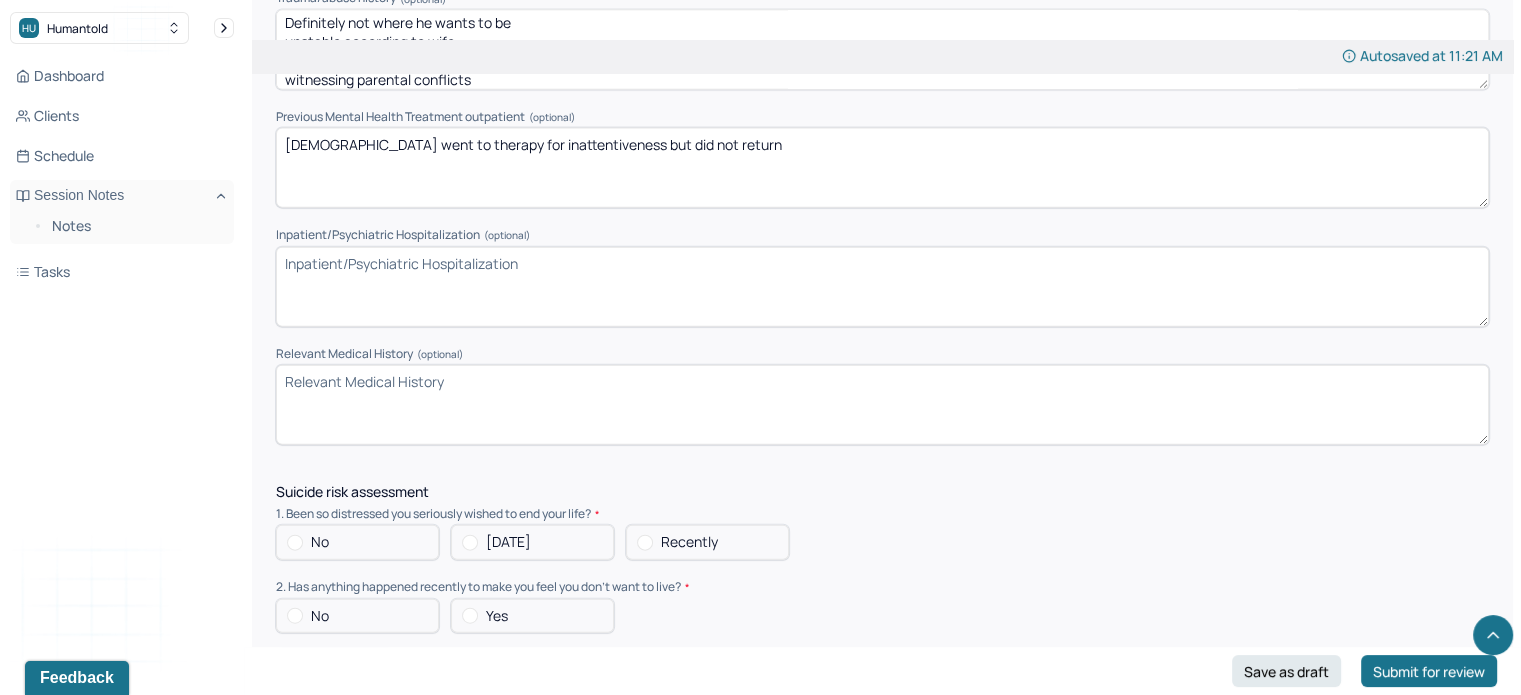 scroll, scrollTop: 4587, scrollLeft: 0, axis: vertical 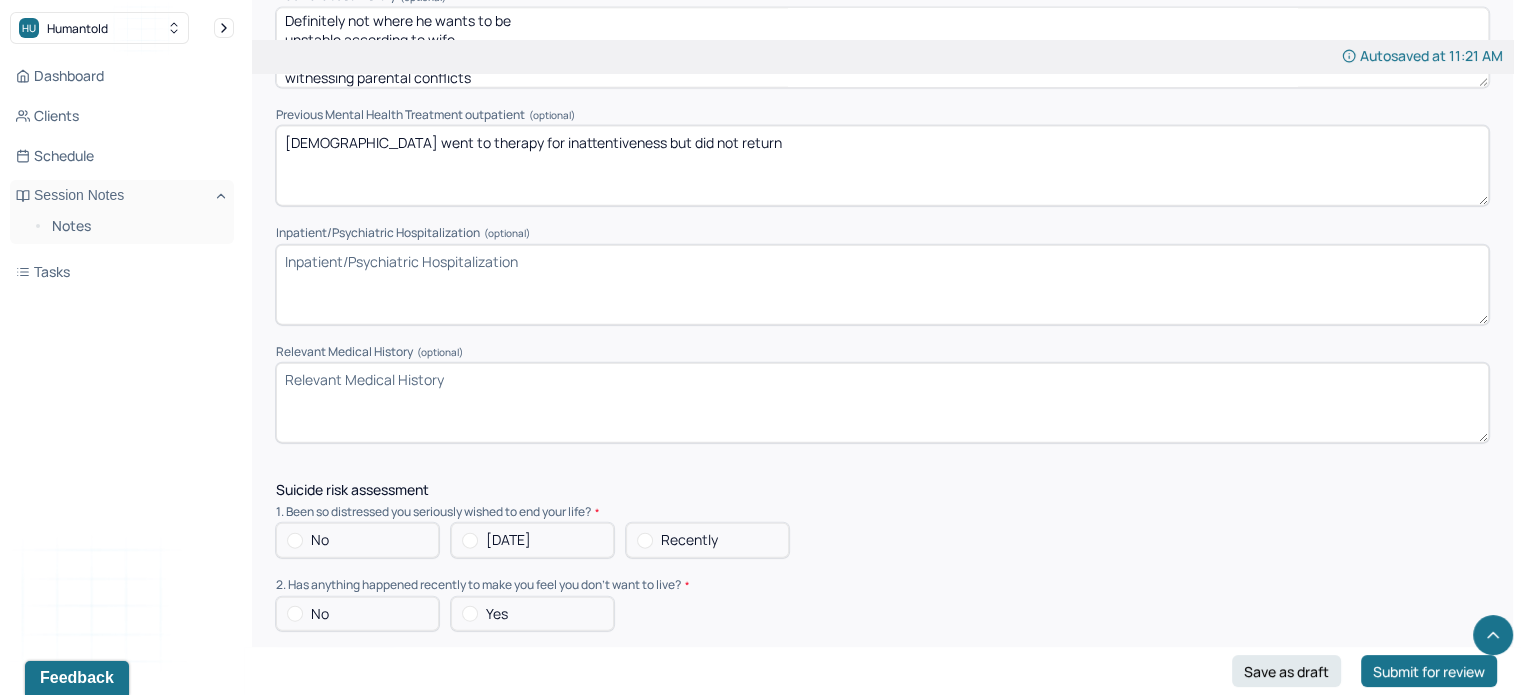 type on "[DEMOGRAPHIC_DATA] went to therapy for inattentiveness but did not return" 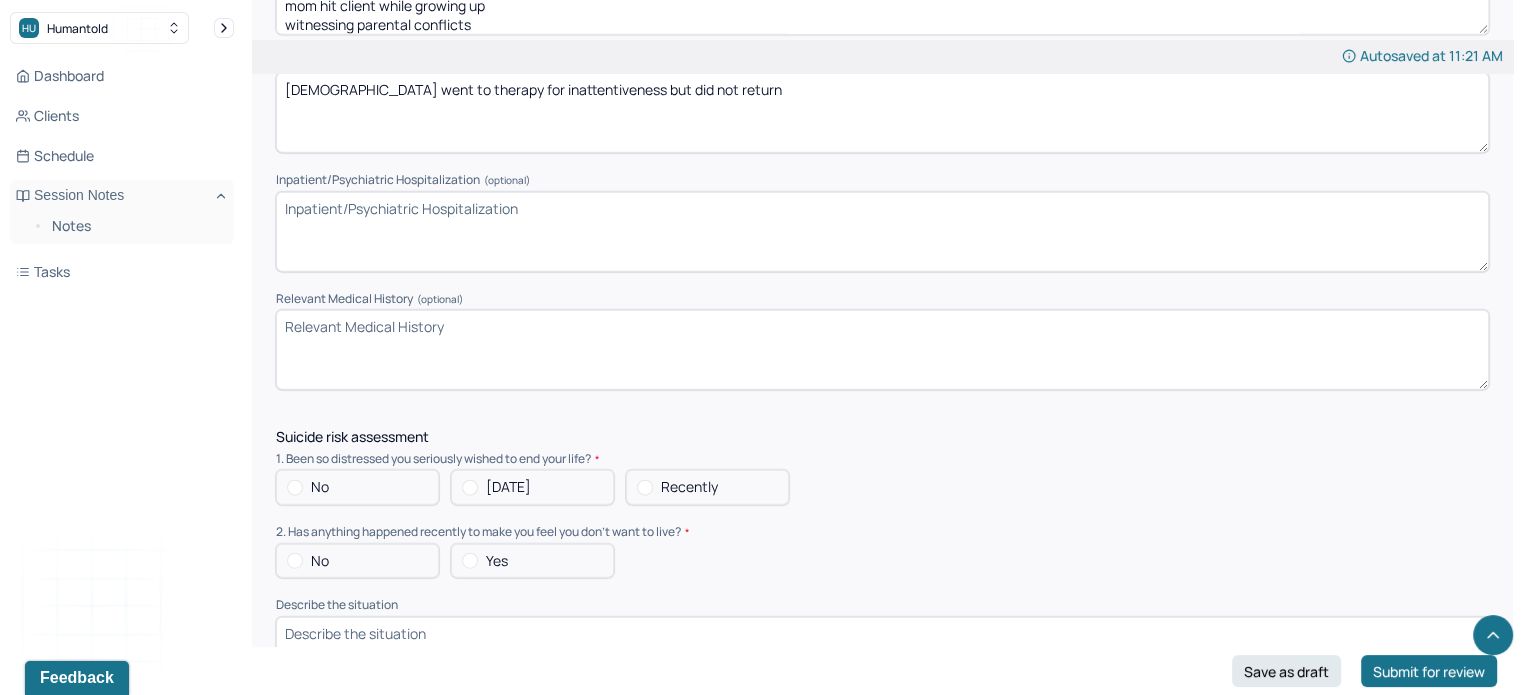 scroll, scrollTop: 4643, scrollLeft: 0, axis: vertical 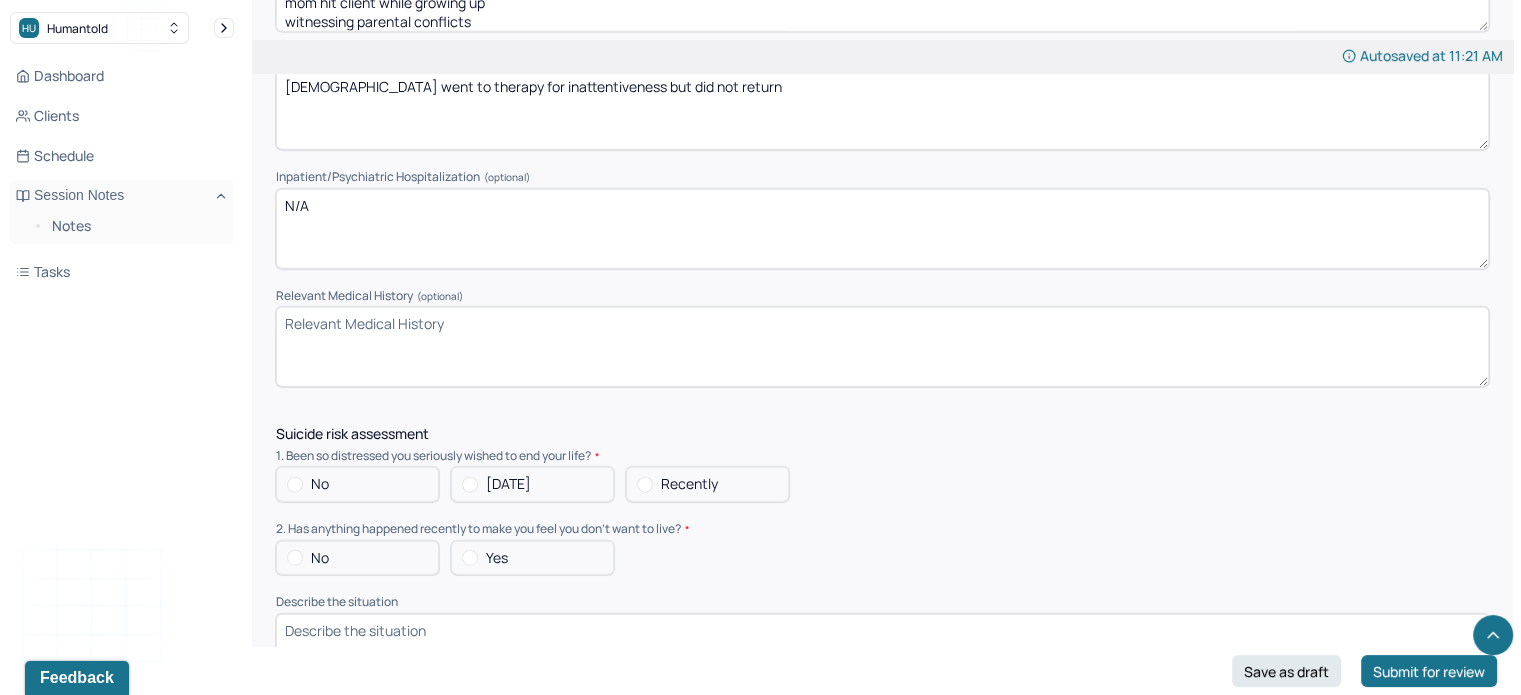 type on "N/A" 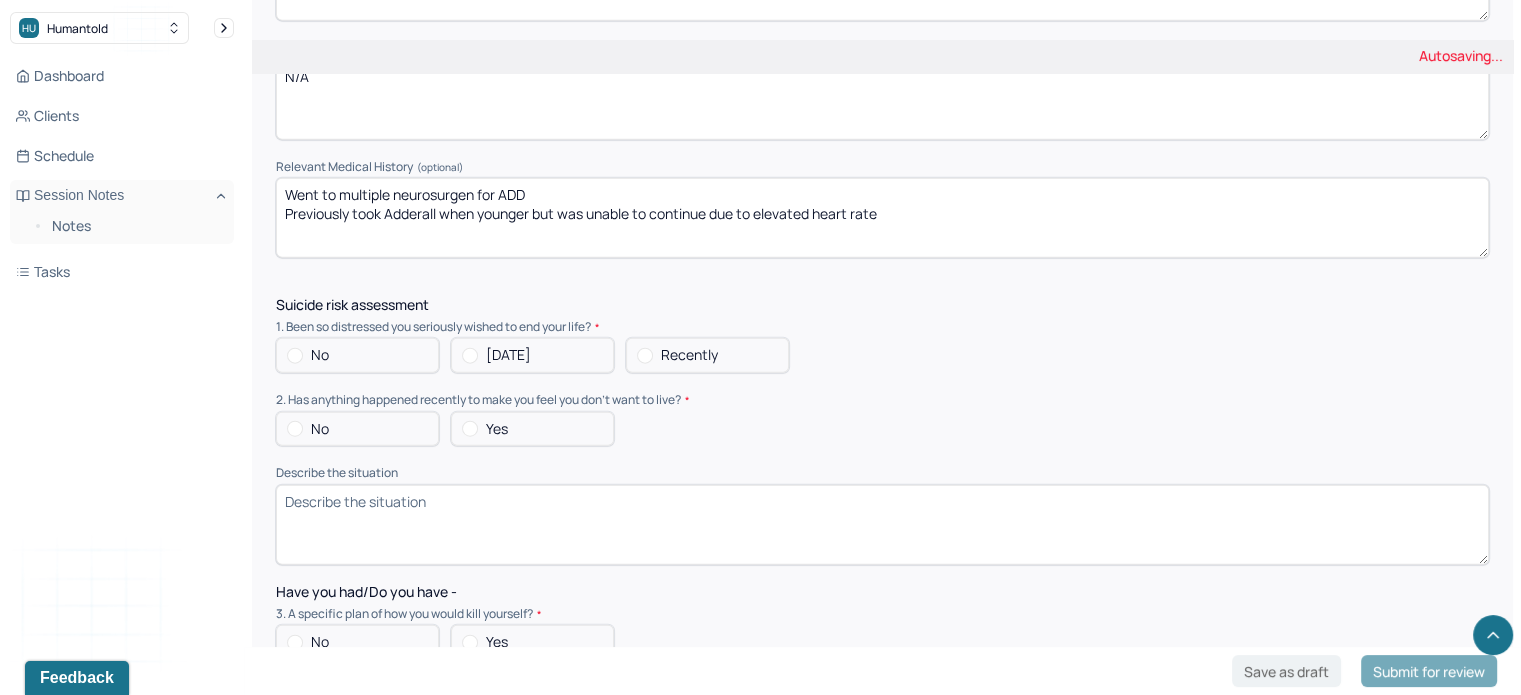 scroll, scrollTop: 4787, scrollLeft: 0, axis: vertical 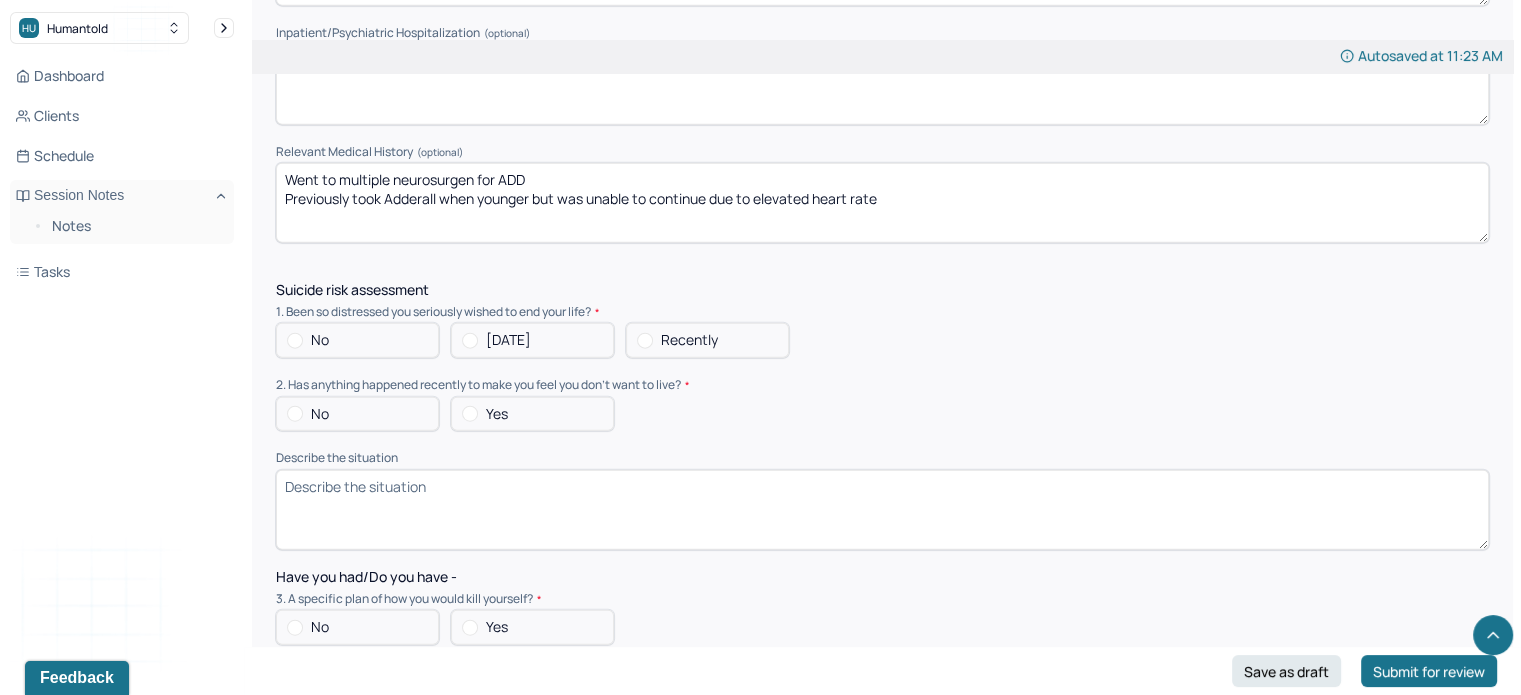type on "Went to multiple neurosurgen for ADD
Previously took Adderall when younger but was unable to continue due to elevated heart rate" 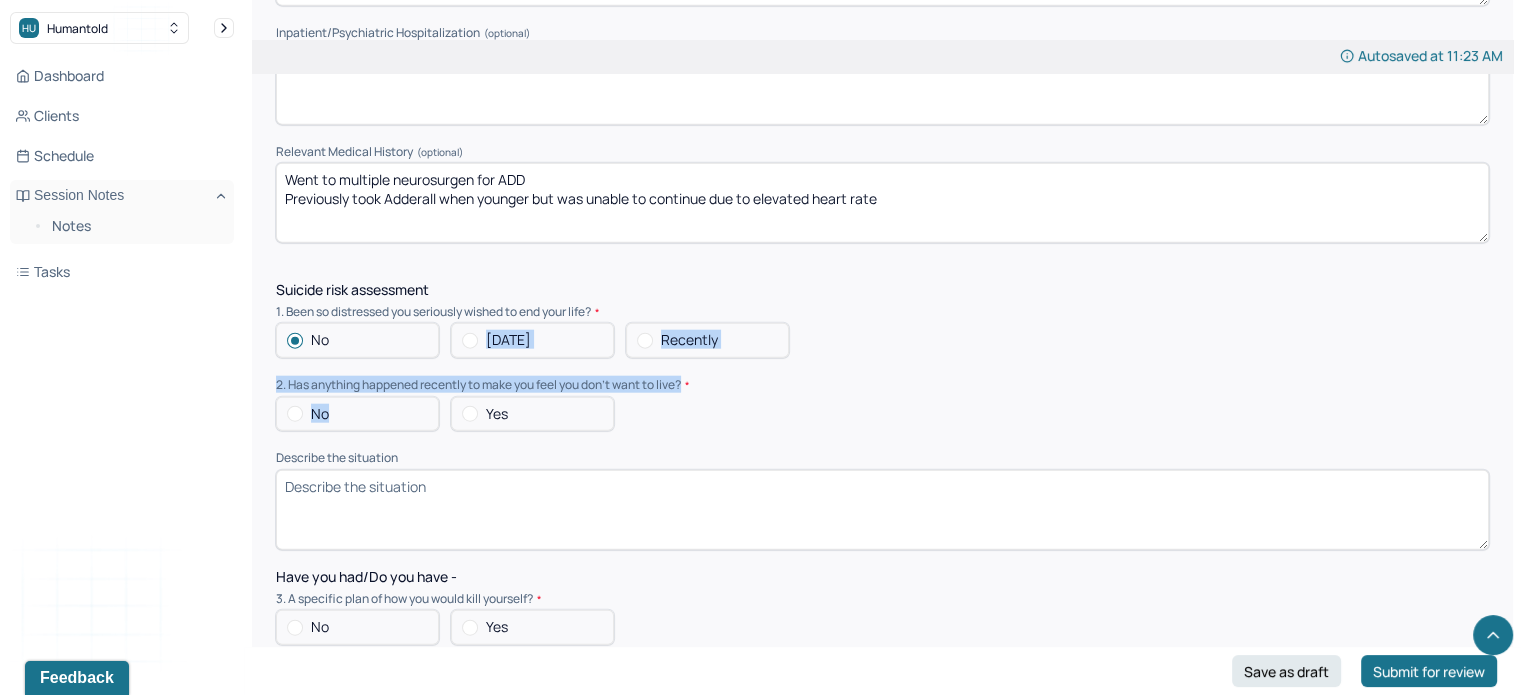 drag, startPoint x: 394, startPoint y: 332, endPoint x: 371, endPoint y: 408, distance: 79.40403 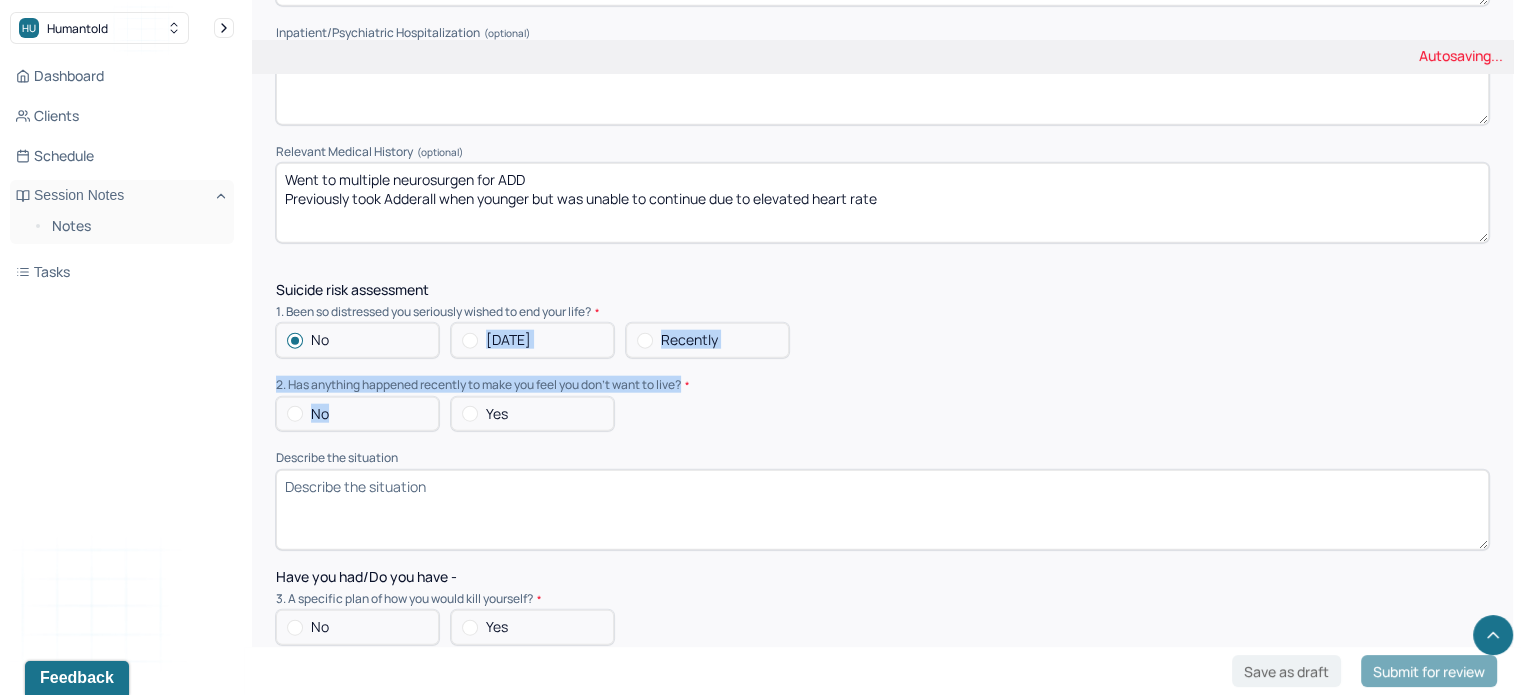 click on "No" at bounding box center [357, 414] 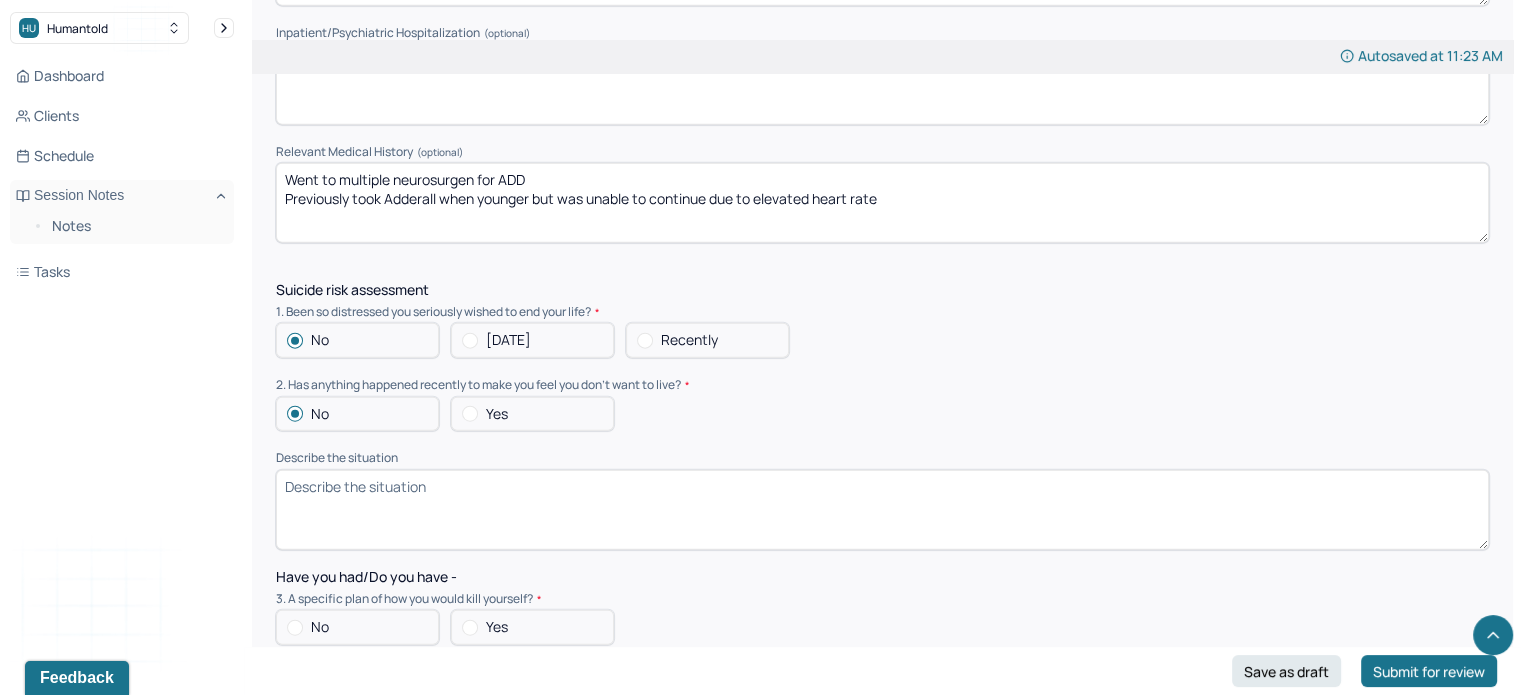 scroll, scrollTop: 4987, scrollLeft: 0, axis: vertical 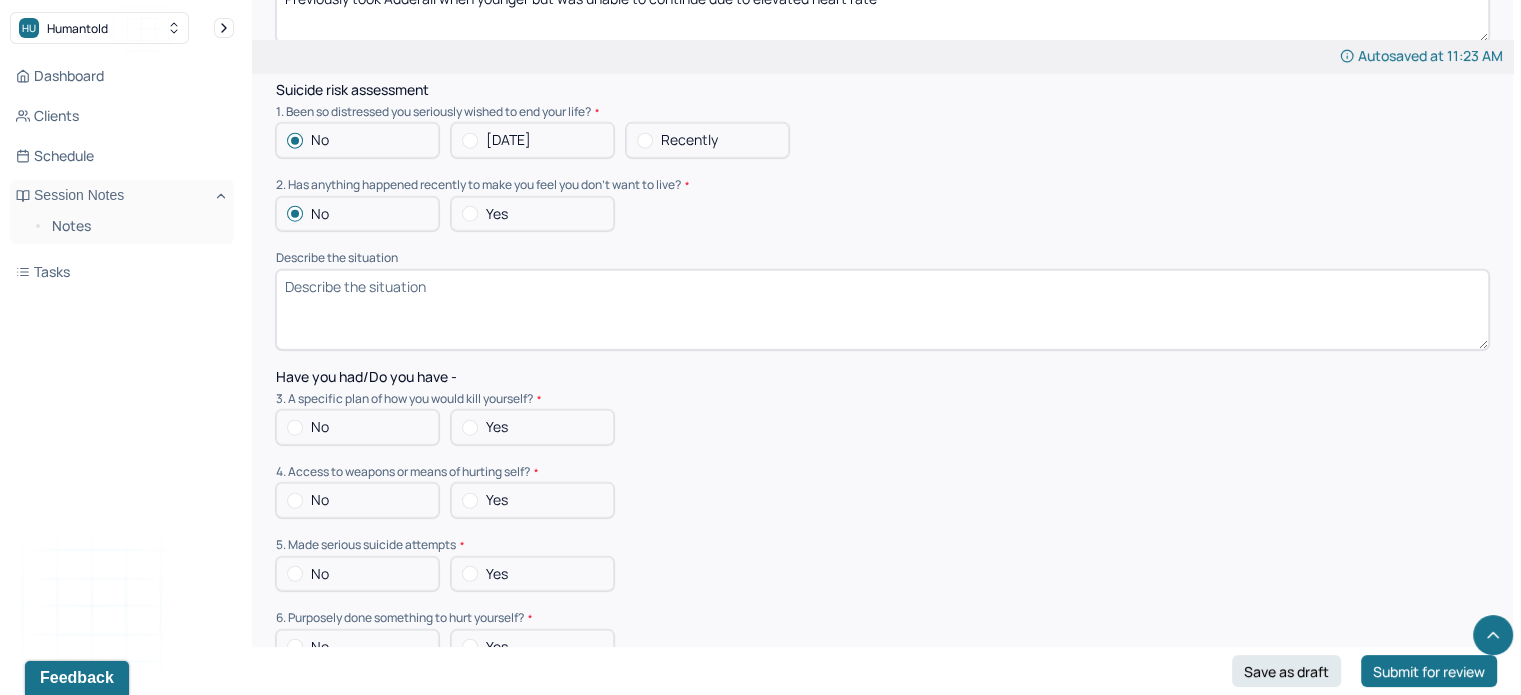 click on "No" at bounding box center [357, 427] 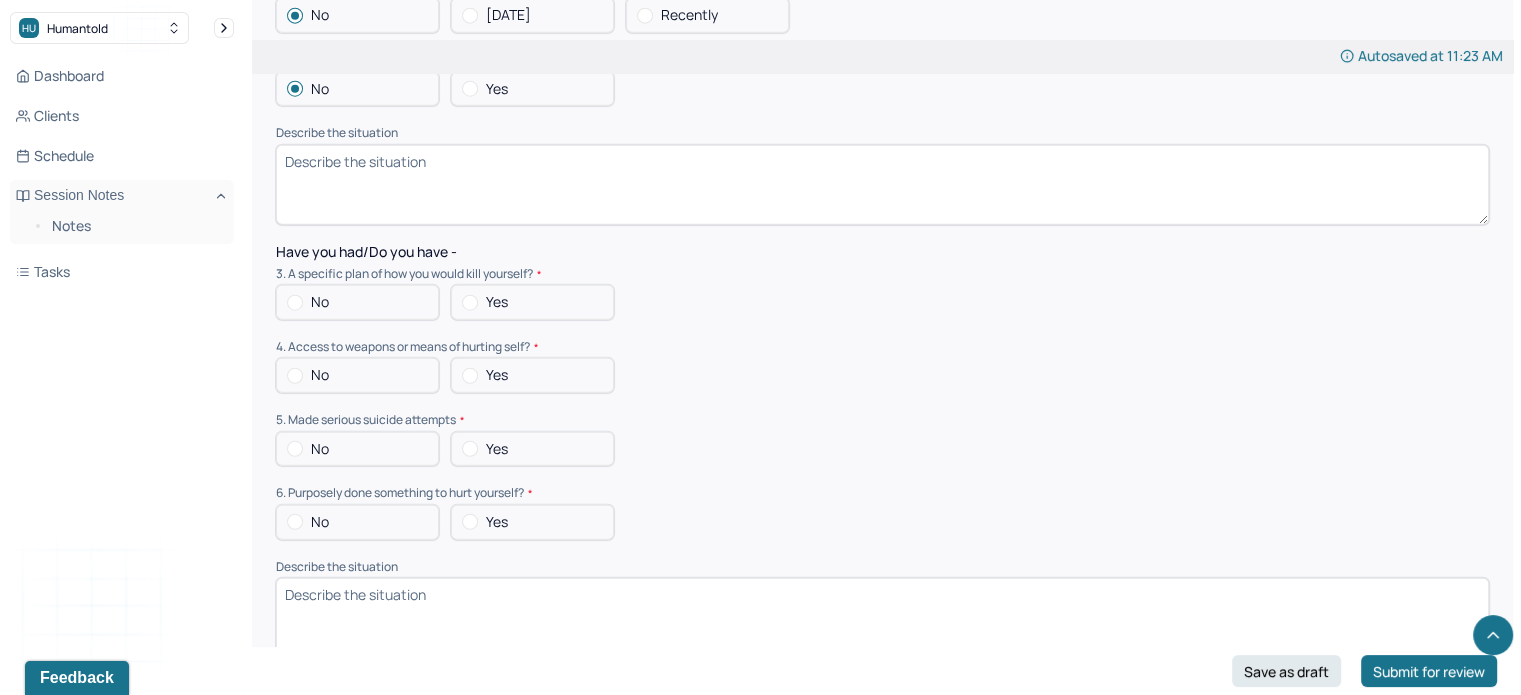 click on "No" at bounding box center (357, 302) 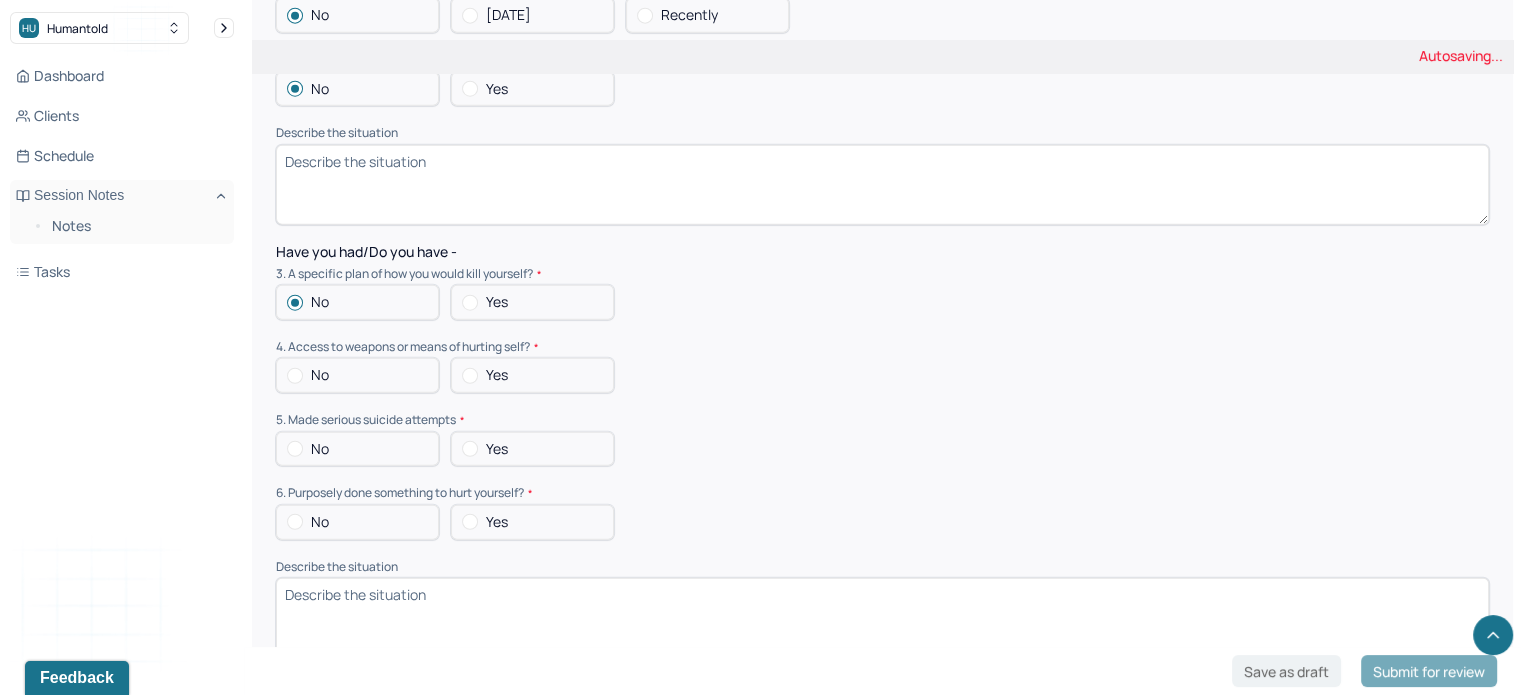 click on "No" at bounding box center [357, 375] 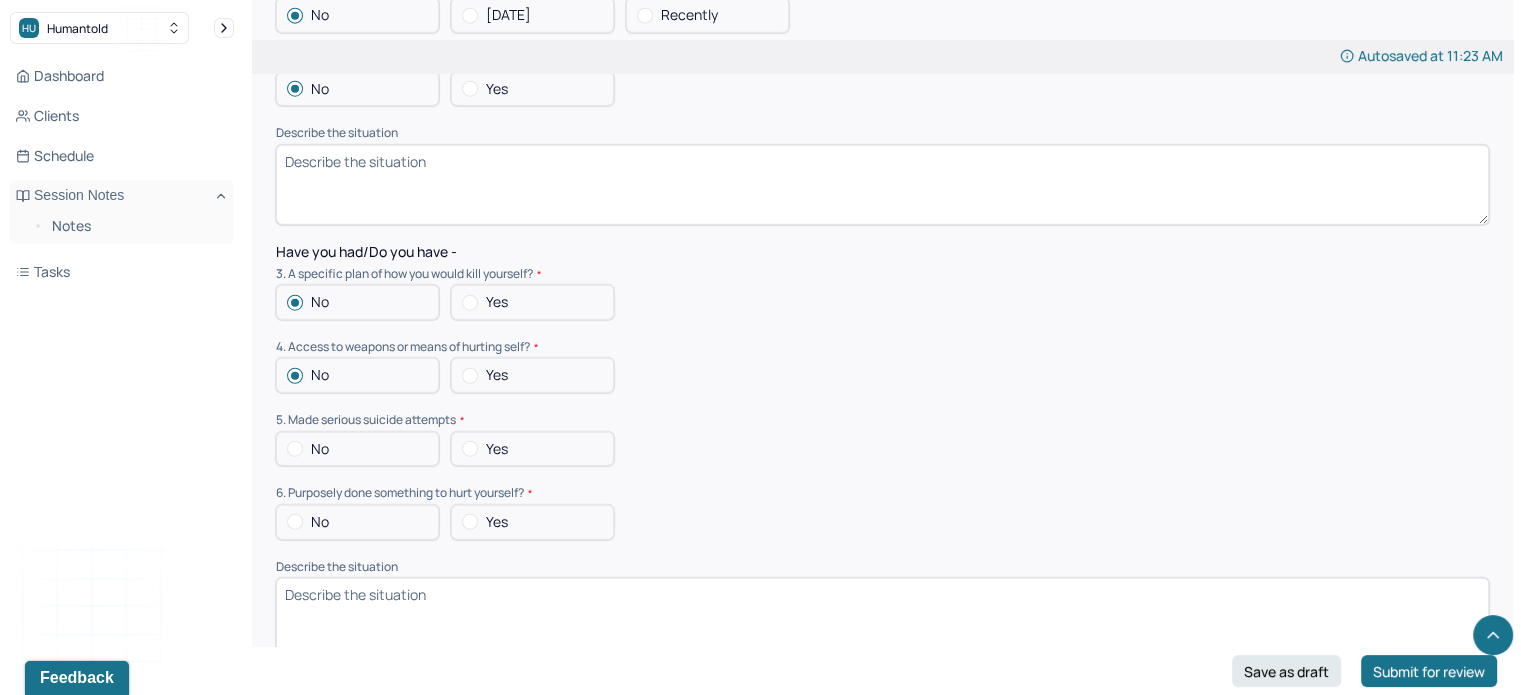 click on "No" at bounding box center [357, 449] 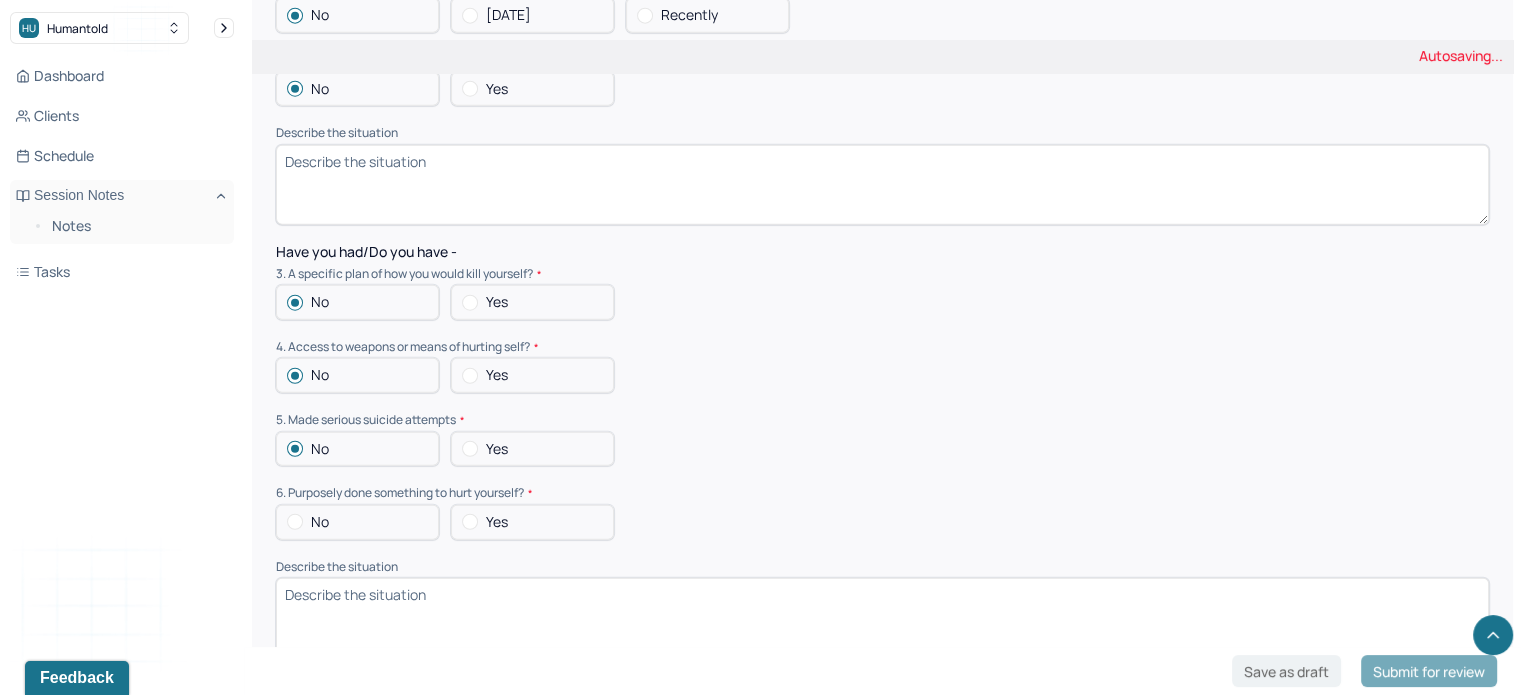 click on "No" at bounding box center [357, 522] 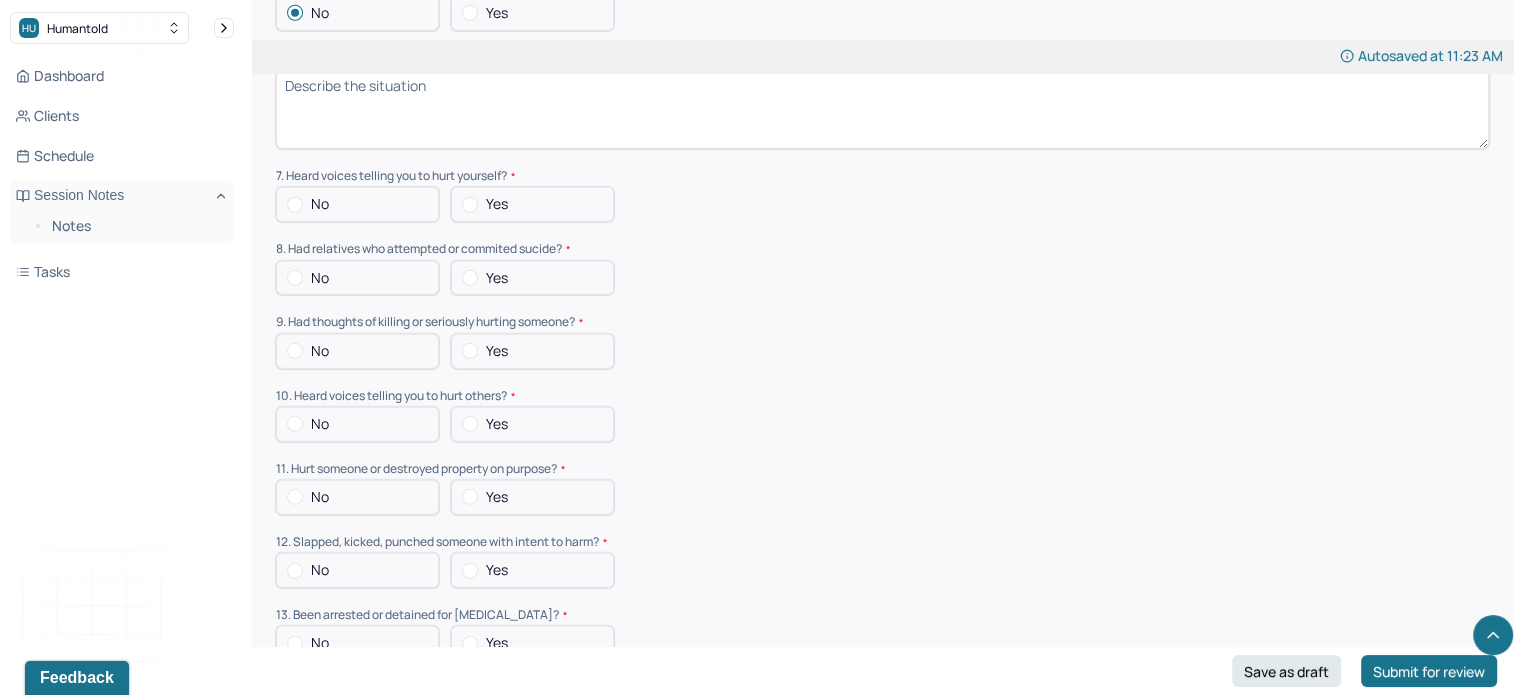 scroll, scrollTop: 5616, scrollLeft: 0, axis: vertical 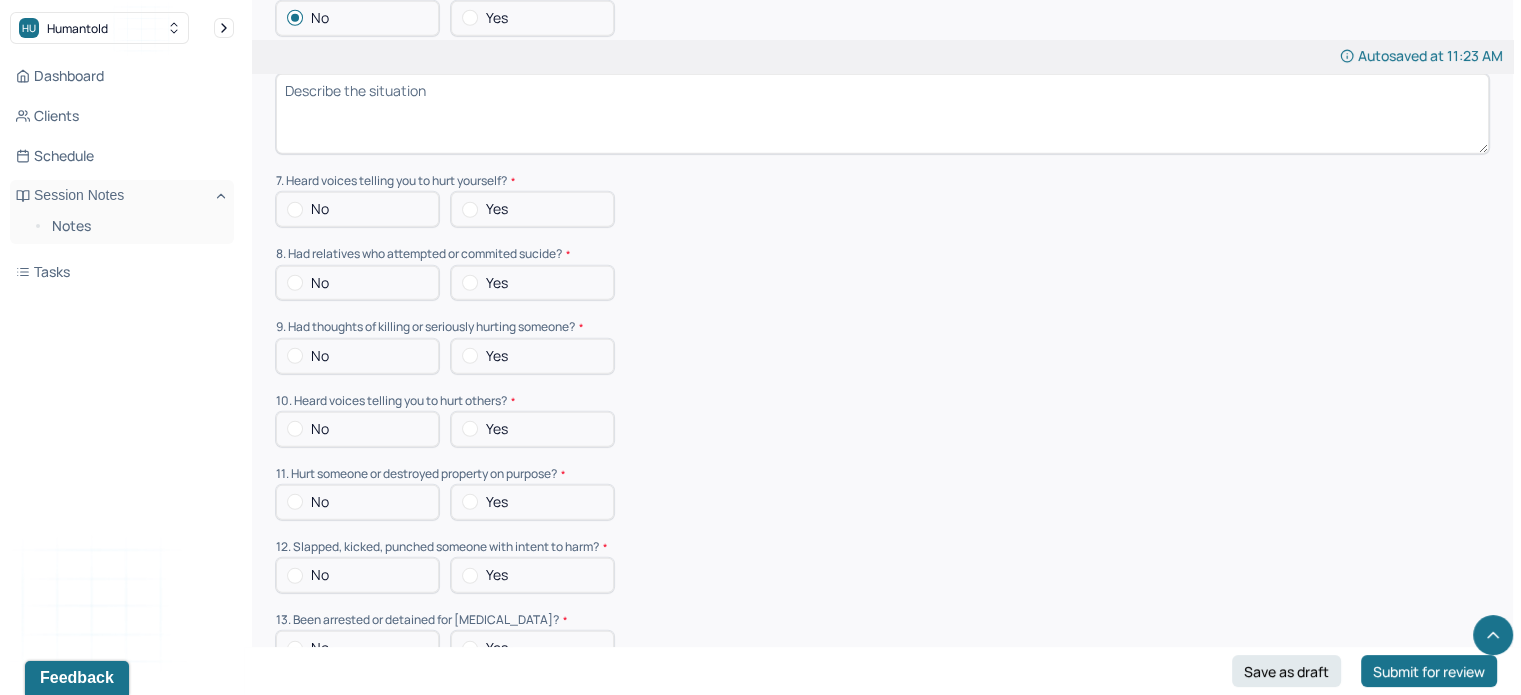 click on "No" at bounding box center (357, 209) 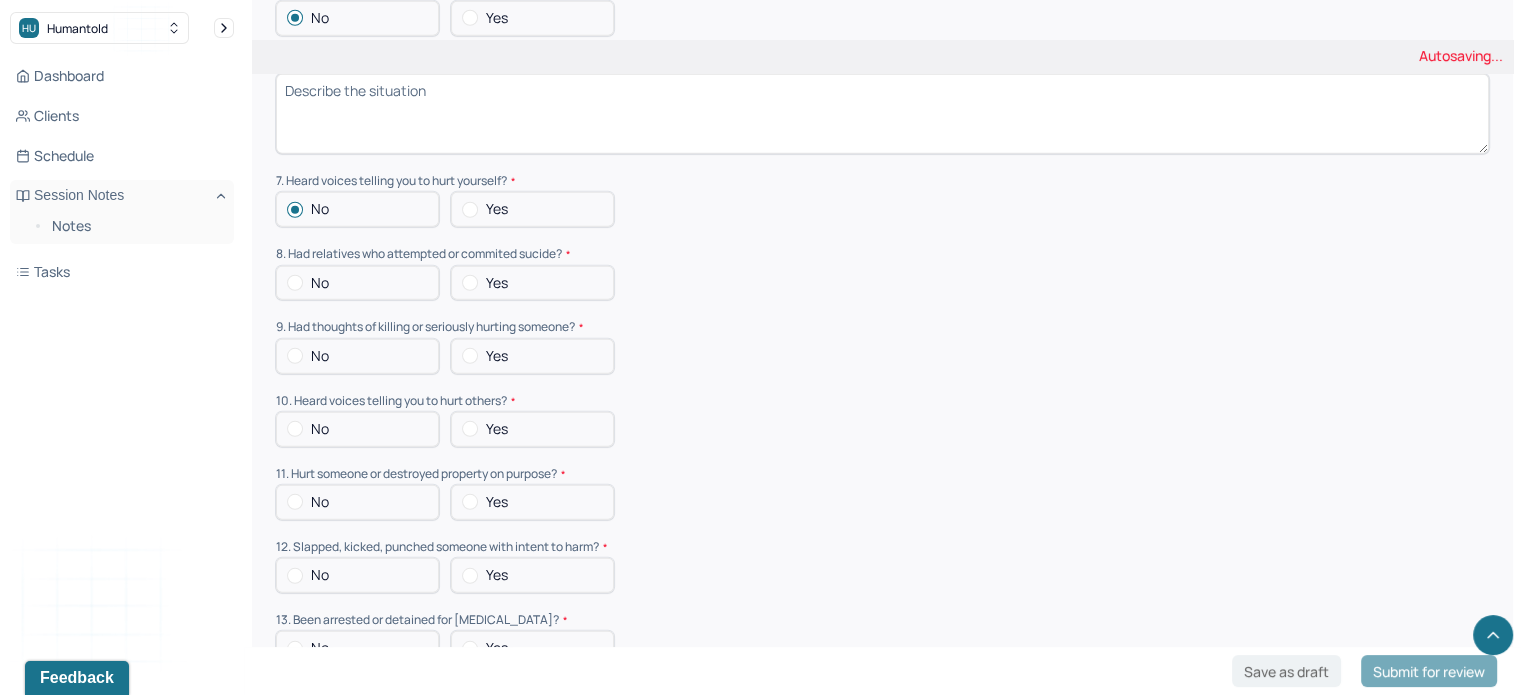click on "No" at bounding box center [320, 283] 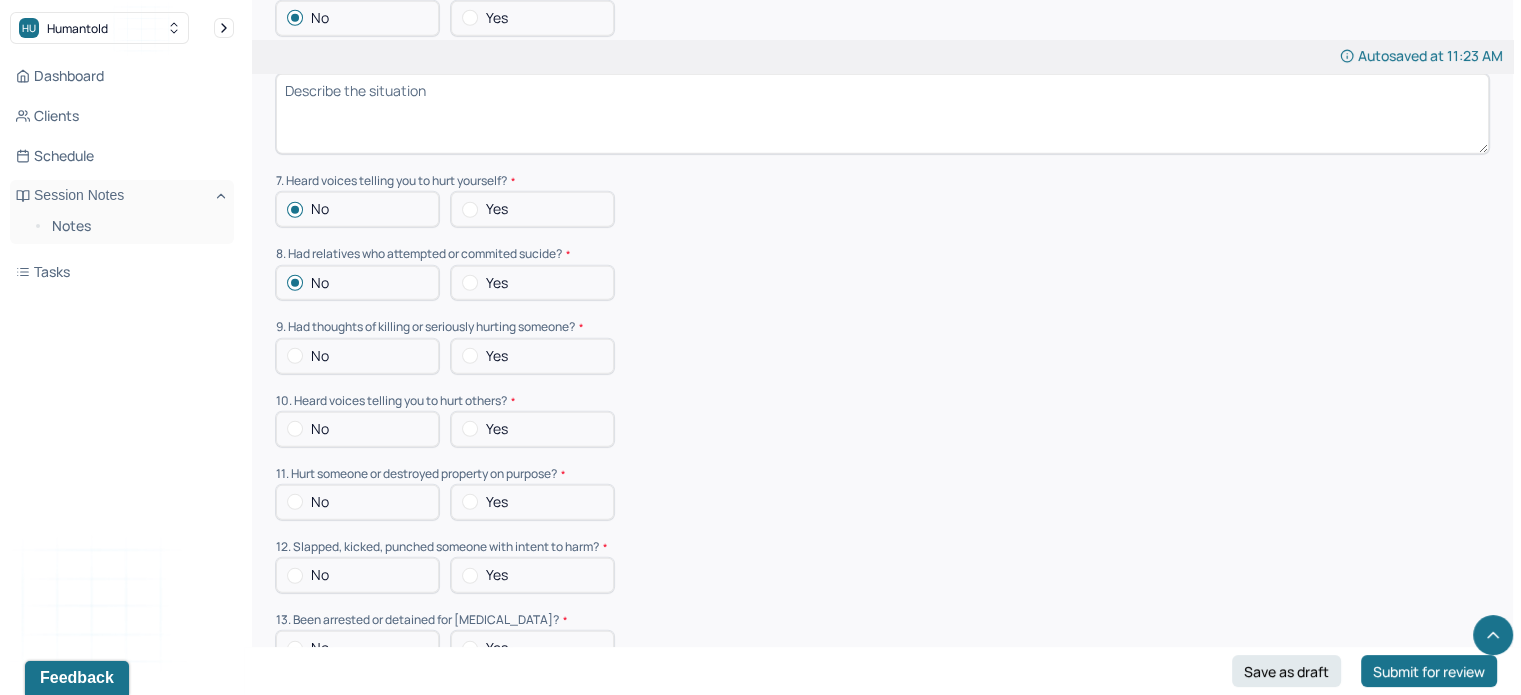 click on "No" at bounding box center [320, 356] 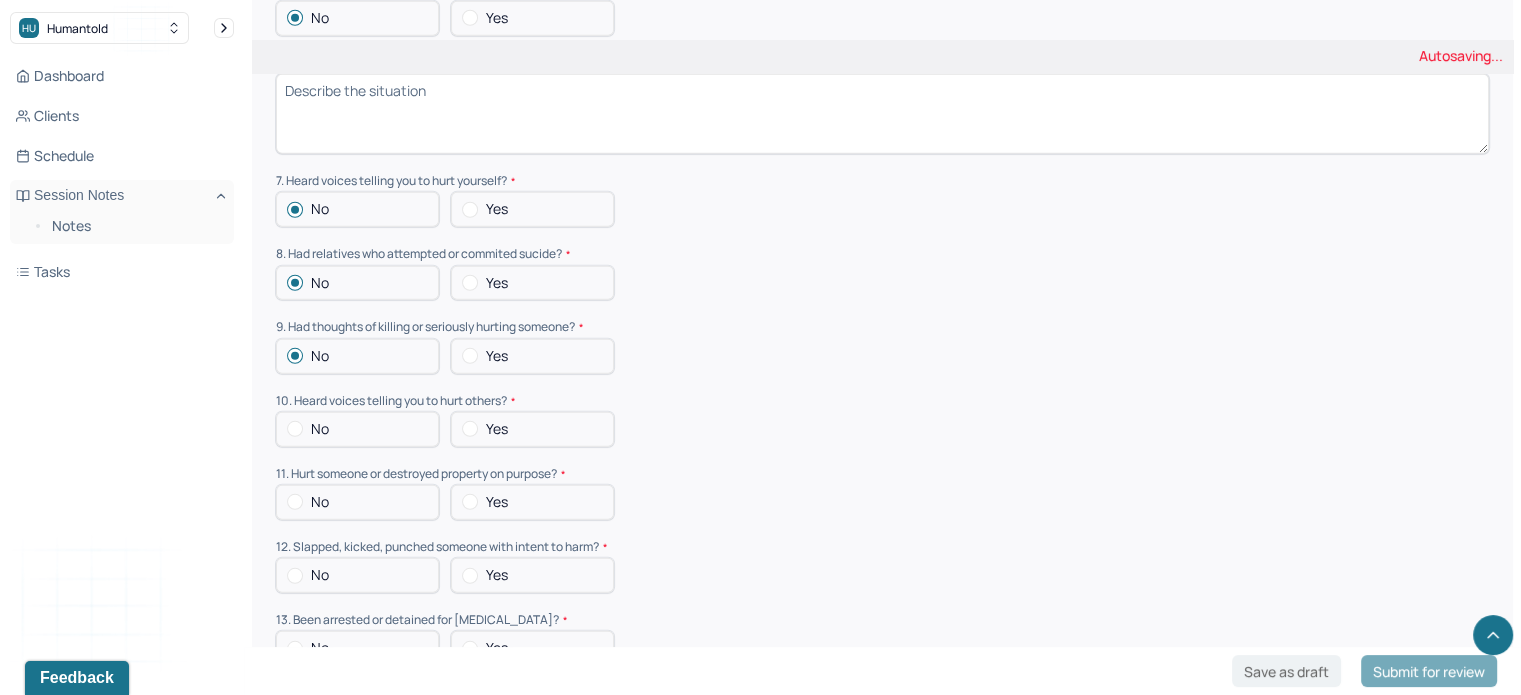 click on "No" at bounding box center (357, 429) 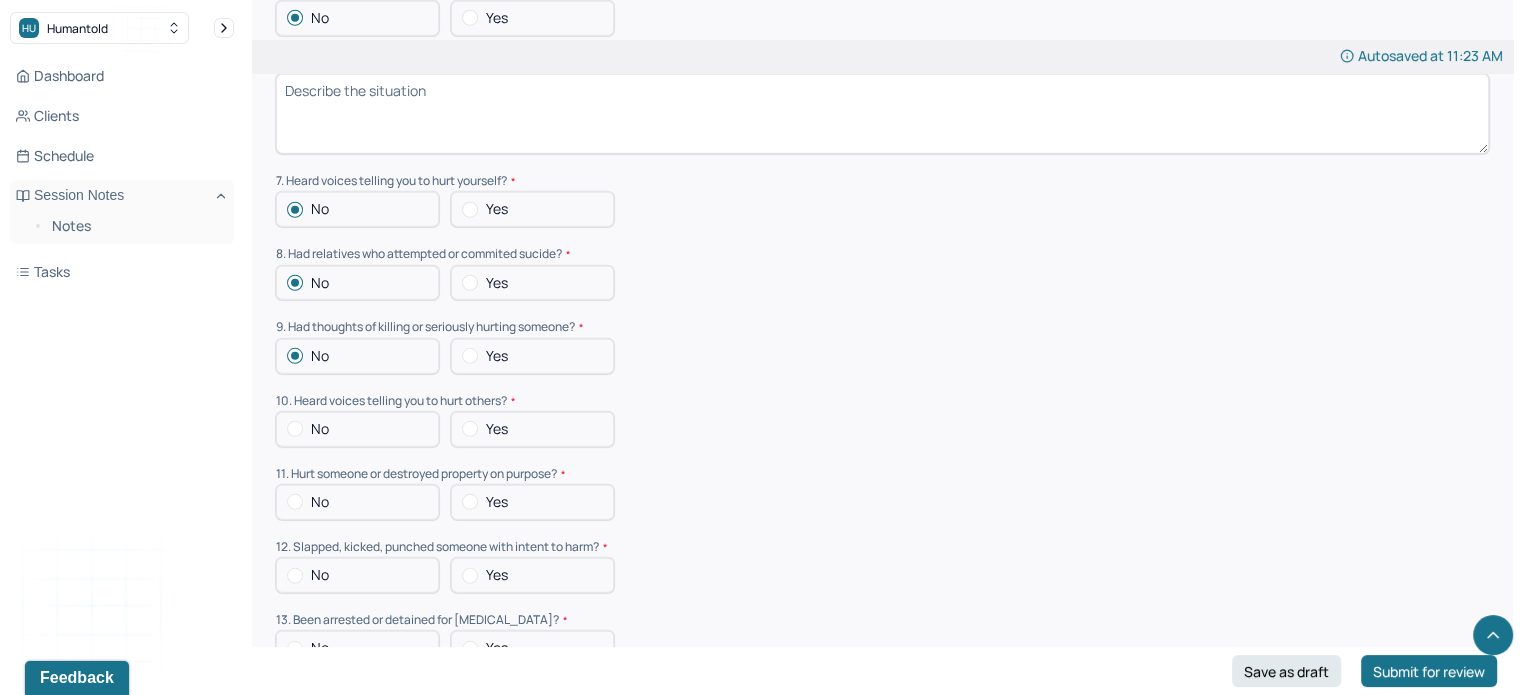 click on "No" at bounding box center (320, 429) 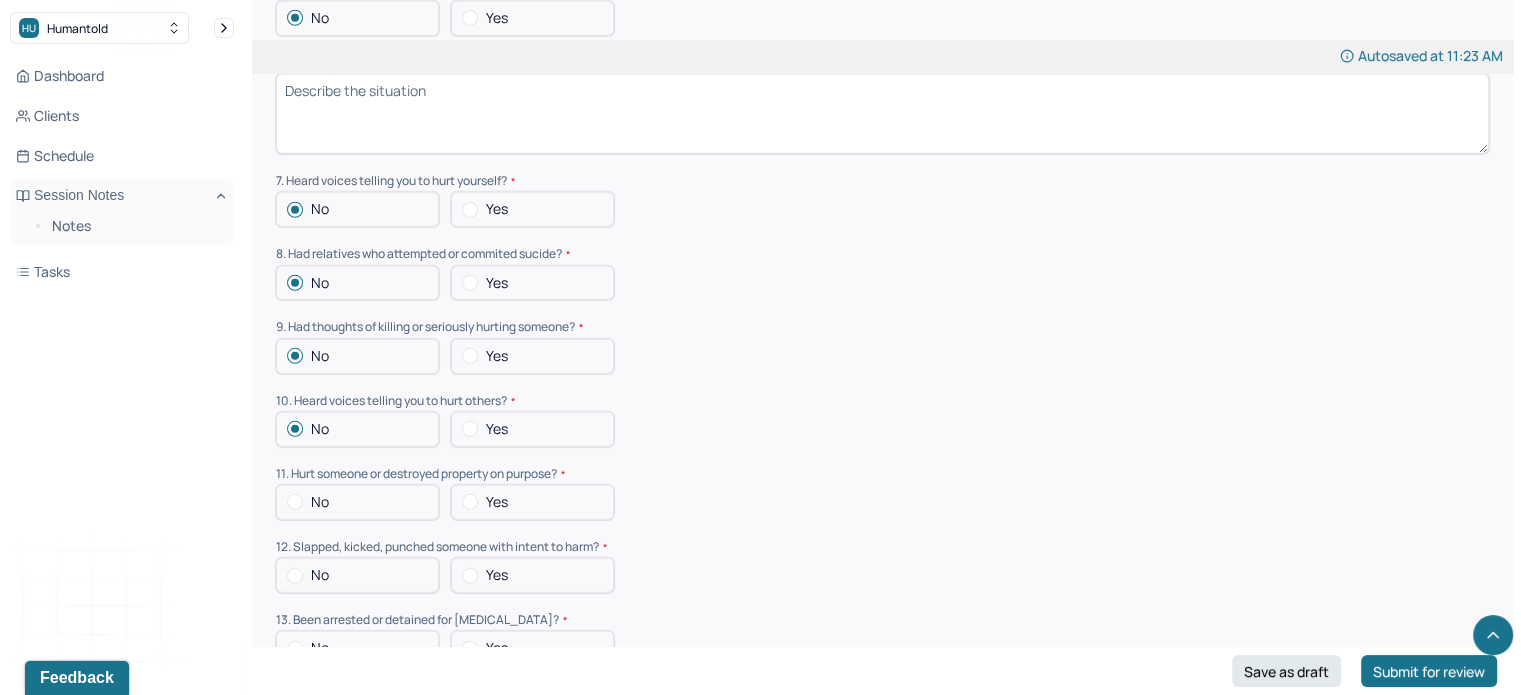 click on "No" at bounding box center (320, 429) 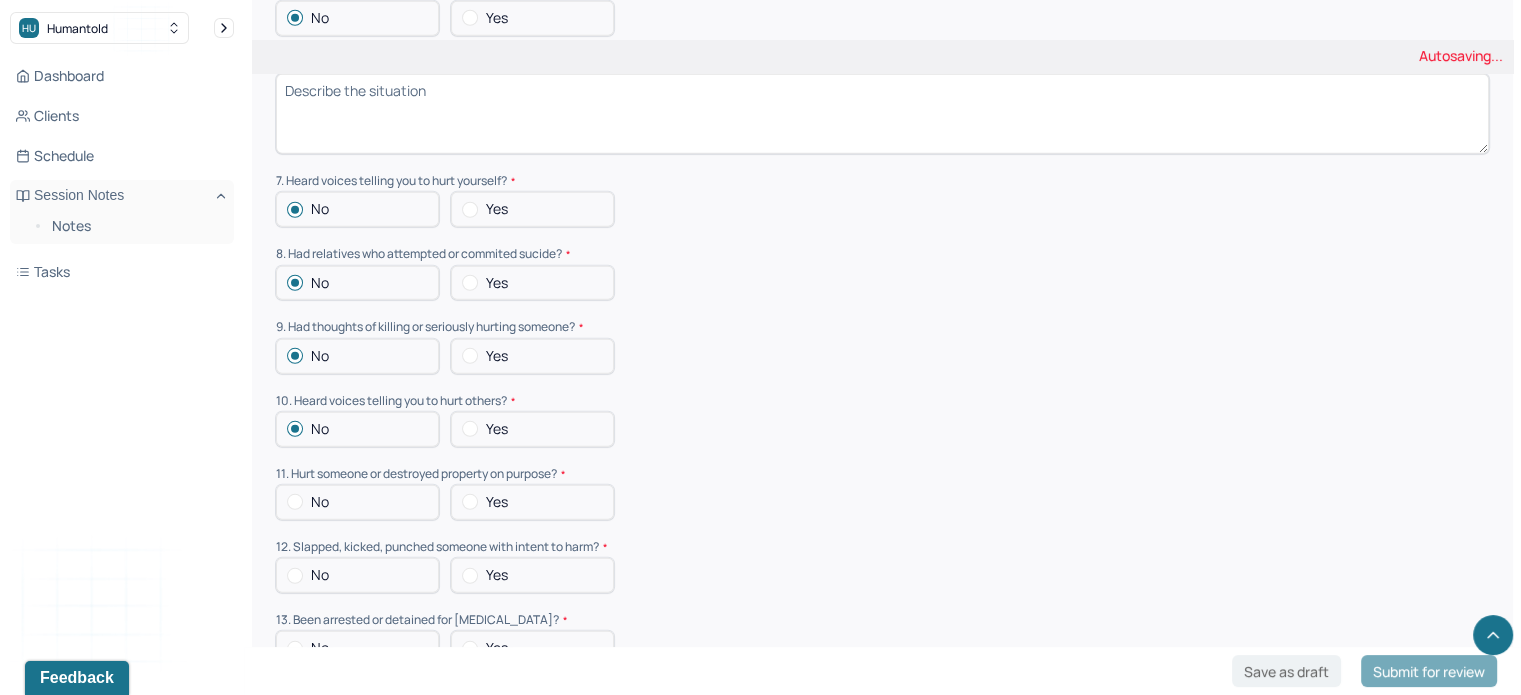 click on "No" at bounding box center [320, 502] 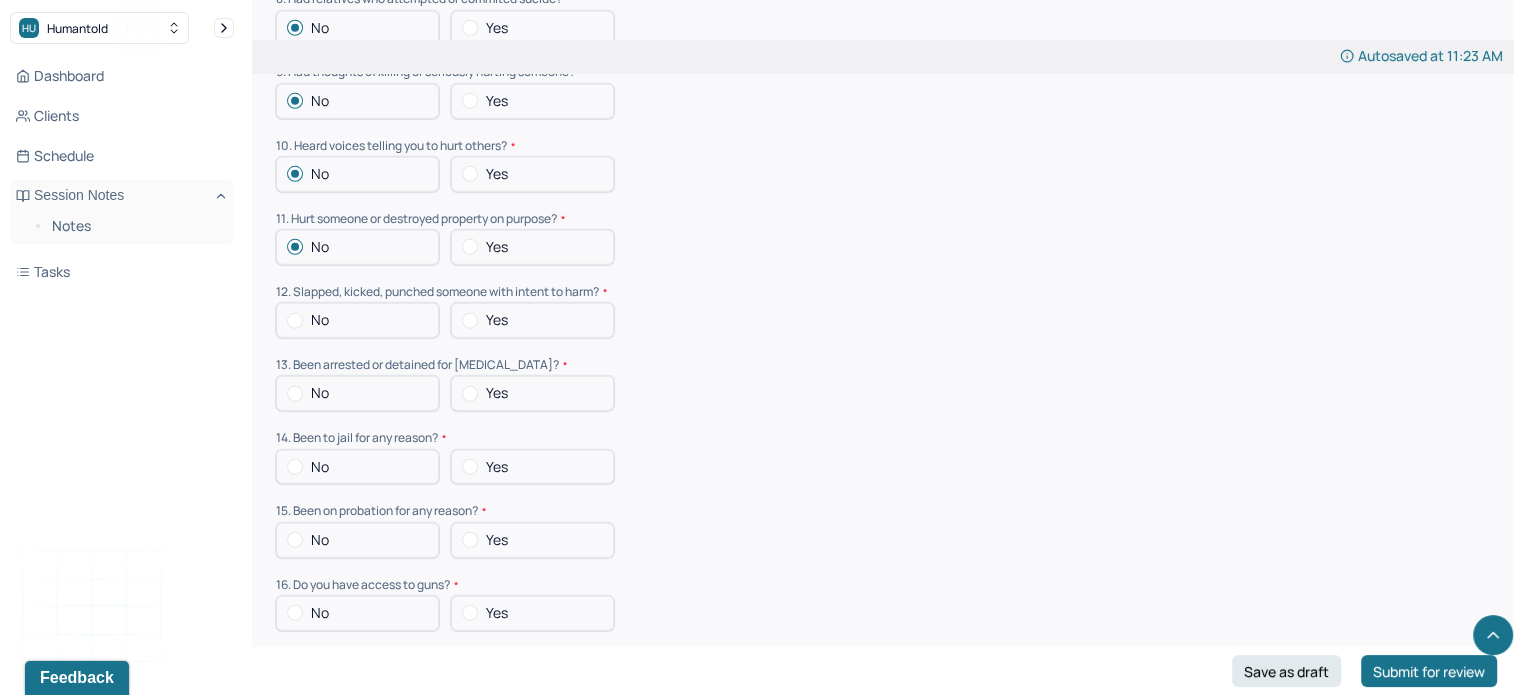 scroll, scrollTop: 5875, scrollLeft: 0, axis: vertical 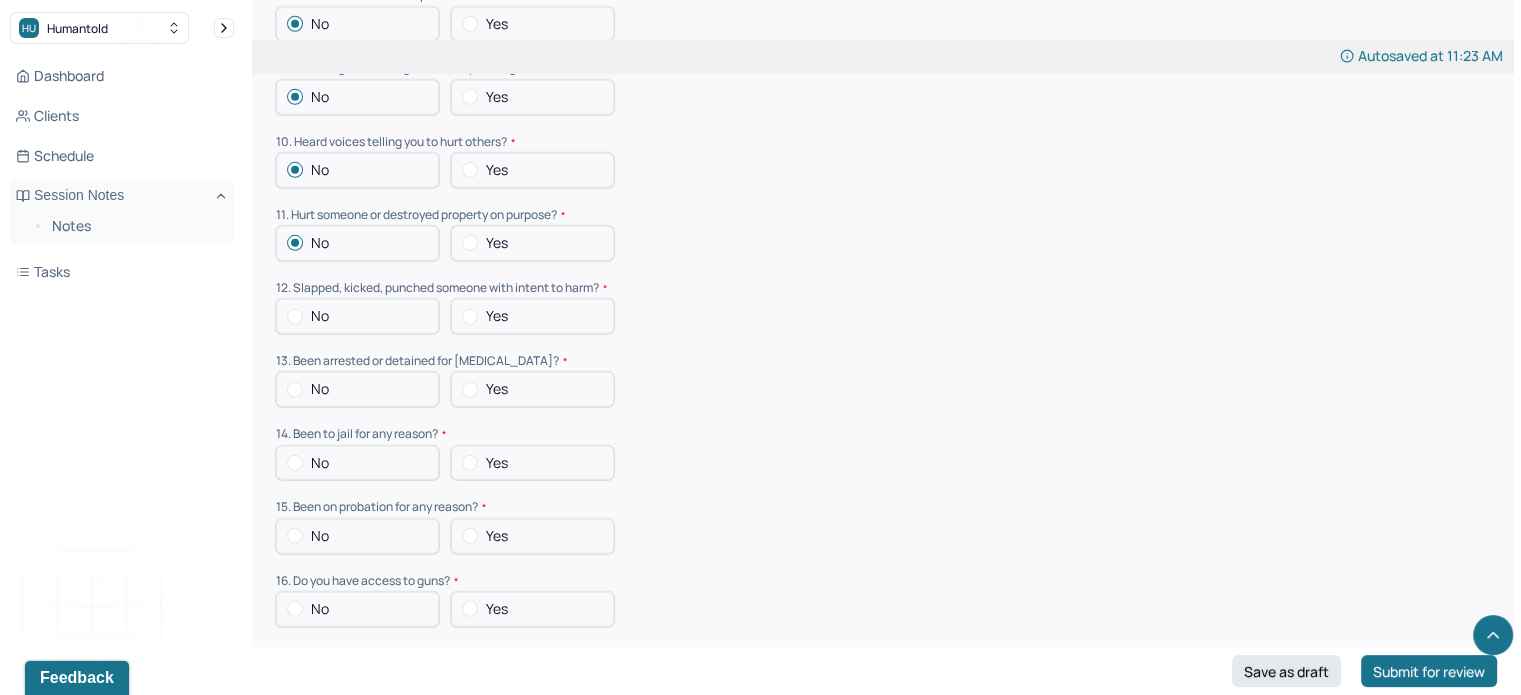 click on "No" at bounding box center [320, 316] 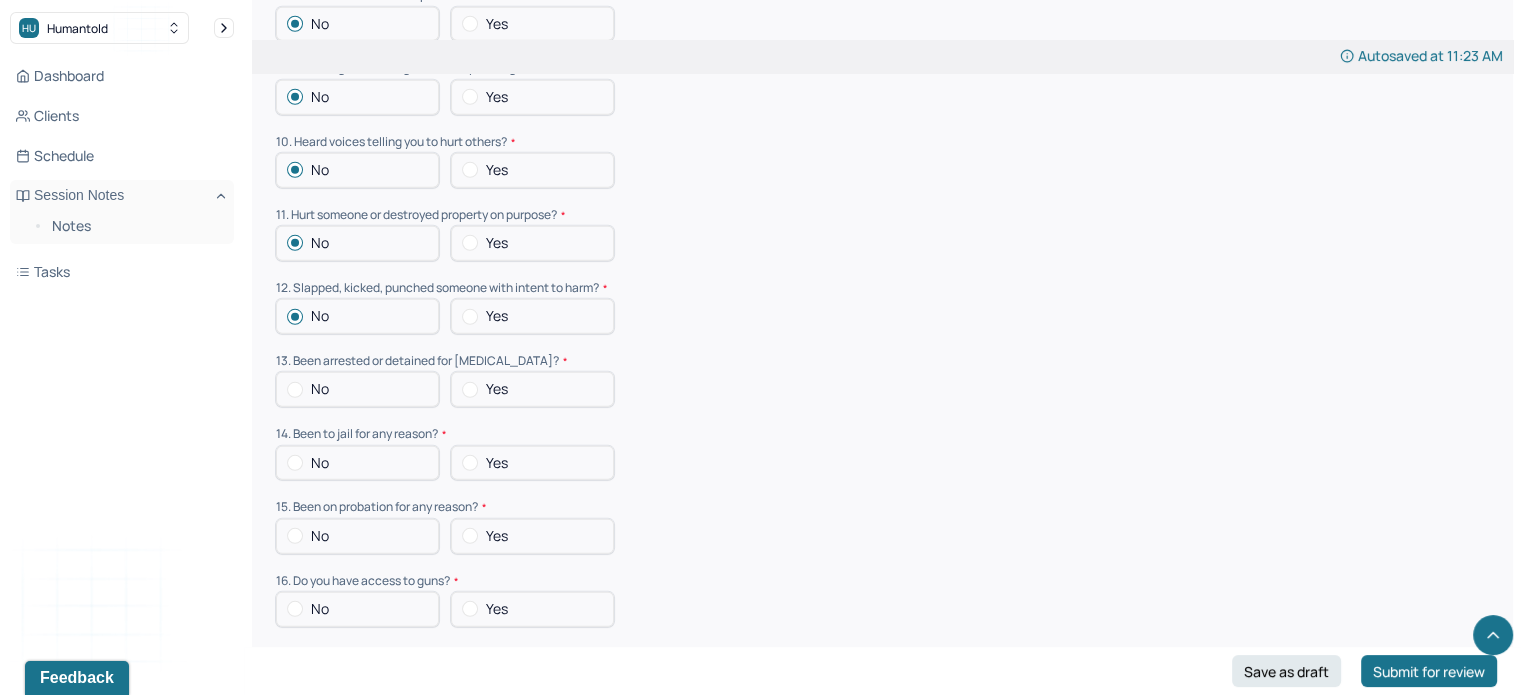 click on "No" at bounding box center [320, 389] 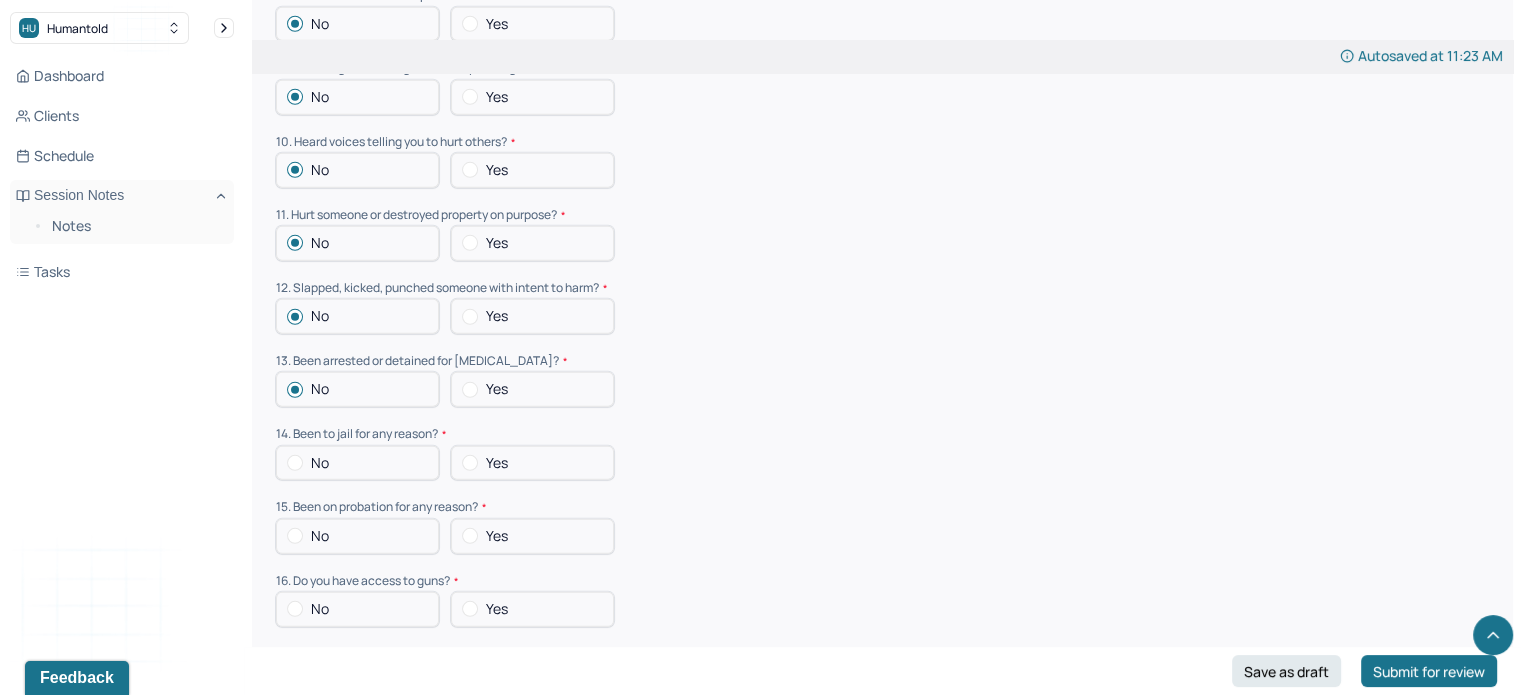 click on "No" at bounding box center (320, 463) 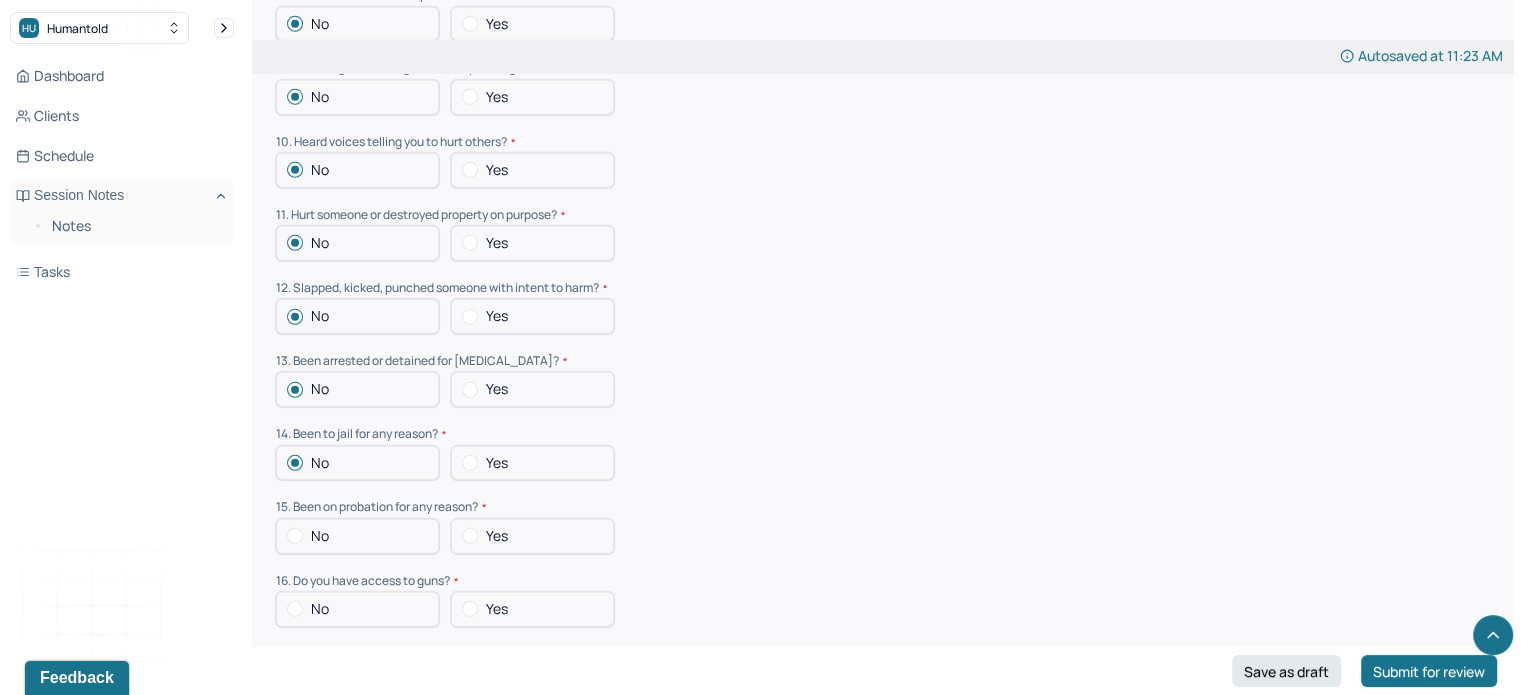 click on "No" at bounding box center [357, 536] 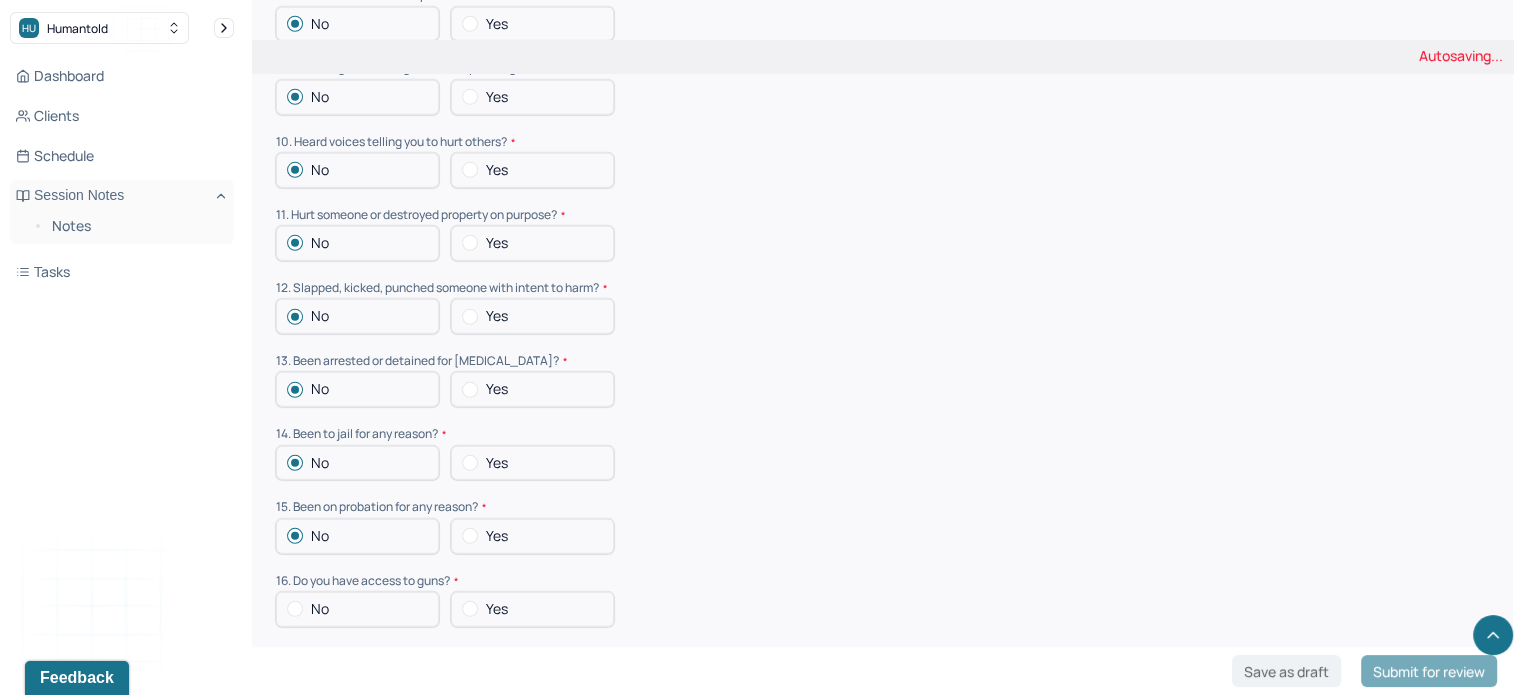 click on "No" at bounding box center [320, 609] 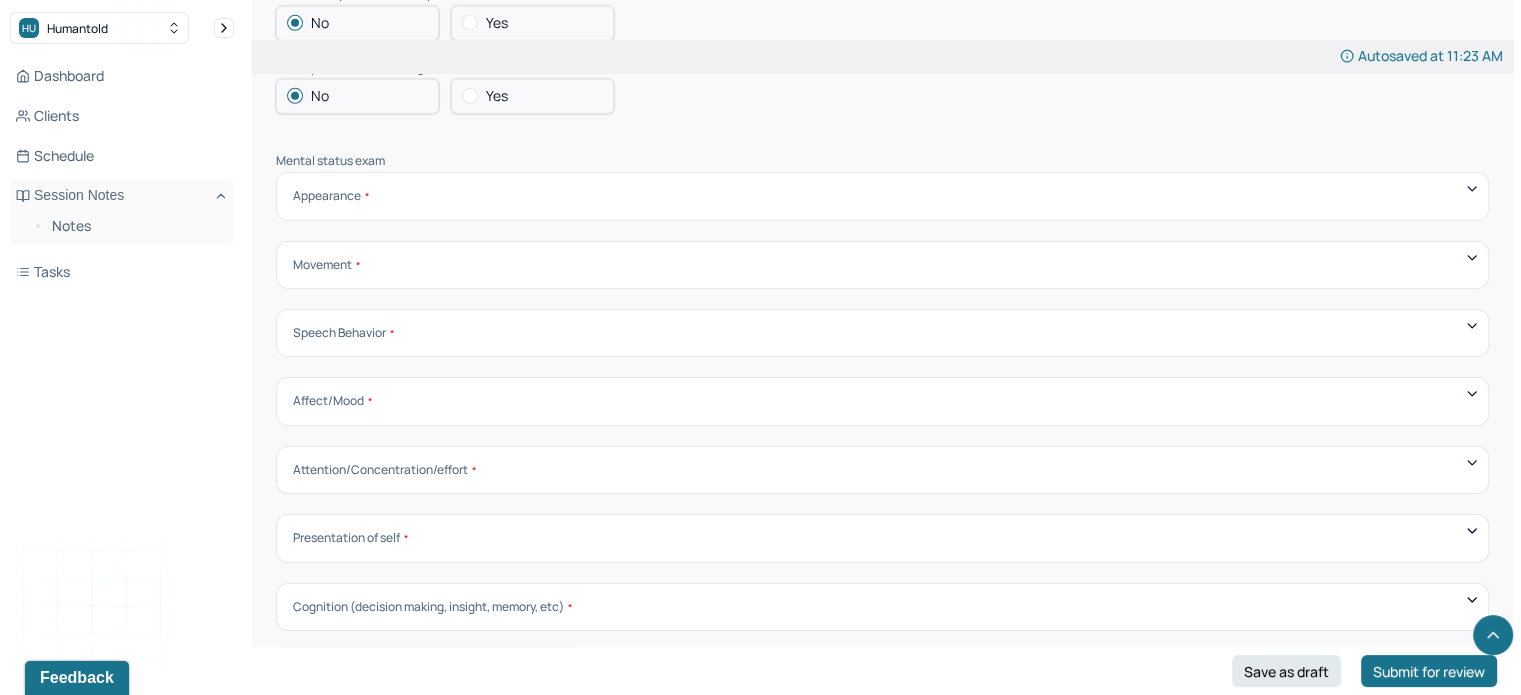 scroll, scrollTop: 6389, scrollLeft: 0, axis: vertical 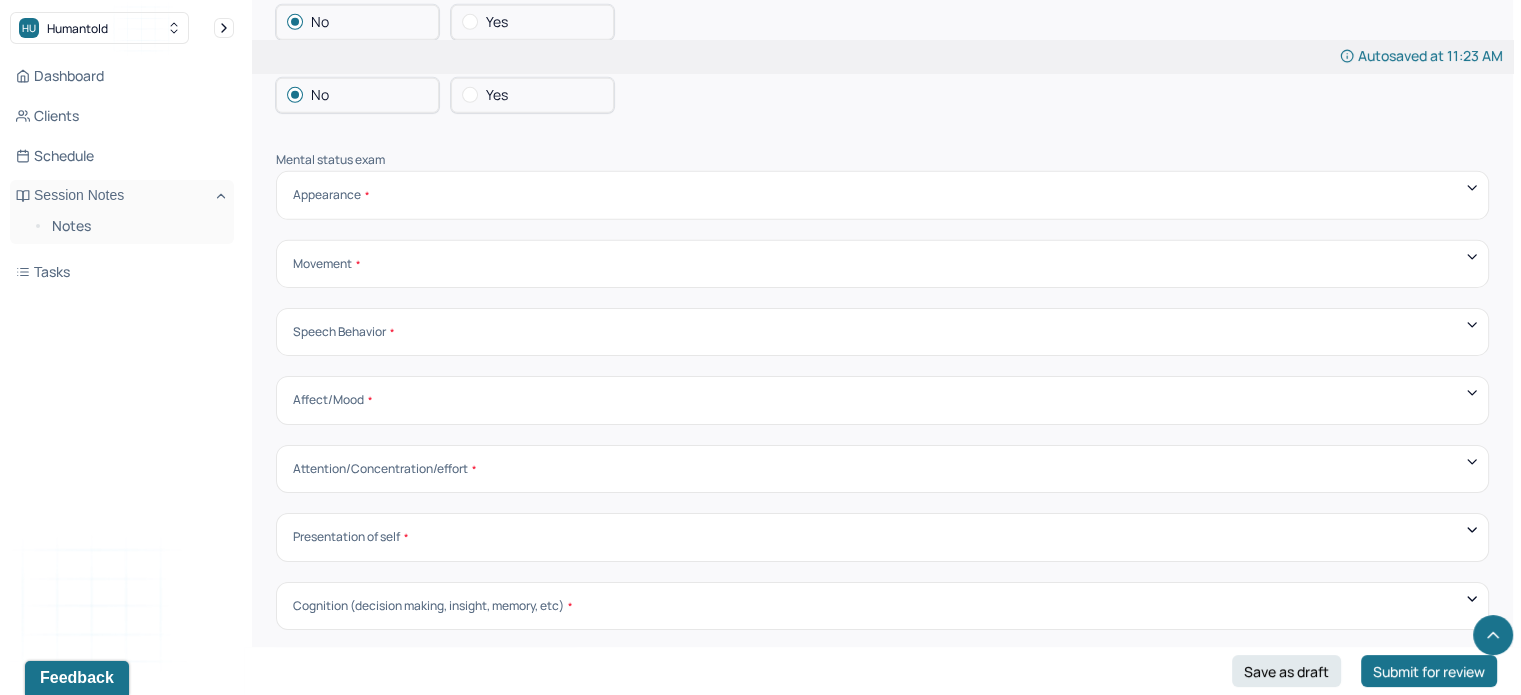 click on "Appearance Neat Unkempt Thin Average Overweight Pale Tanned" at bounding box center (882, 195) 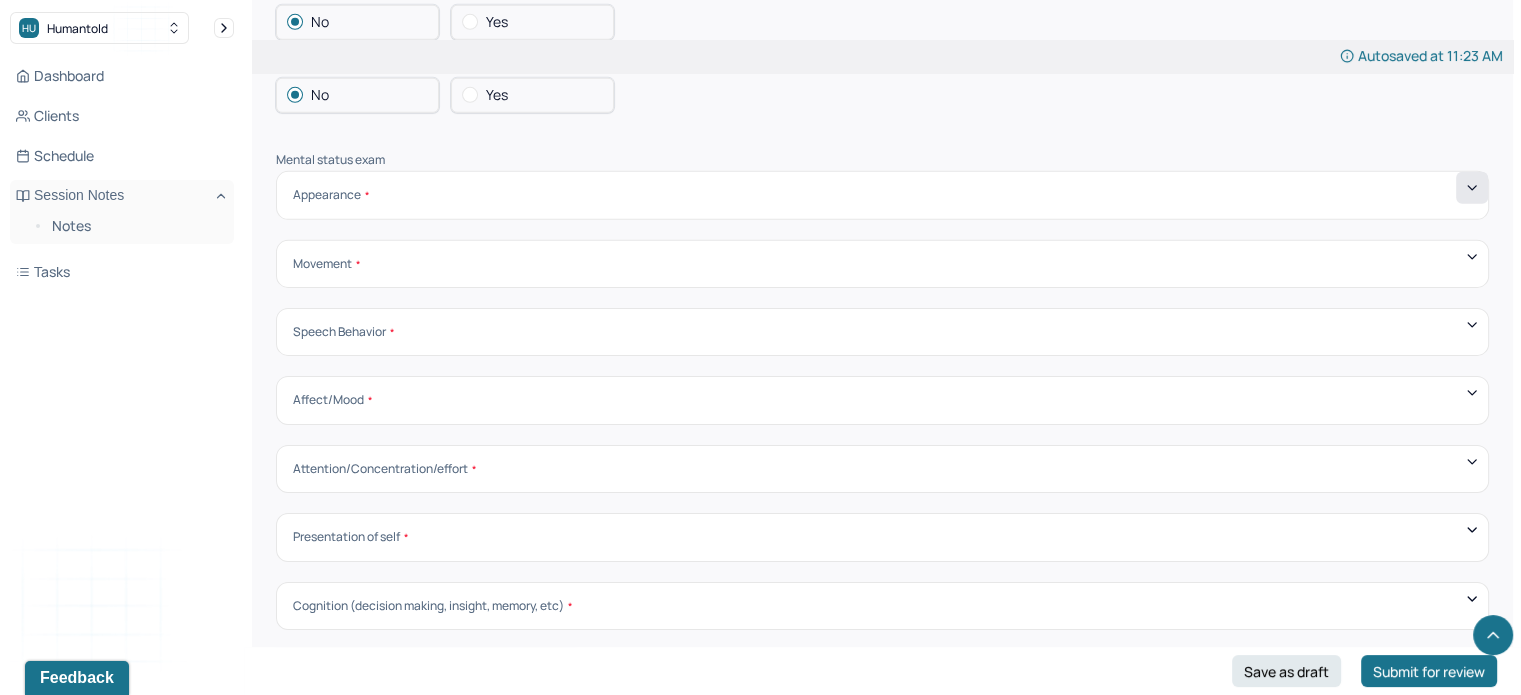 click at bounding box center [1472, 188] 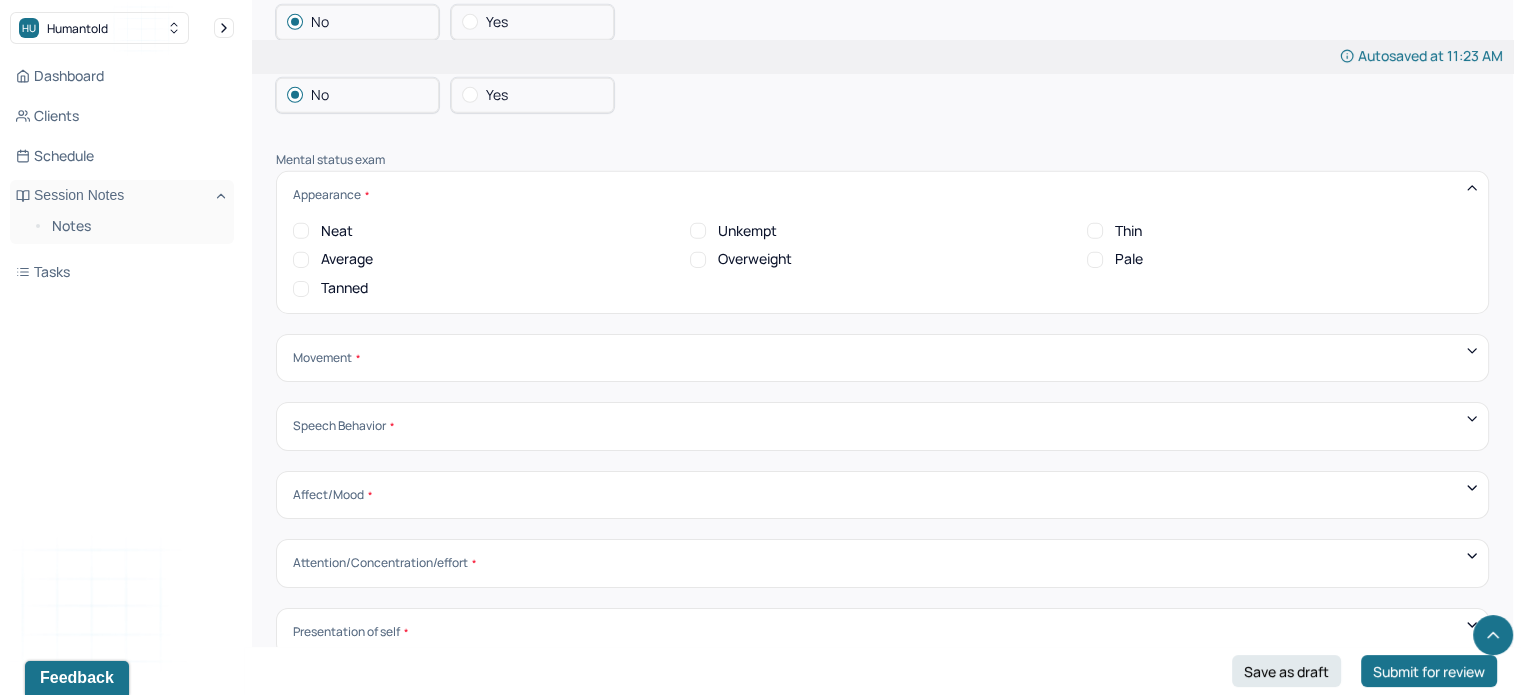 click on "Neat" at bounding box center [337, 231] 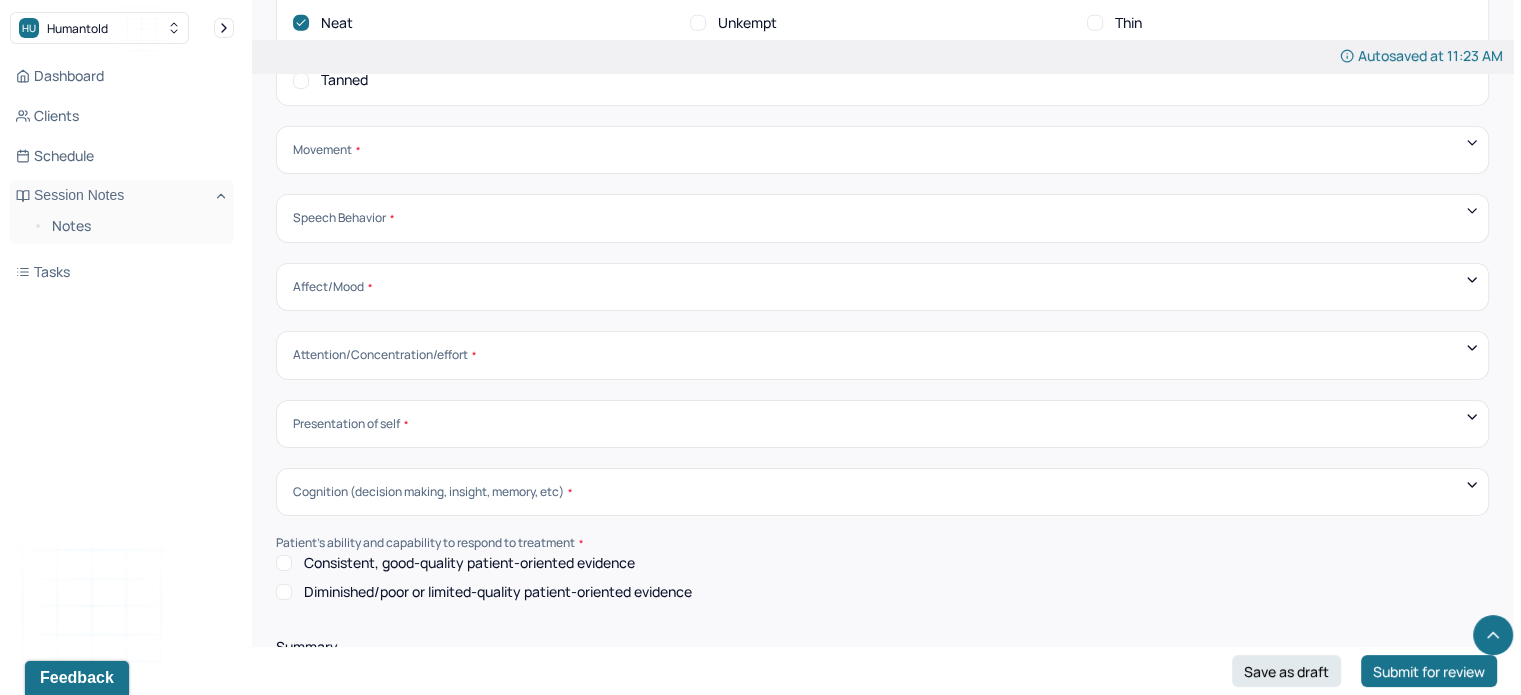 scroll, scrollTop: 6613, scrollLeft: 0, axis: vertical 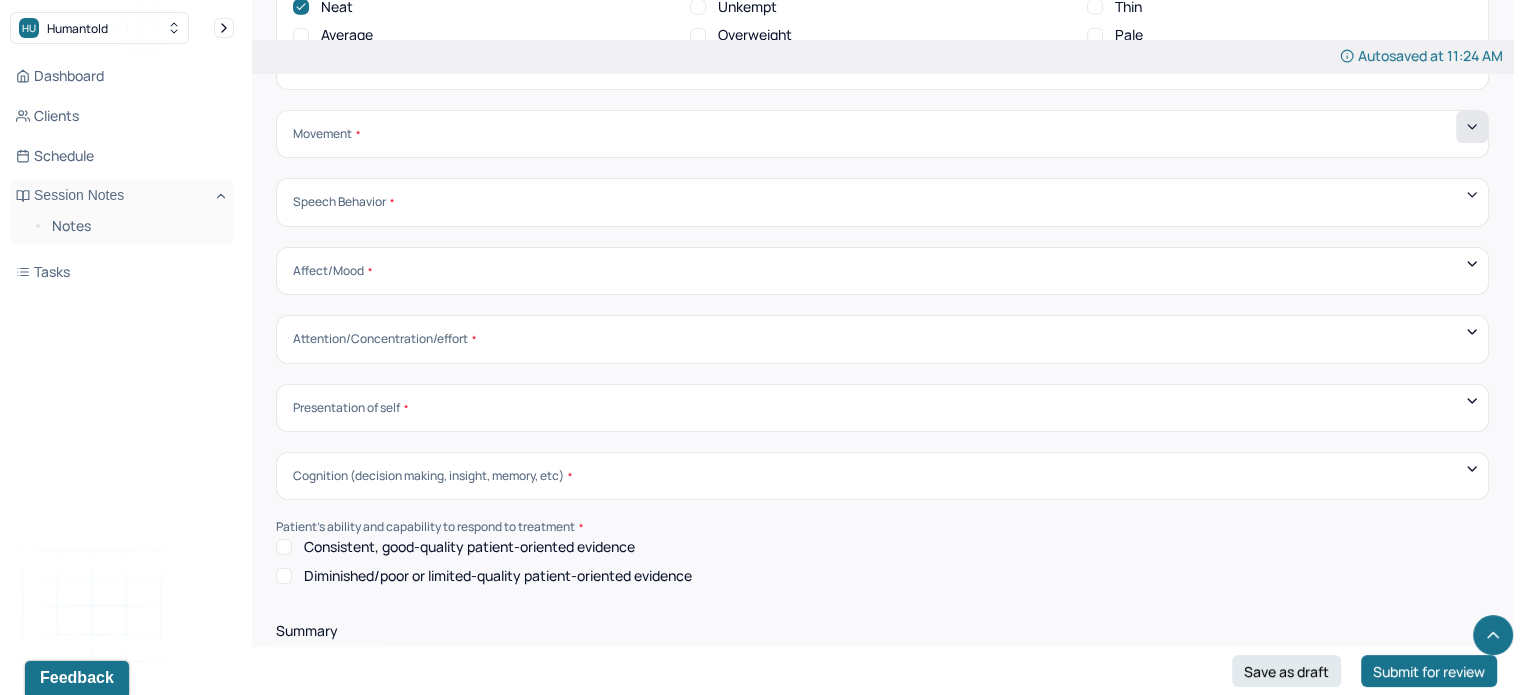 click 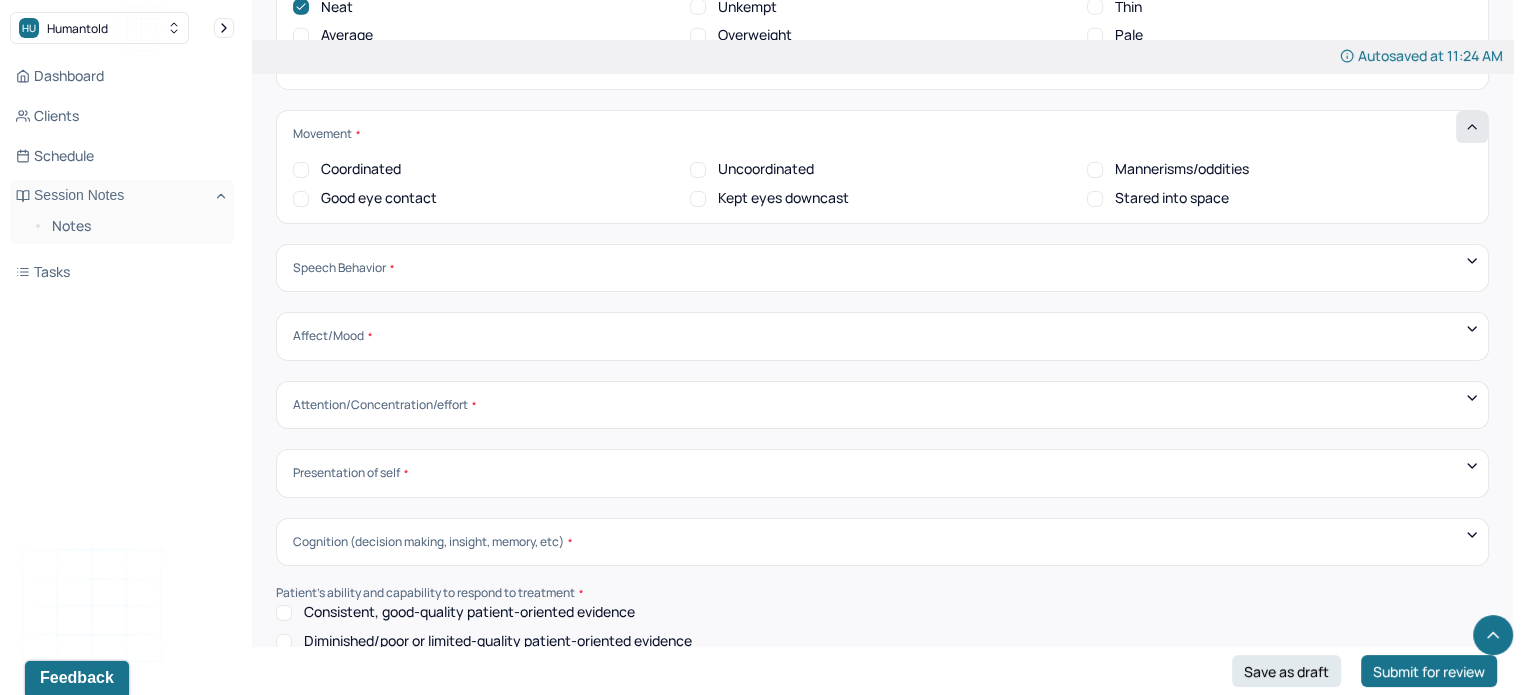 click on "Coordinated" at bounding box center [361, 169] 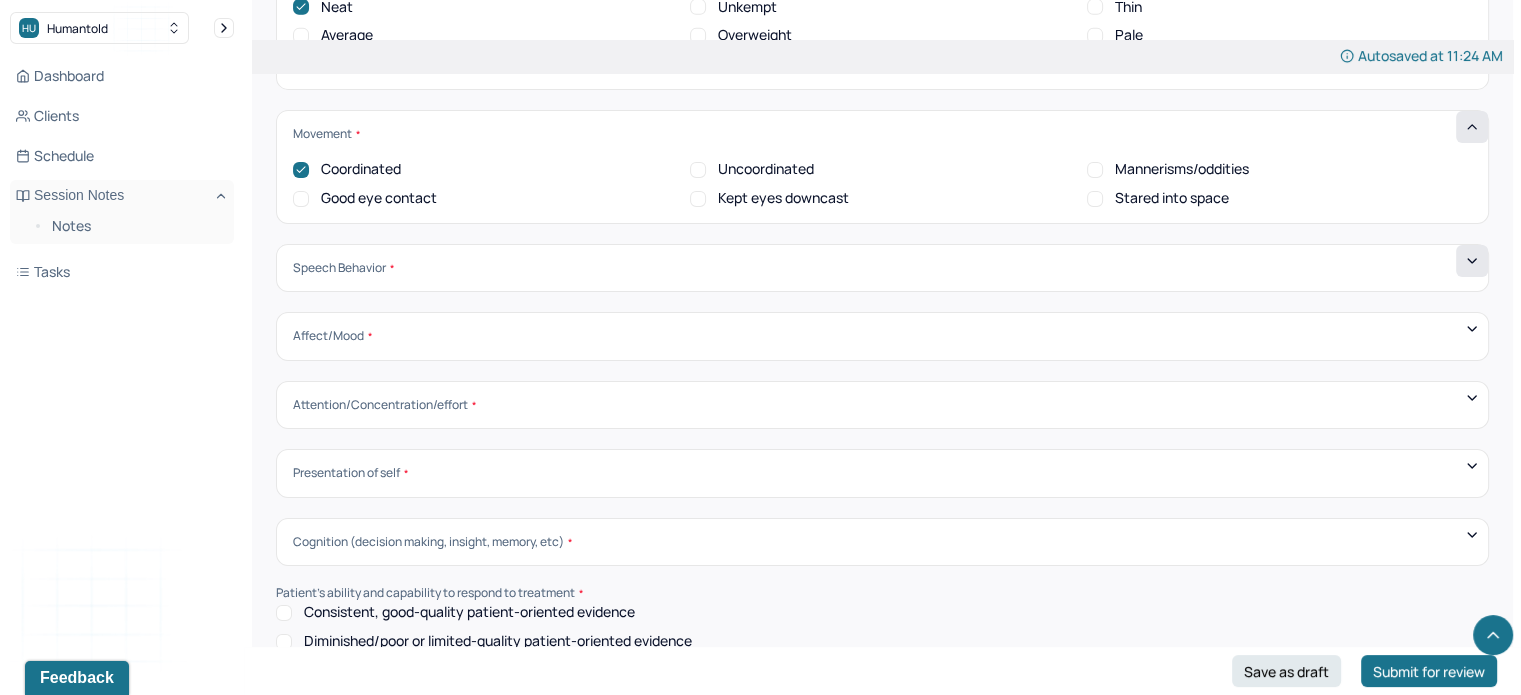 click at bounding box center (1472, 261) 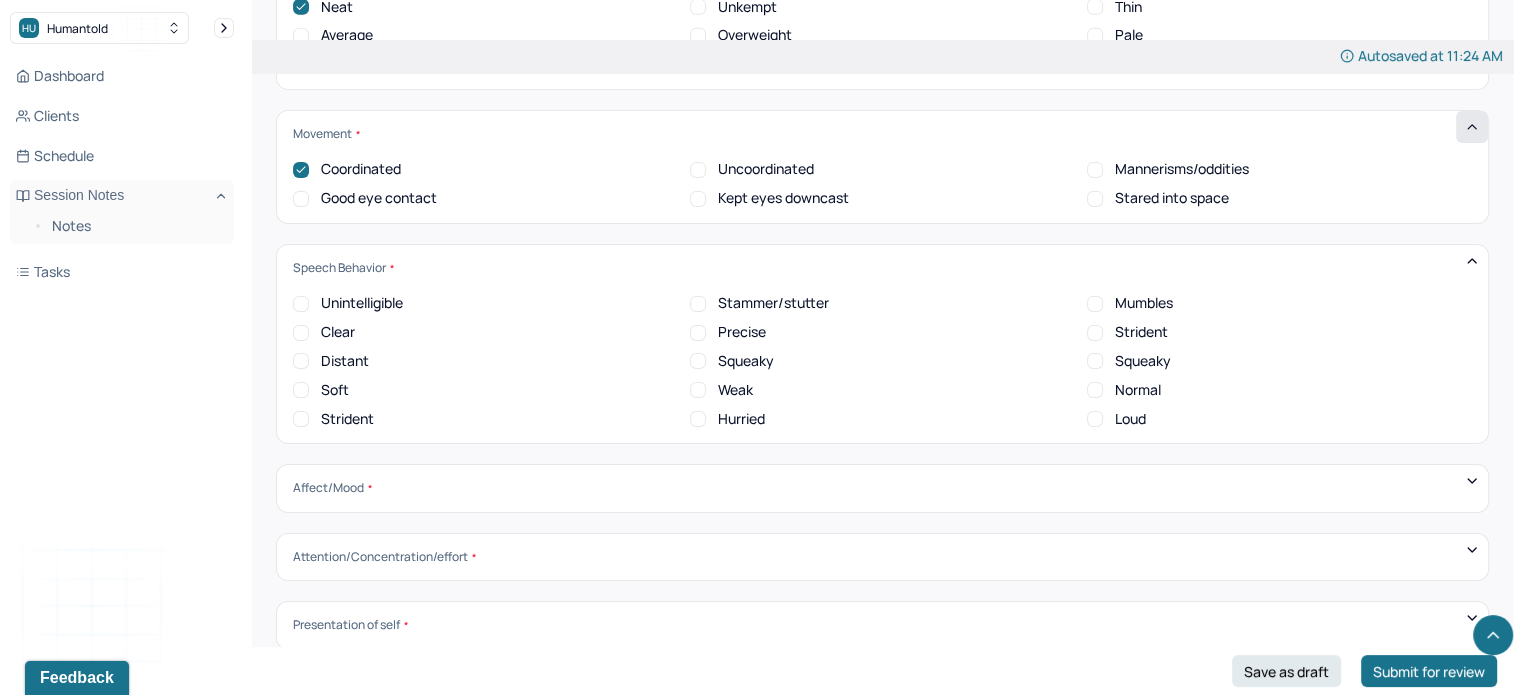 click on "Clear" at bounding box center [324, 332] 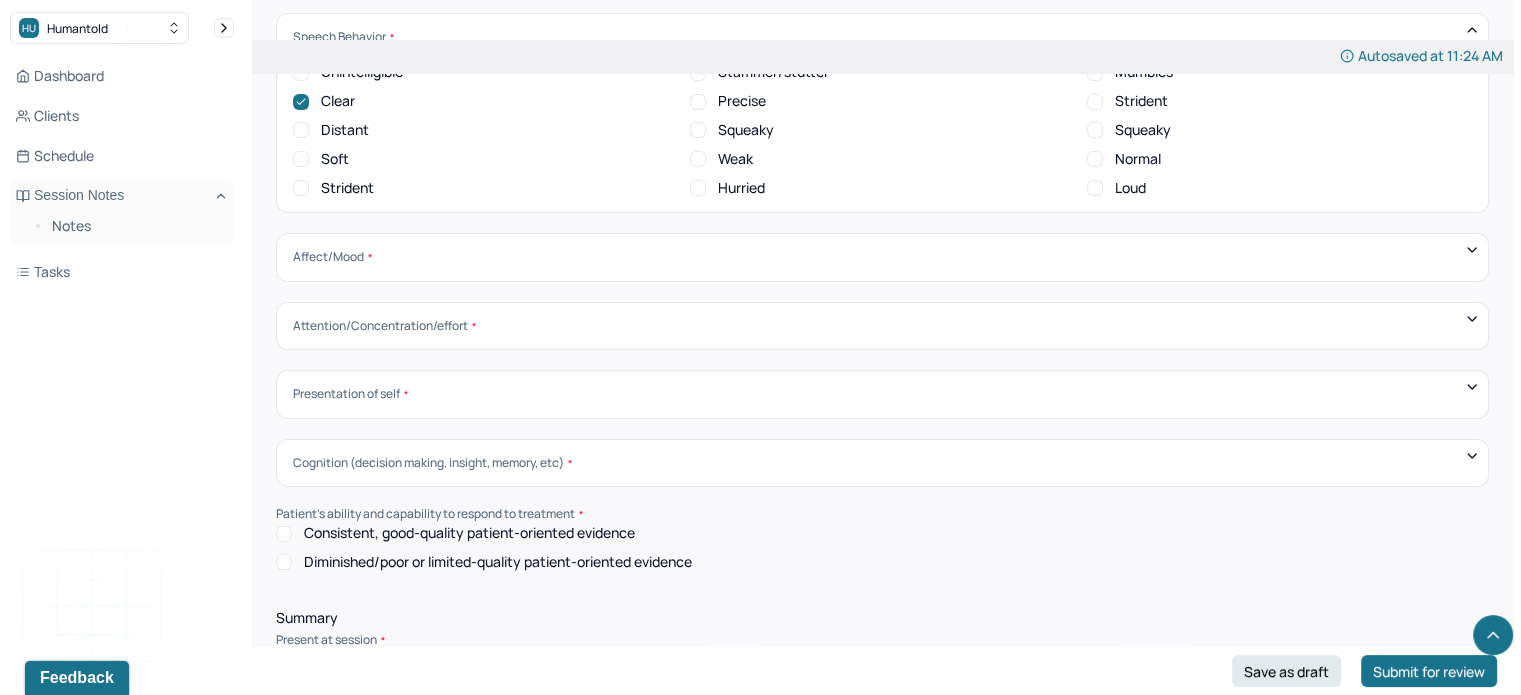 scroll, scrollTop: 6845, scrollLeft: 0, axis: vertical 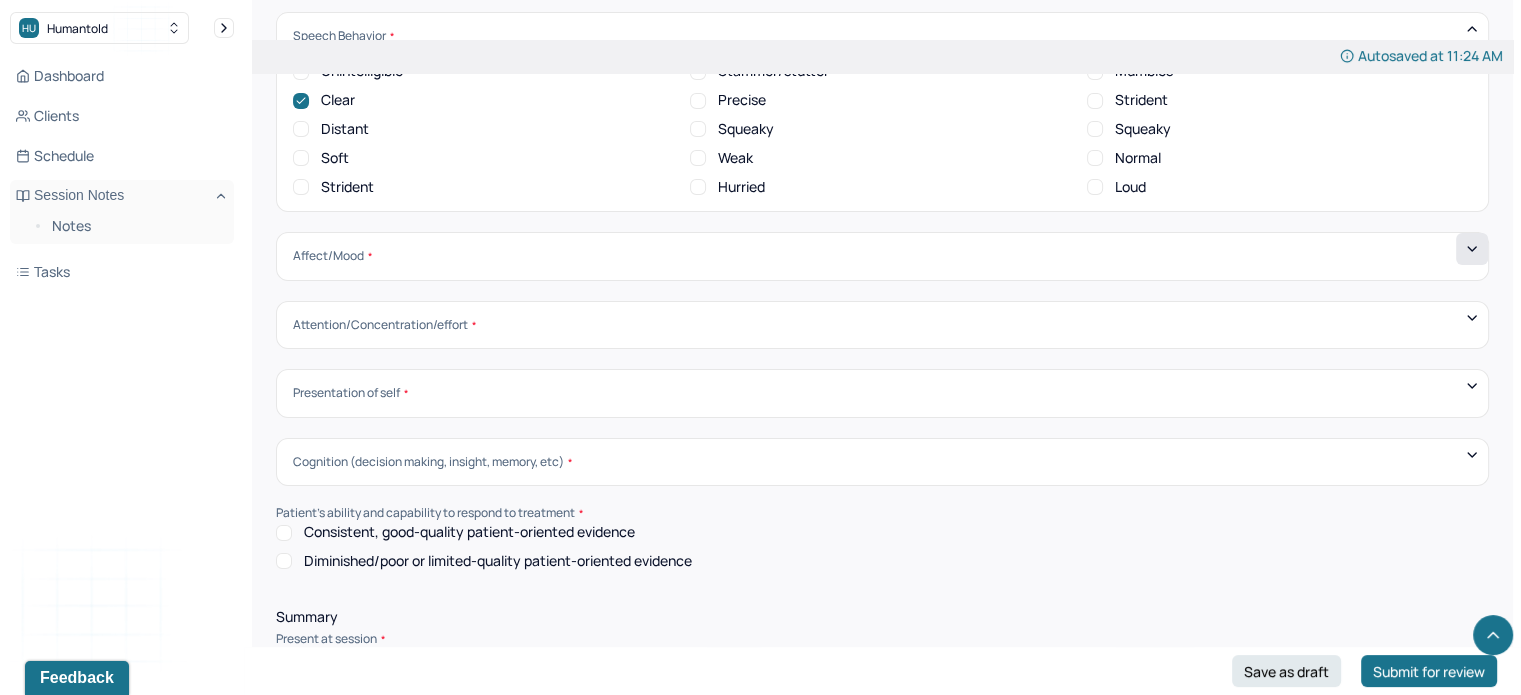 click 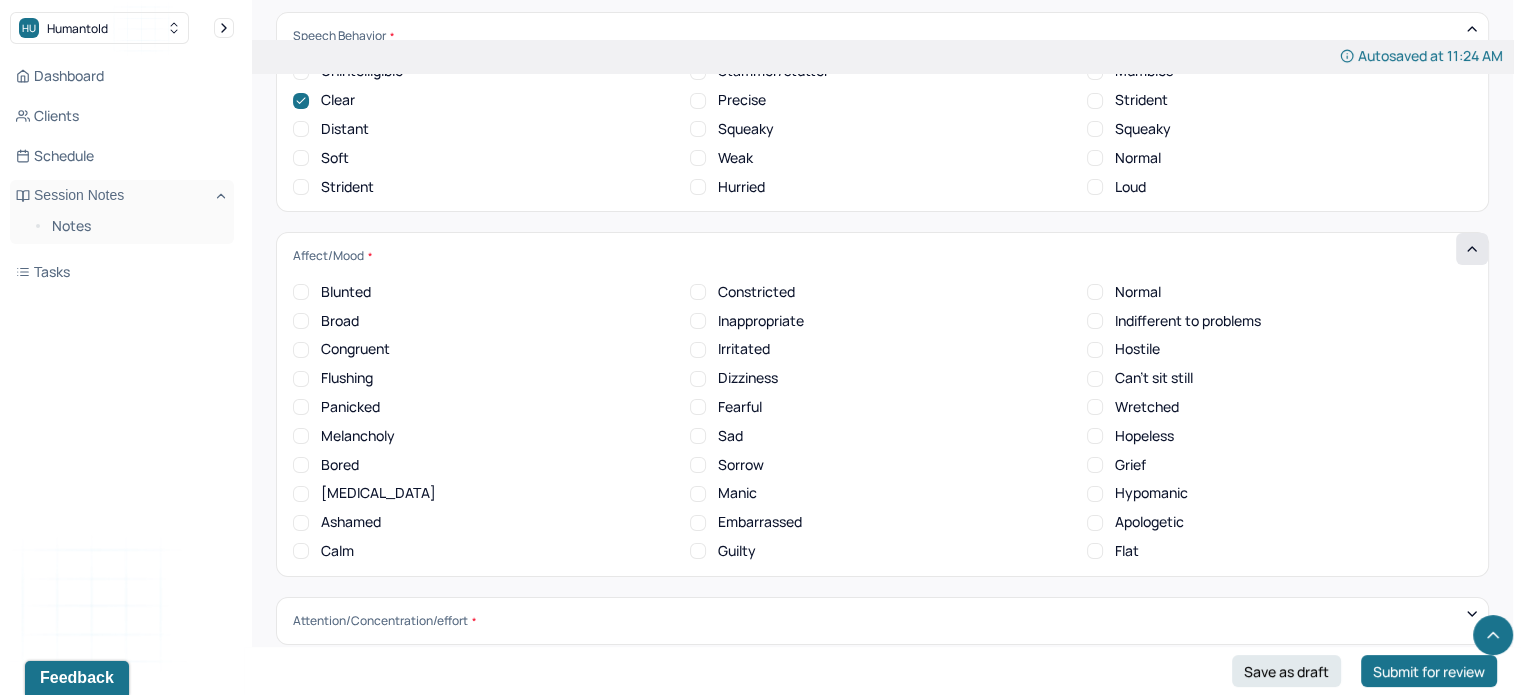 click on "[MEDICAL_DATA]" at bounding box center (378, 493) 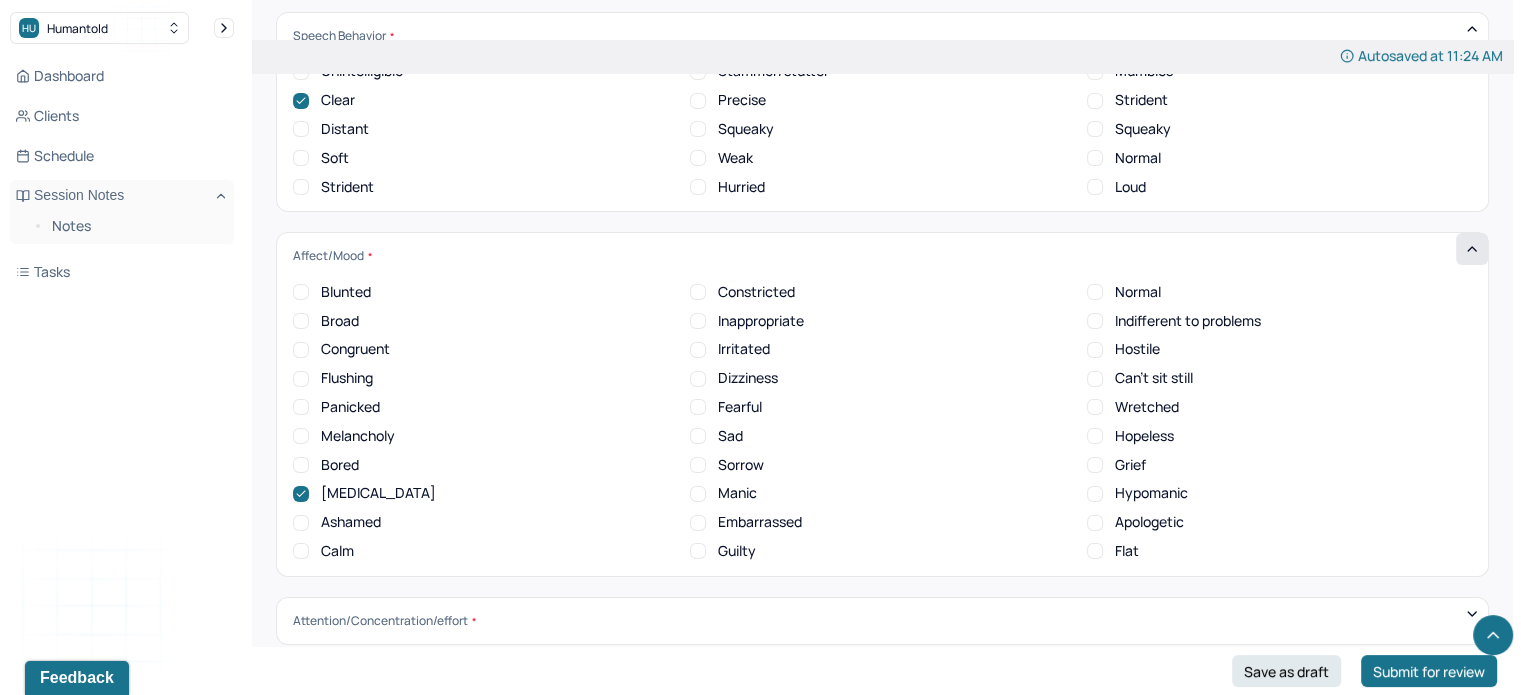 click on "Normal" at bounding box center (1095, 292) 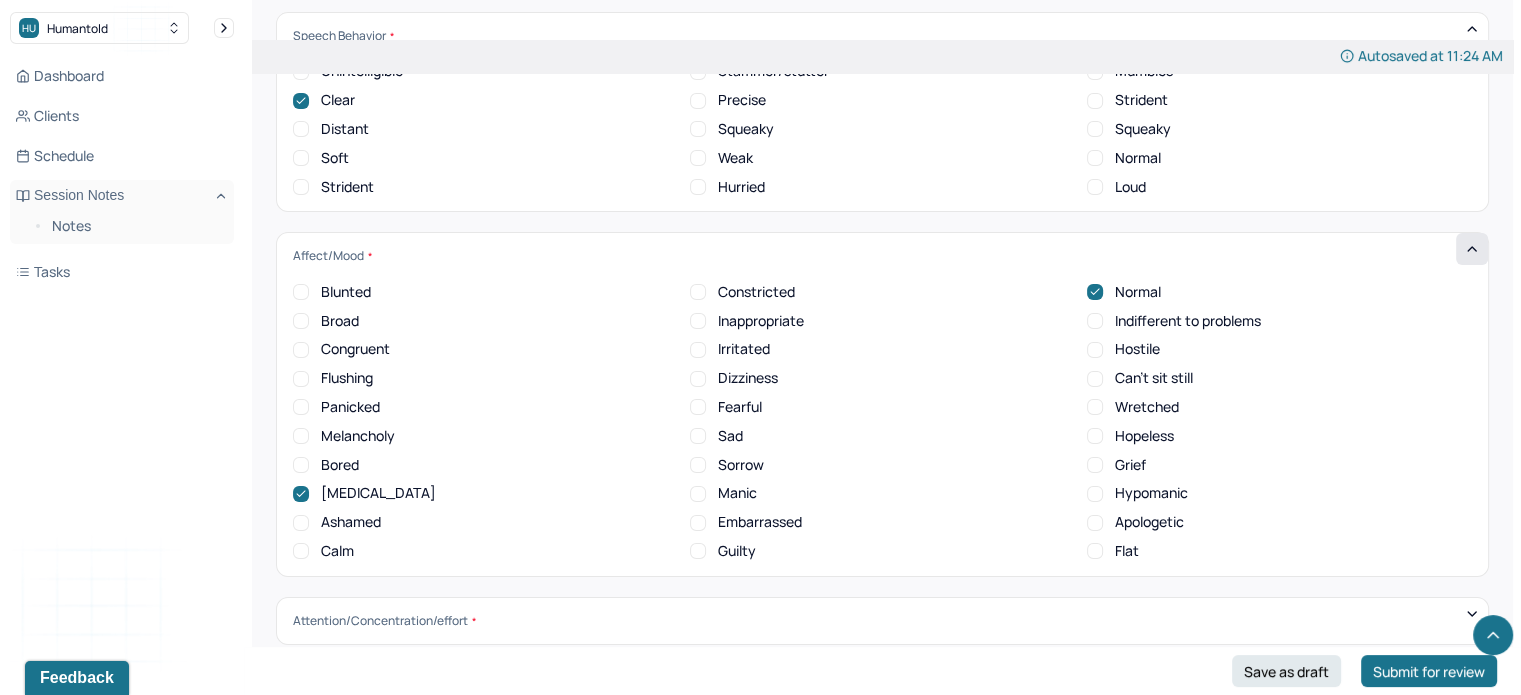 scroll, scrollTop: 0, scrollLeft: 0, axis: both 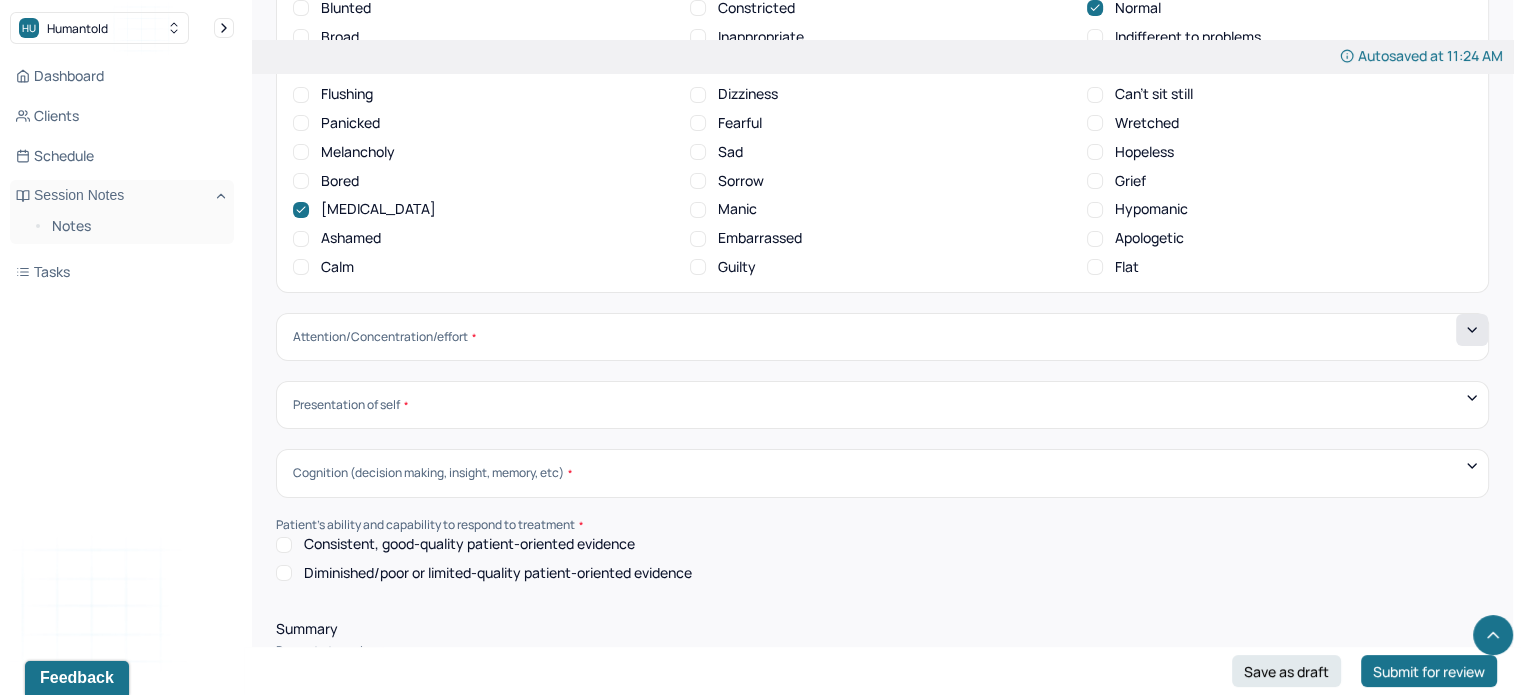 click 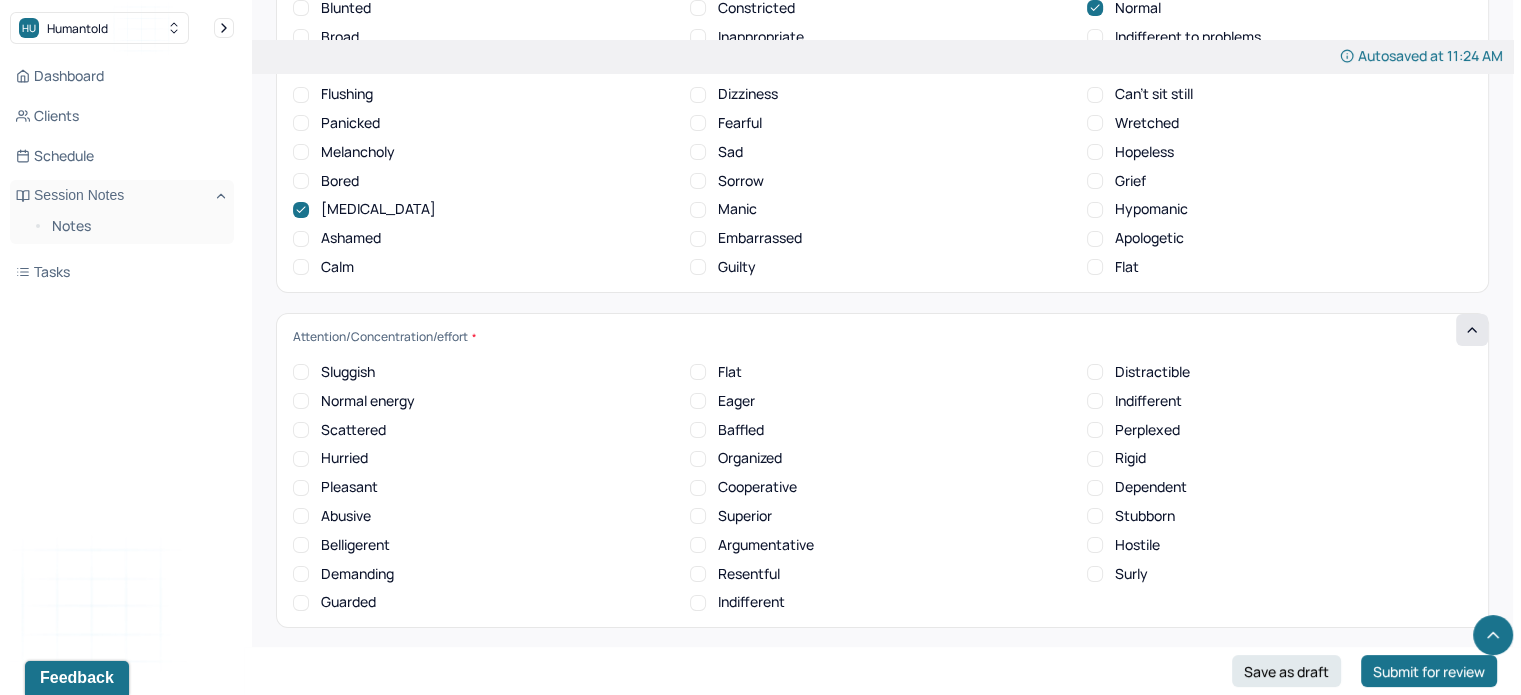 scroll, scrollTop: 0, scrollLeft: 0, axis: both 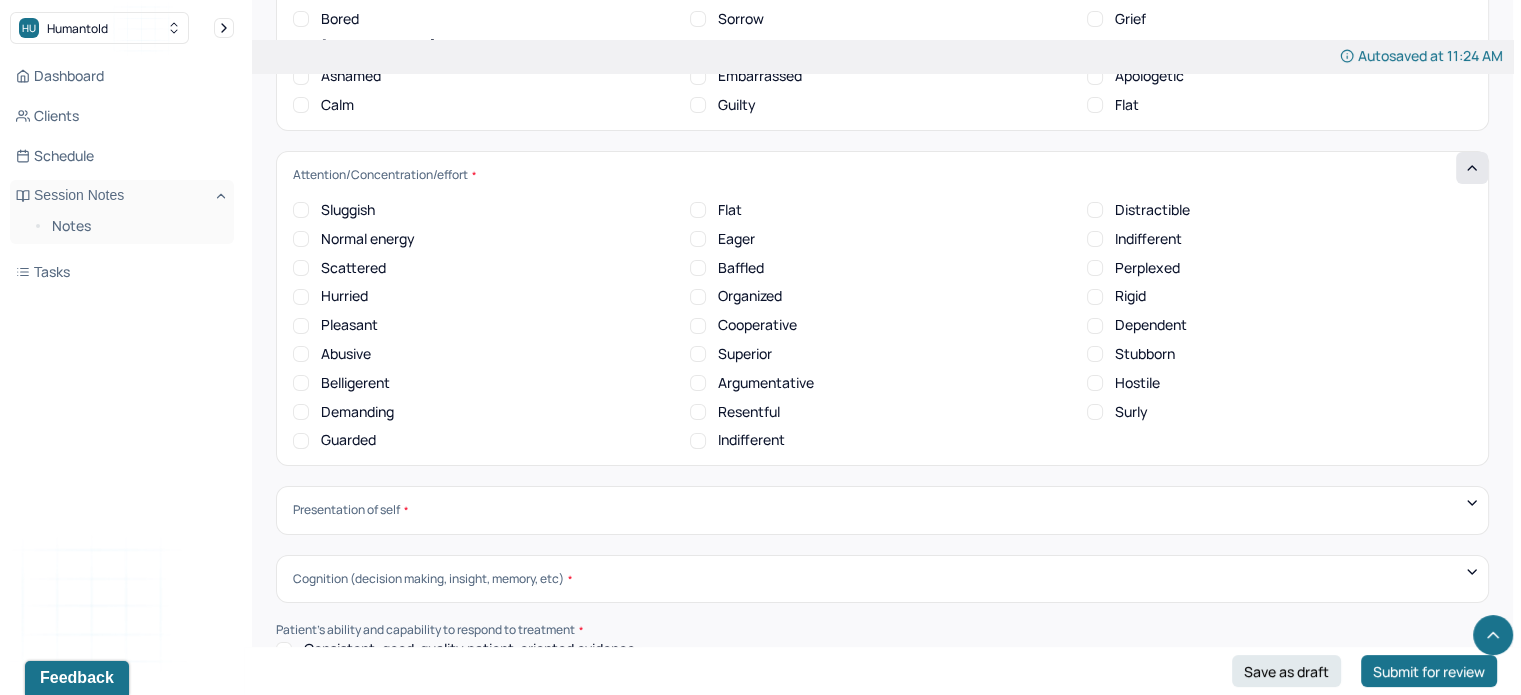click on "Normal energy" at bounding box center (368, 239) 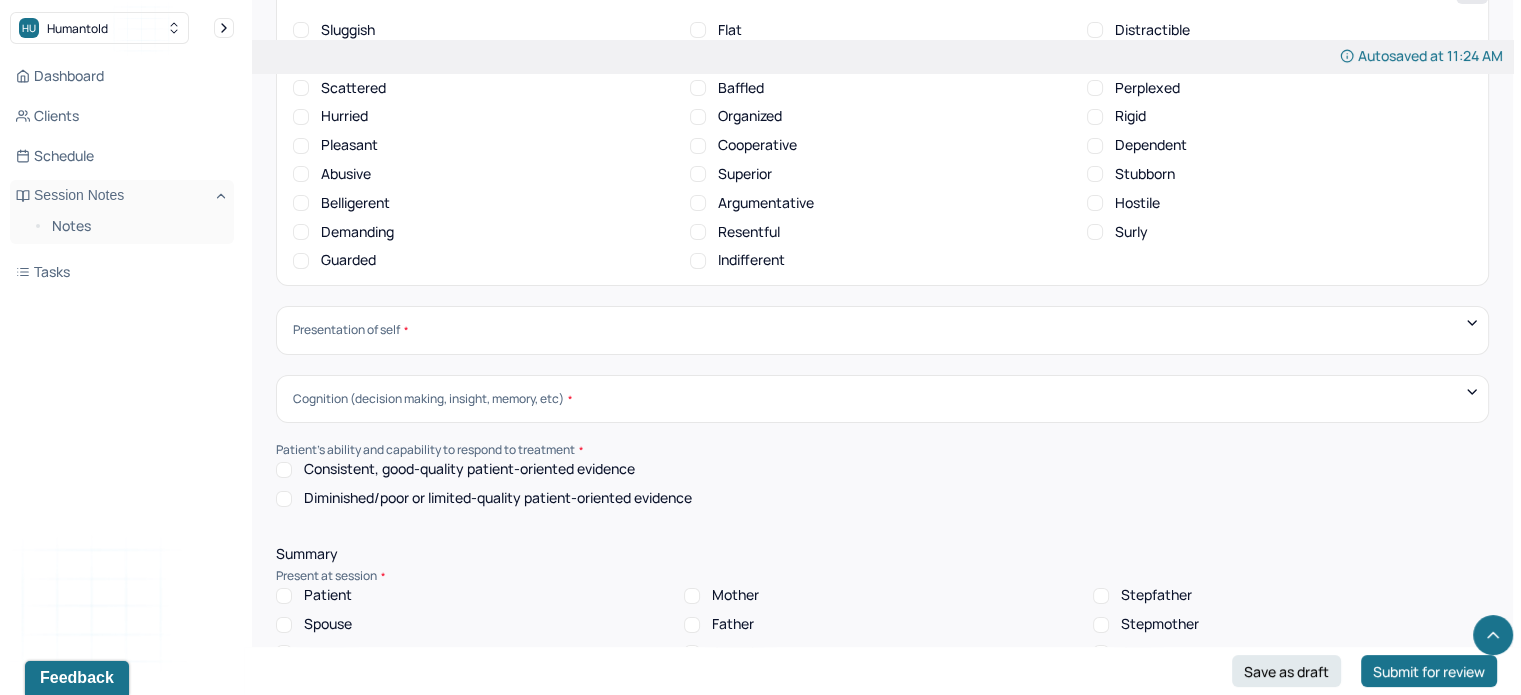 scroll, scrollTop: 7532, scrollLeft: 0, axis: vertical 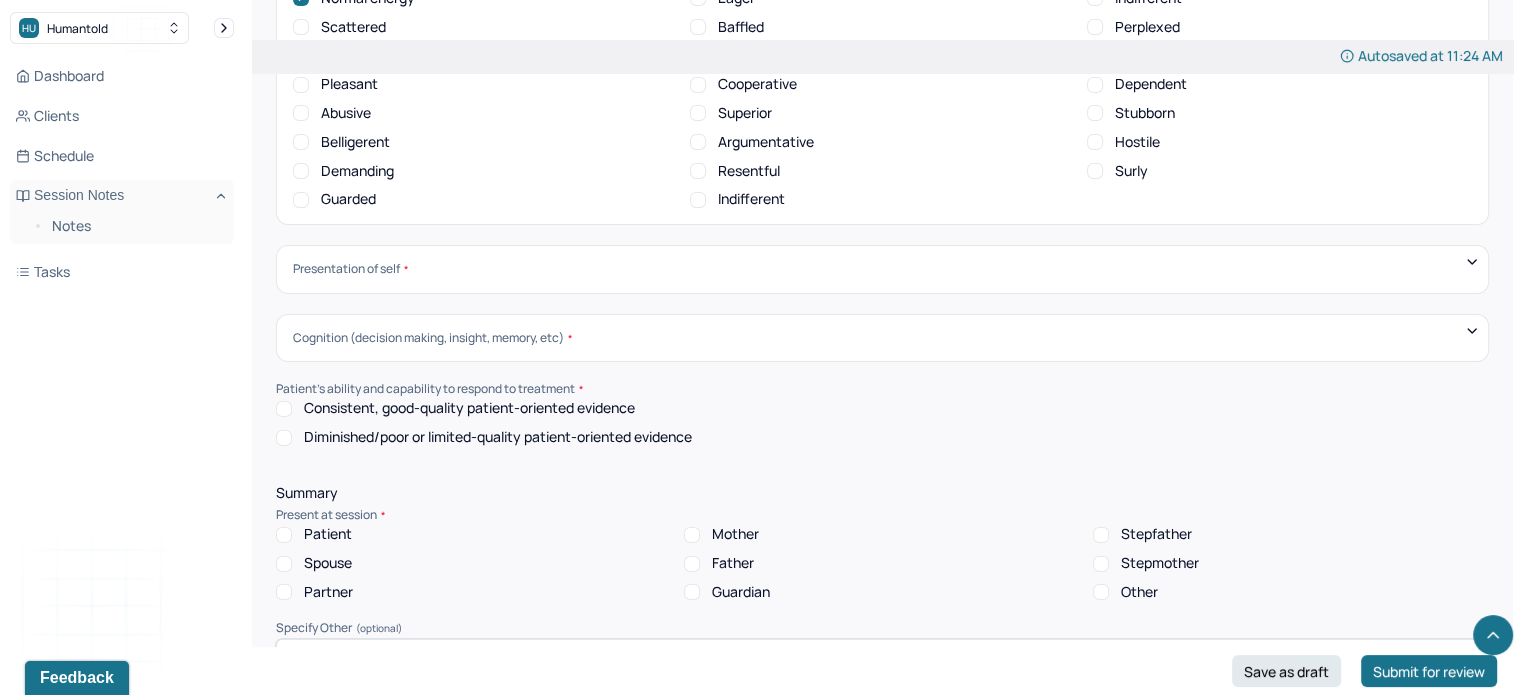 click on "Presentation of self" at bounding box center (350, 269) 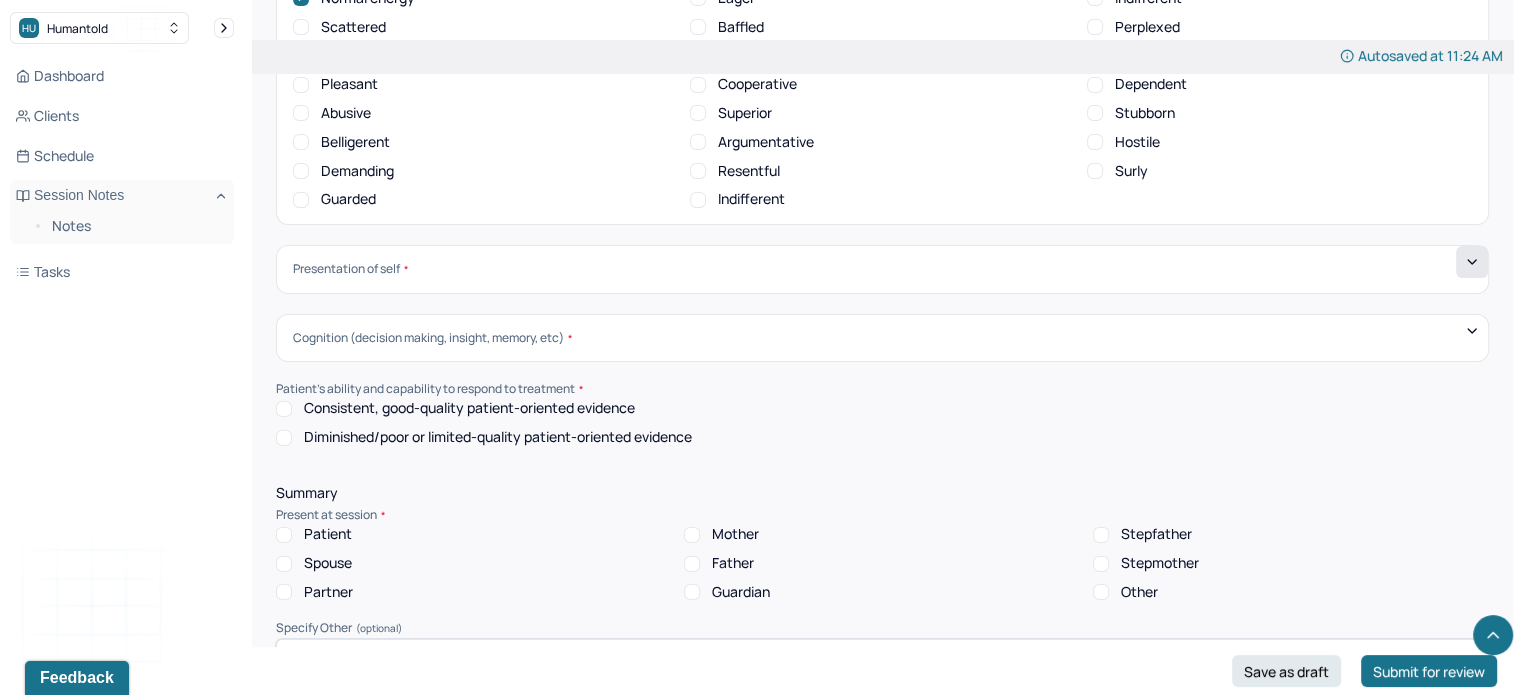 click 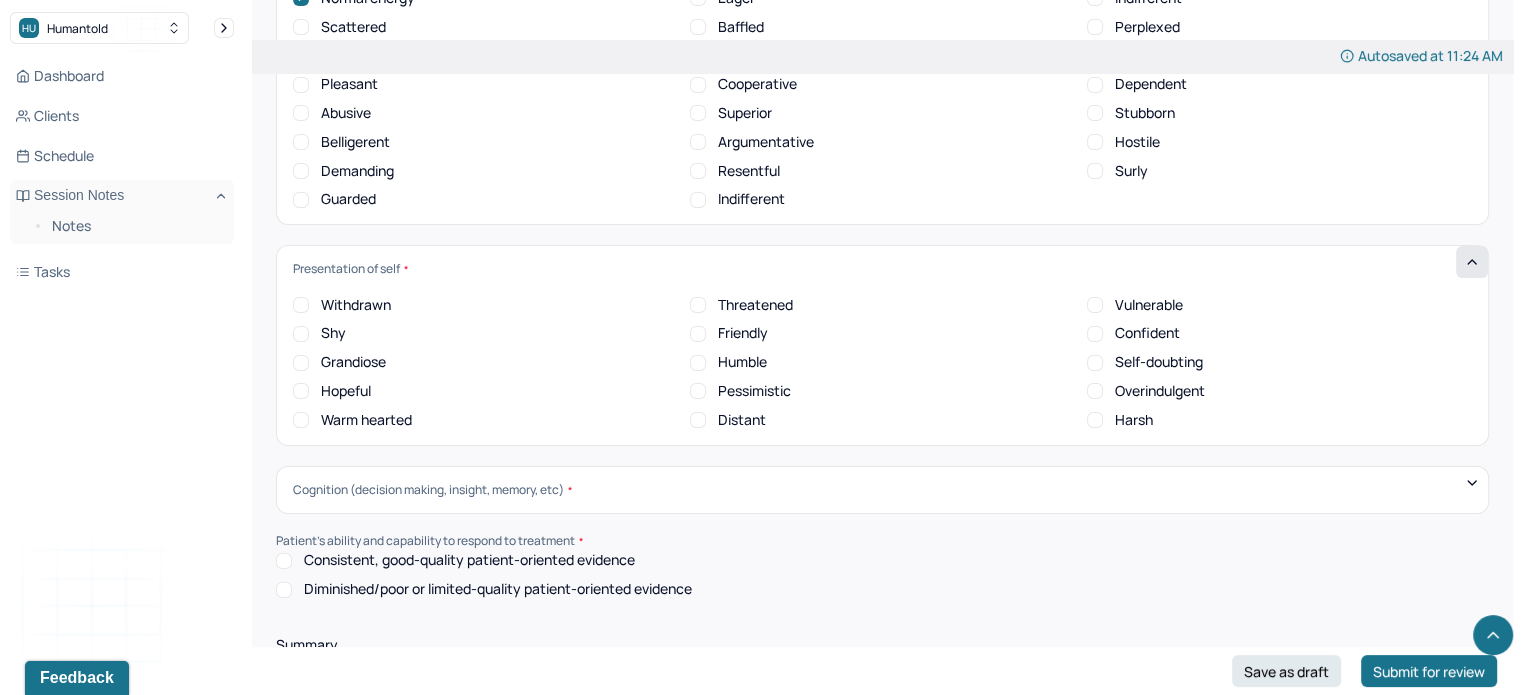 click on "Warm hearted" at bounding box center (366, 420) 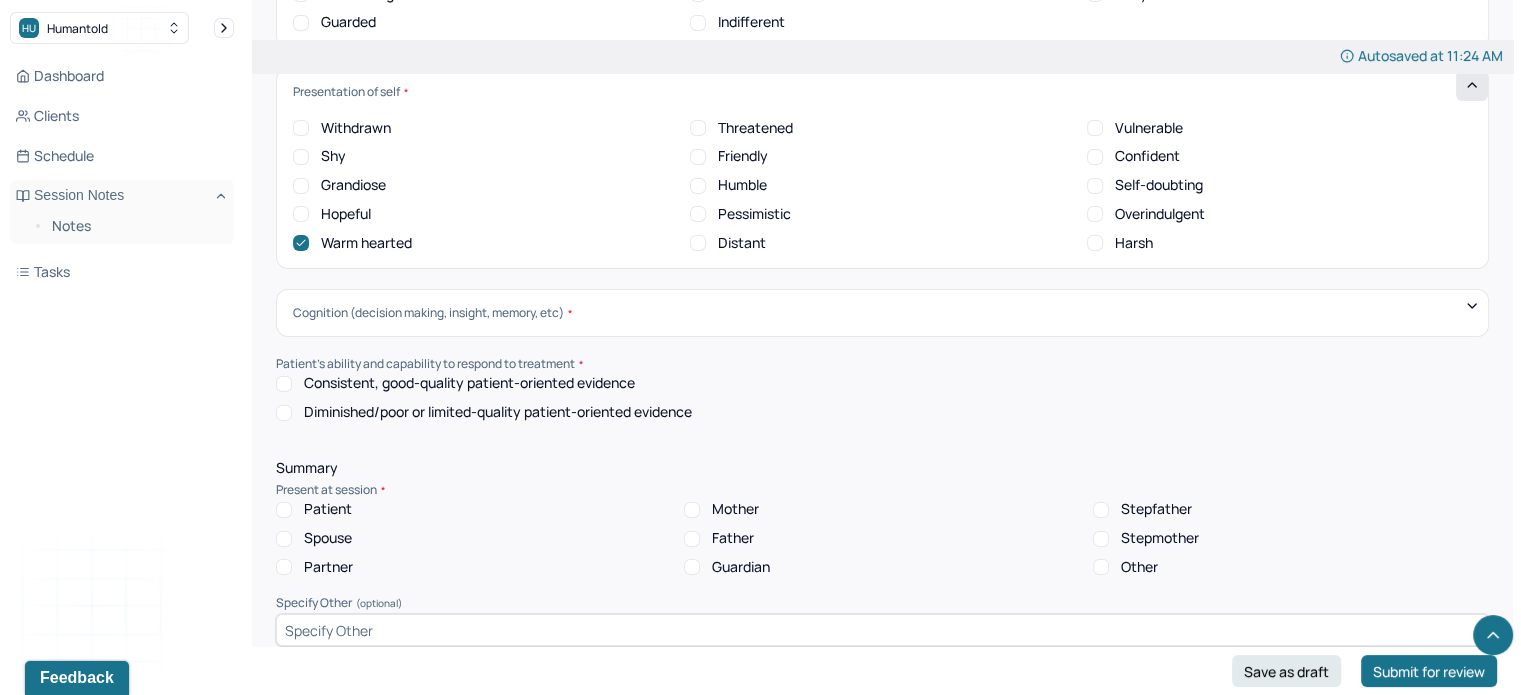 scroll, scrollTop: 7767, scrollLeft: 0, axis: vertical 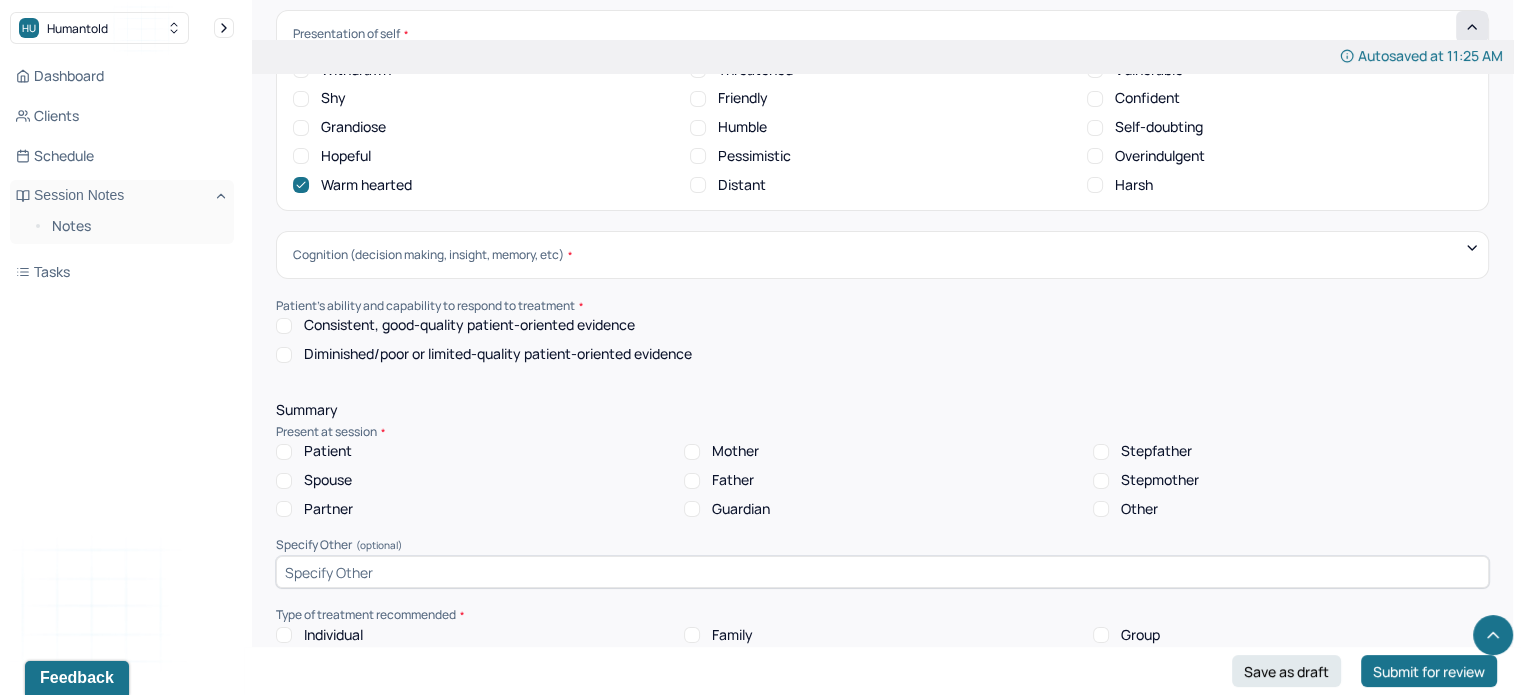 click on "Mental status exam Appearance Neat Unkempt Thin Average Overweight Pale Tanned Movement Coordinated Uncoordinated Mannerisms/oddities Good eye contact Kept eyes downcast Stared into space Speech Behavior Unintelligible Stammer/stutter Mumbles Clear Precise Strident Distant Squeaky Squeaky Soft Weak Normal Strident Hurried Loud Affect/Mood Blunted Constricted Normal Broad Inappropriate Indifferent to problems Congruent Irritated Hostile Flushing Dizziness Can't sit still Panicked Fearful Wretched Melancholy Sad Hopeless Bored Sorrow Grief [MEDICAL_DATA] Manic Hypomanic Ashamed Embarrassed Apologetic Calm Guilty Flat Attention/Concentration/effort Sluggish Flat Distractible Normal energy Eager Indifferent Scattered Baffled Perplexed Hurried Organized Rigid Pleasant Cooperative Dependent Abusive Superior Stubborn Belligerent Argumentative Hostile Demanding Resentful Surly Guarded Indifferent Presentation of self Withdrawn Threatened Vulnerable Shy Friendly Confident Grandiose Humble Self-doubting Hopeful Harsh" at bounding box center (882, -431) 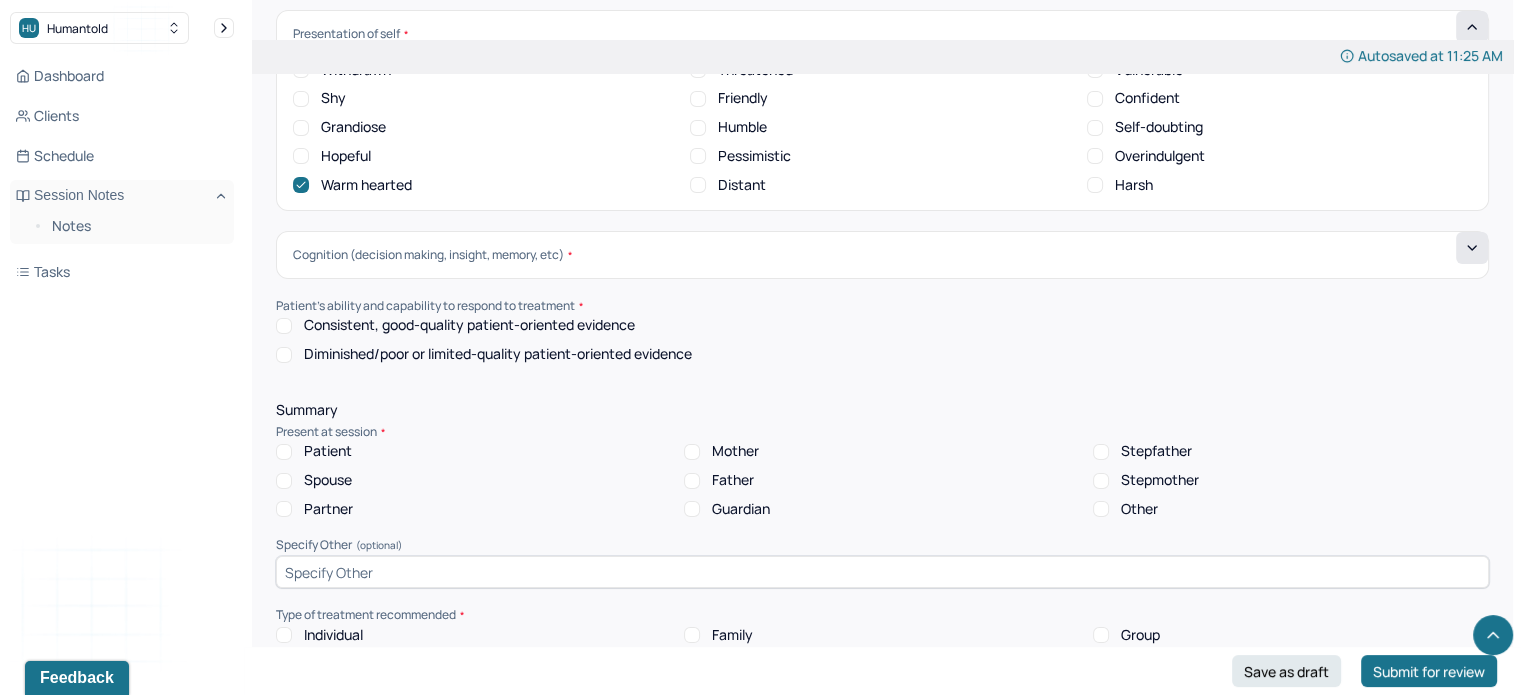 click at bounding box center [1472, 248] 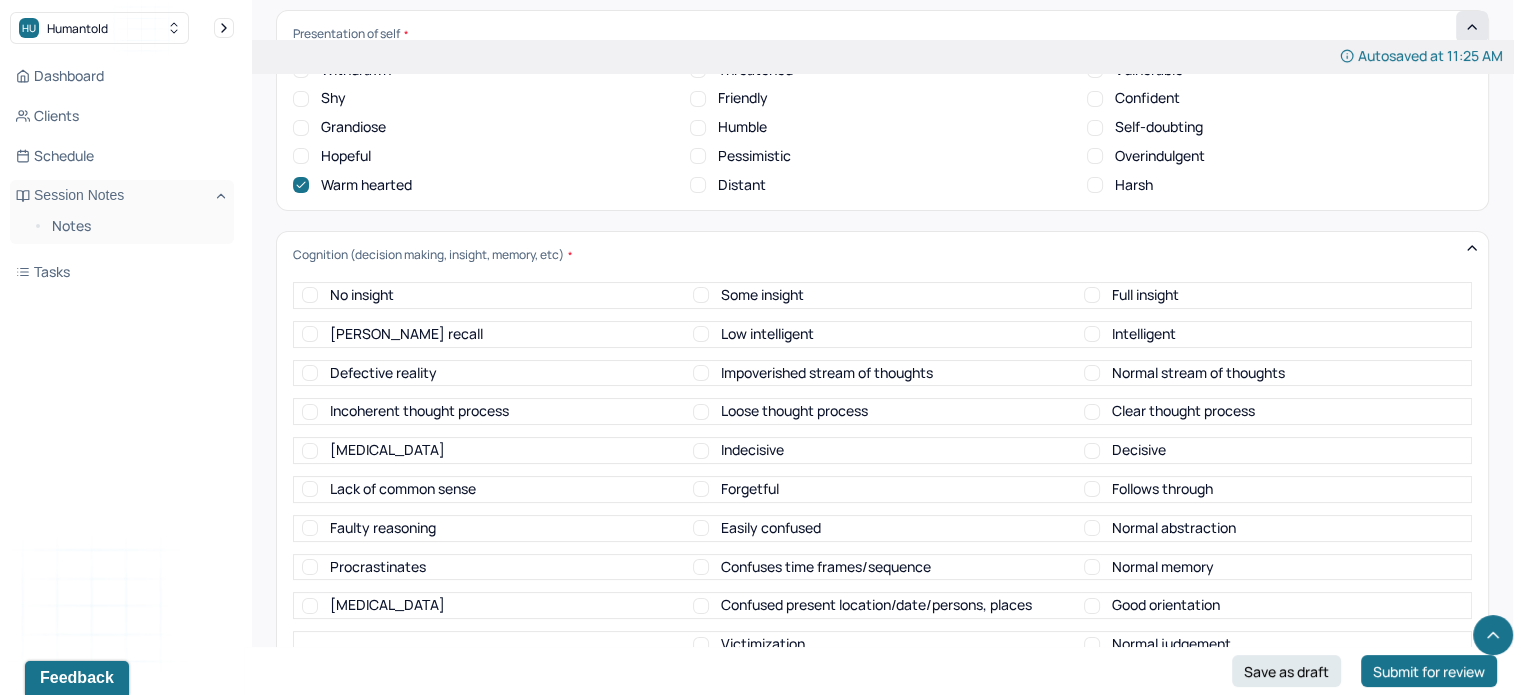 click on "Full insight" at bounding box center [1145, 295] 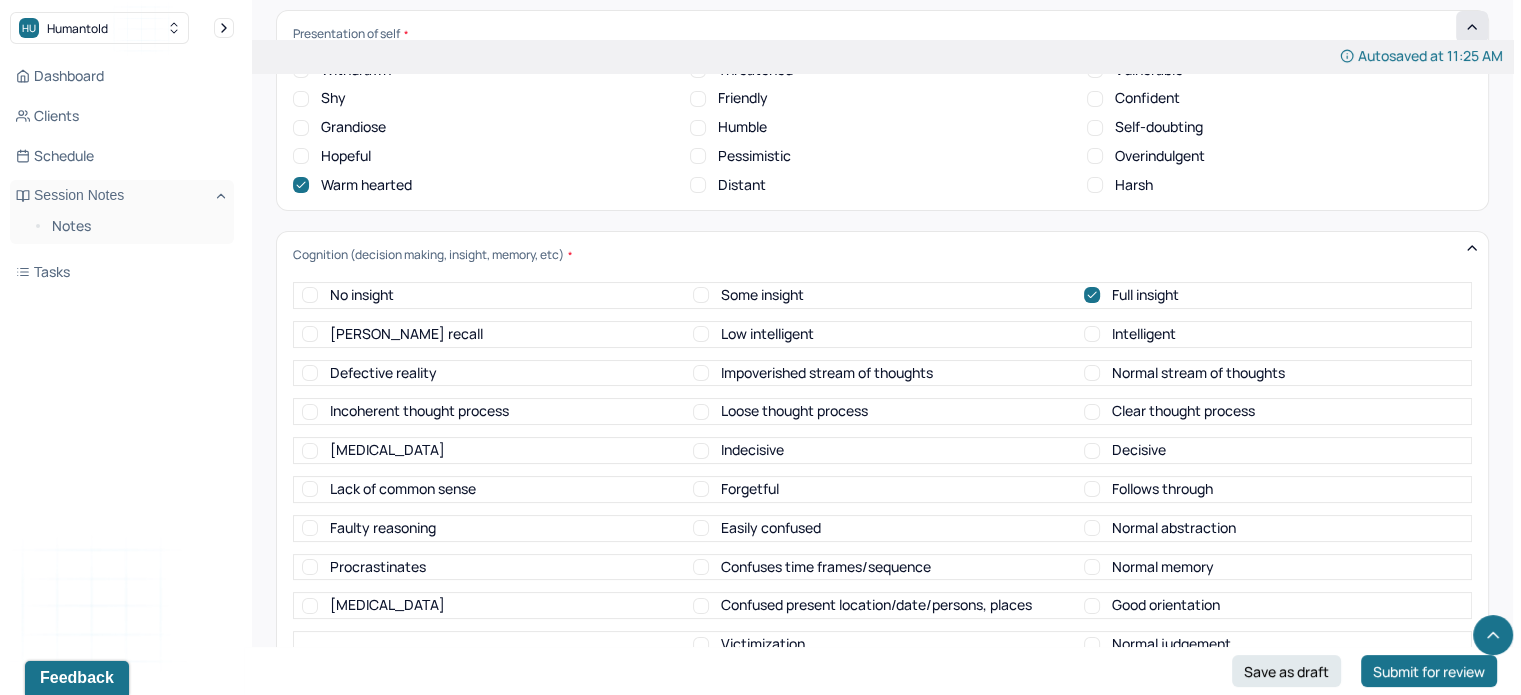 scroll, scrollTop: 7872, scrollLeft: 0, axis: vertical 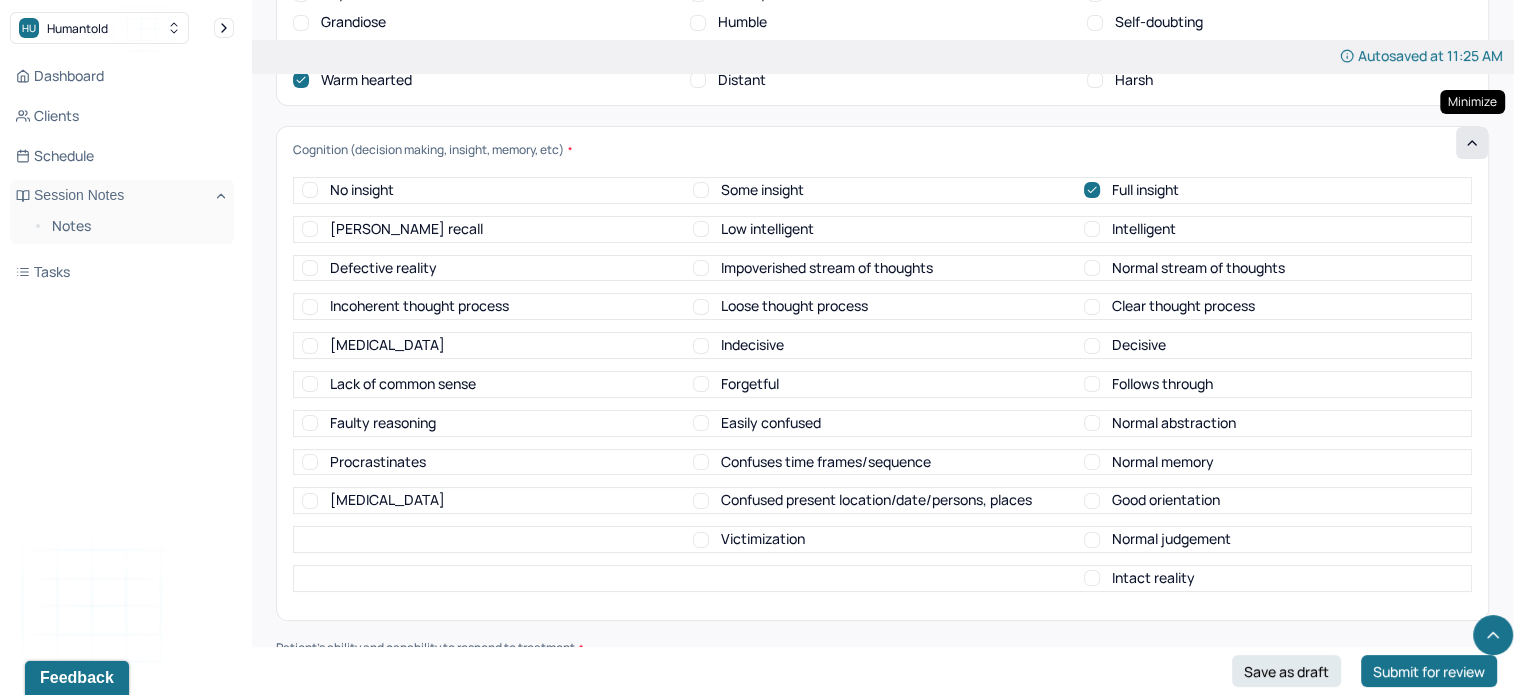 click at bounding box center [1472, 143] 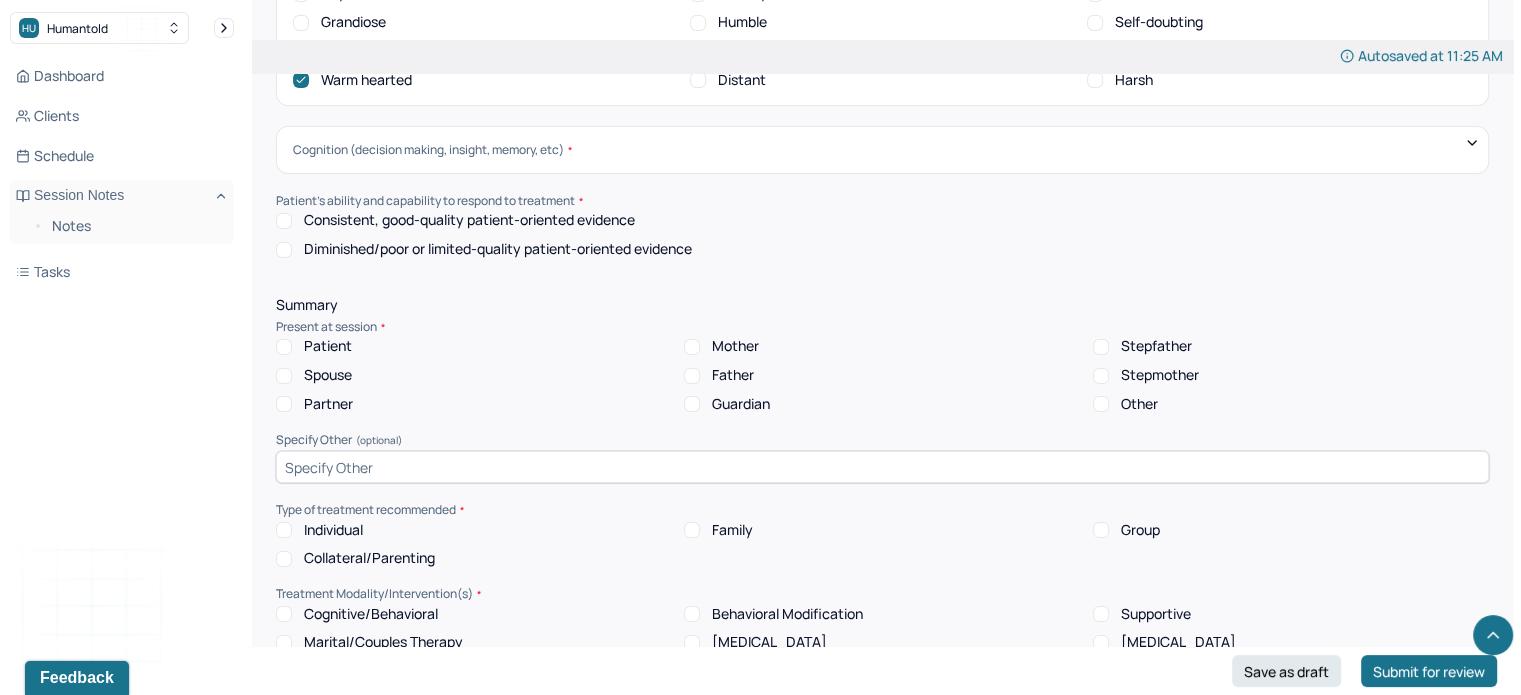 click on "Consistent, good-quality patient-oriented evidence" at bounding box center (469, 220) 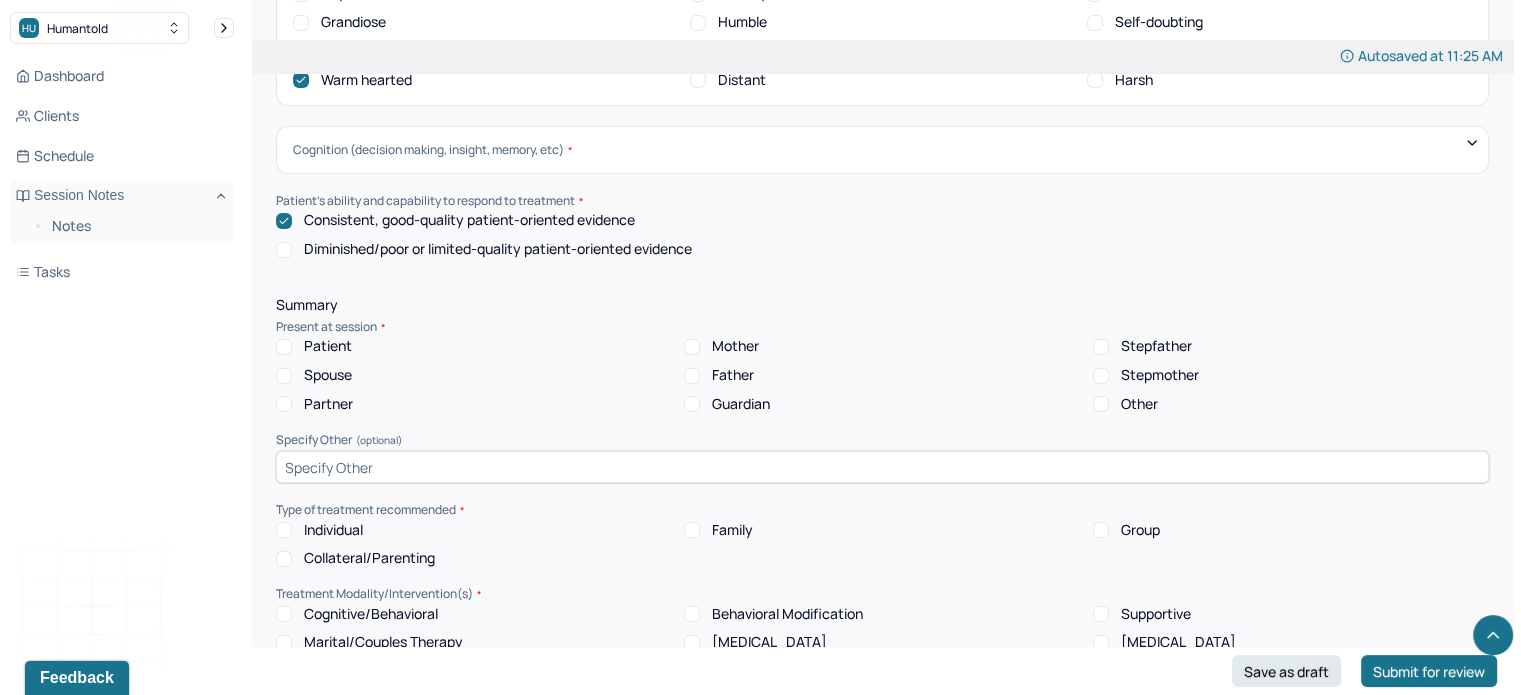 click on "Diminished/poor or limited-quality patient-oriented evidence" at bounding box center (498, 249) 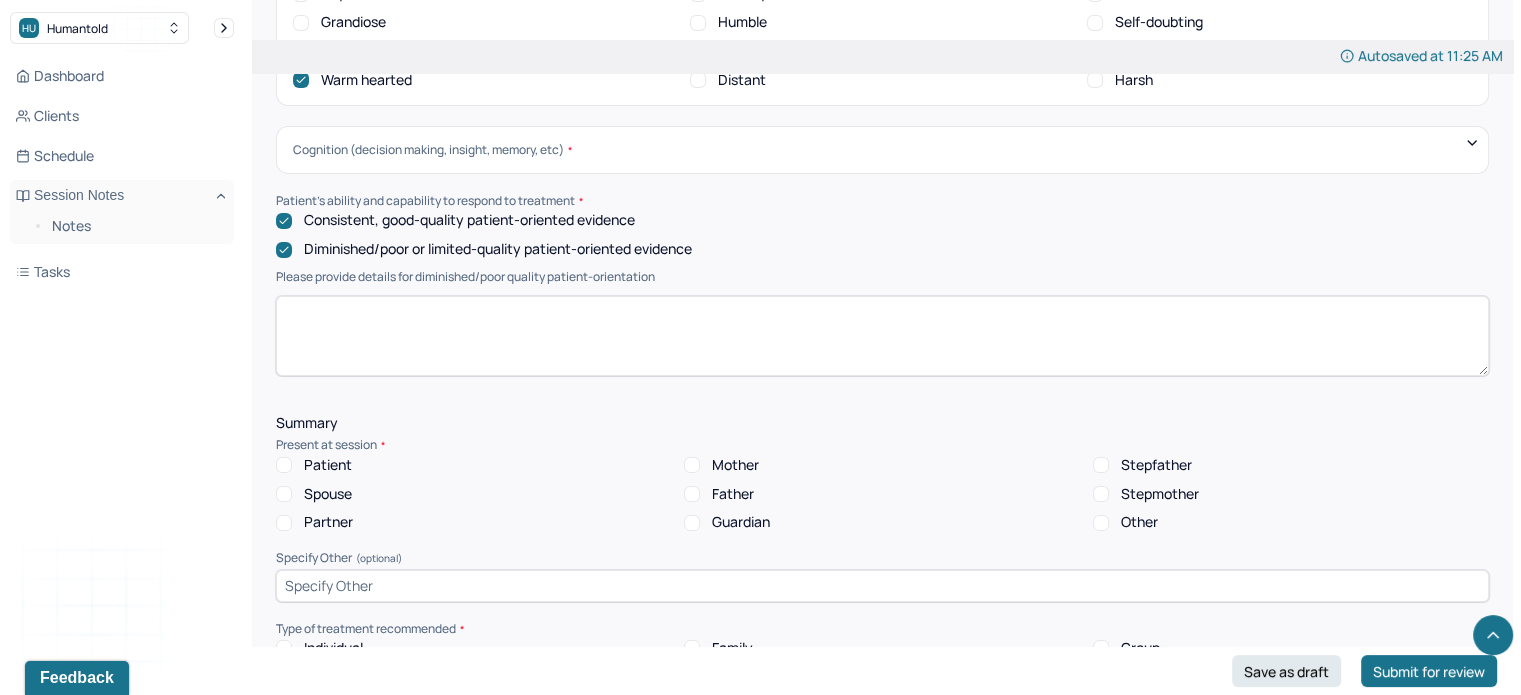 click on "Diminished/poor or limited-quality patient-oriented evidence" at bounding box center [498, 249] 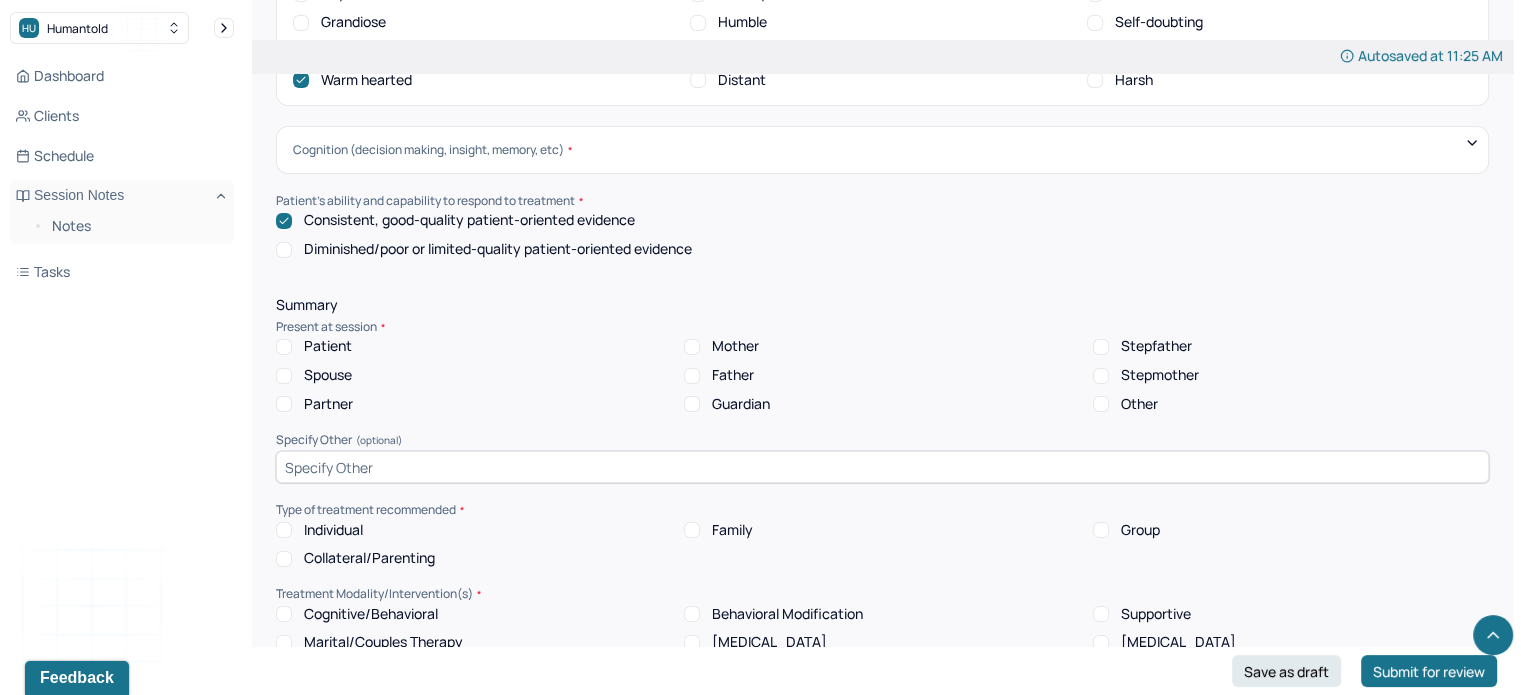 scroll, scrollTop: 7939, scrollLeft: 0, axis: vertical 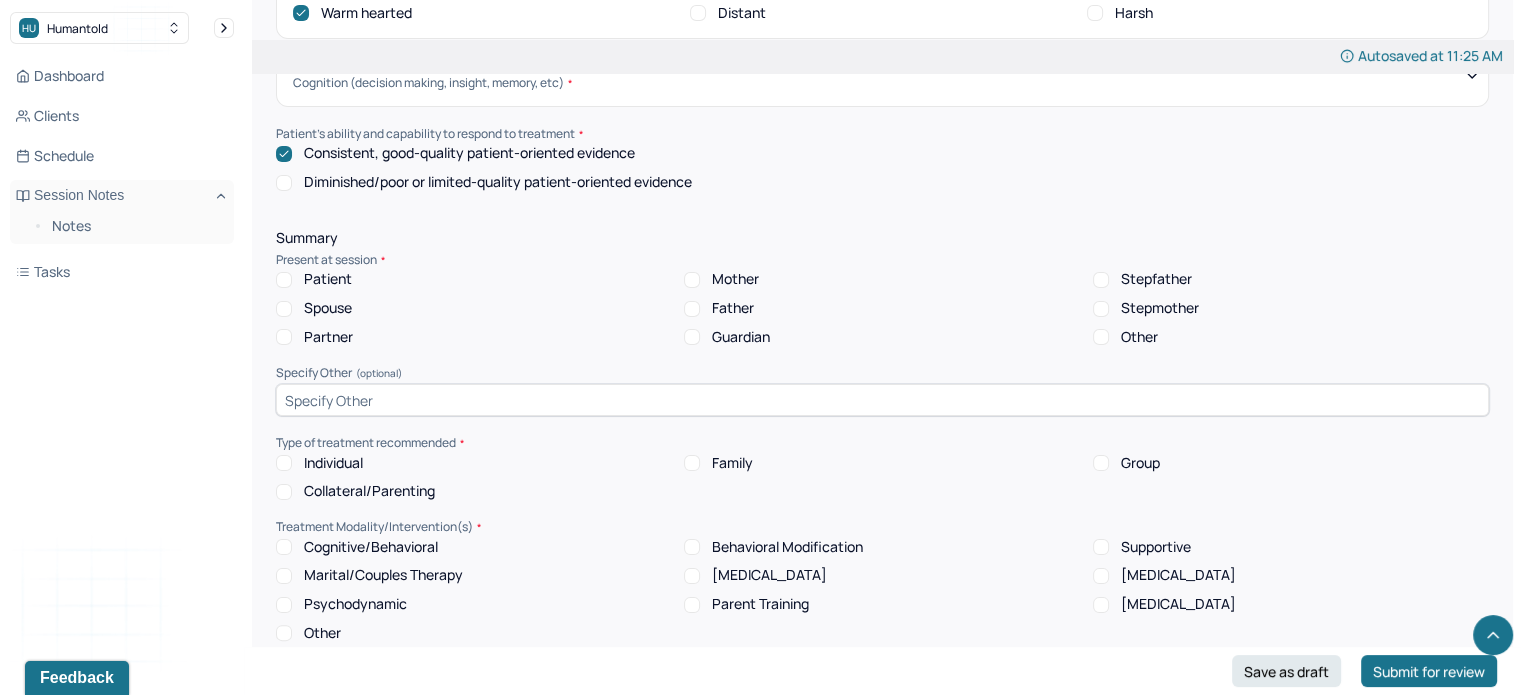 click on "Patient" at bounding box center [328, 279] 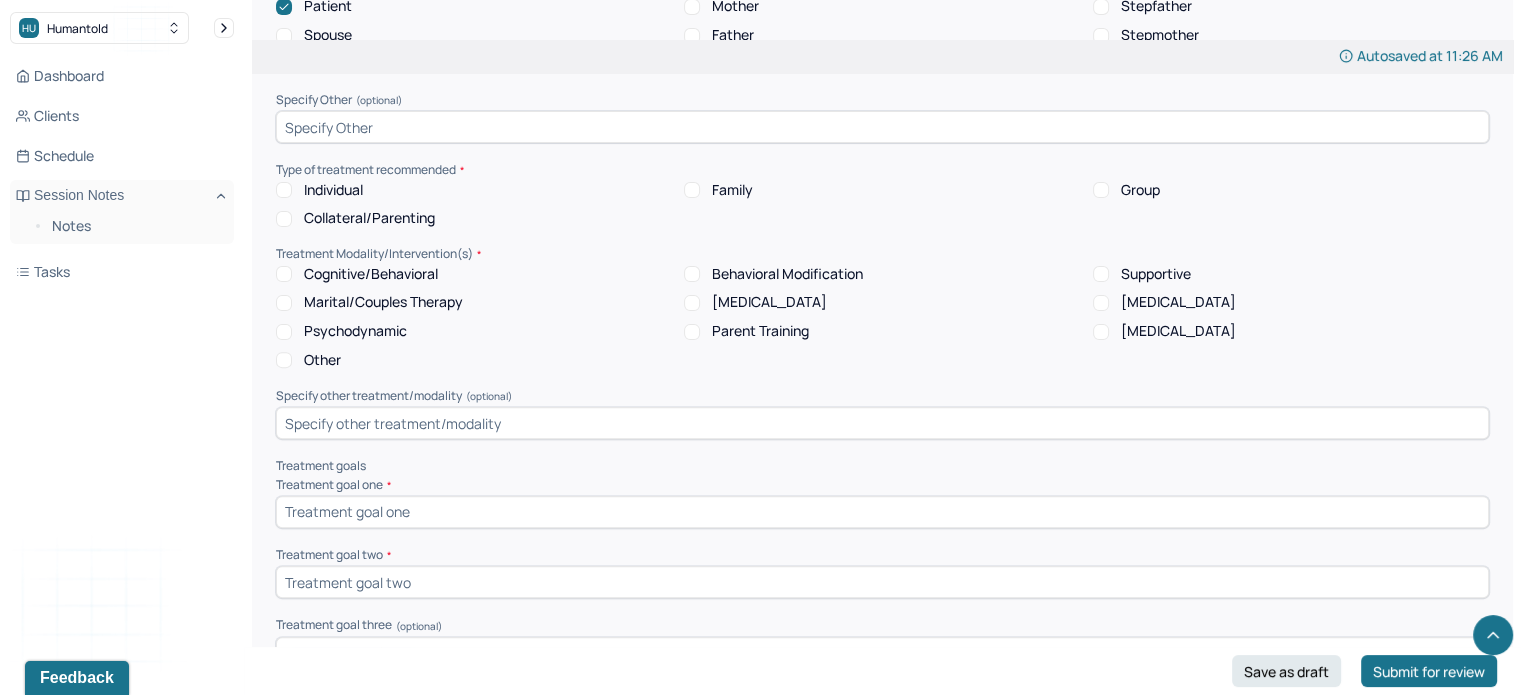 scroll, scrollTop: 8212, scrollLeft: 0, axis: vertical 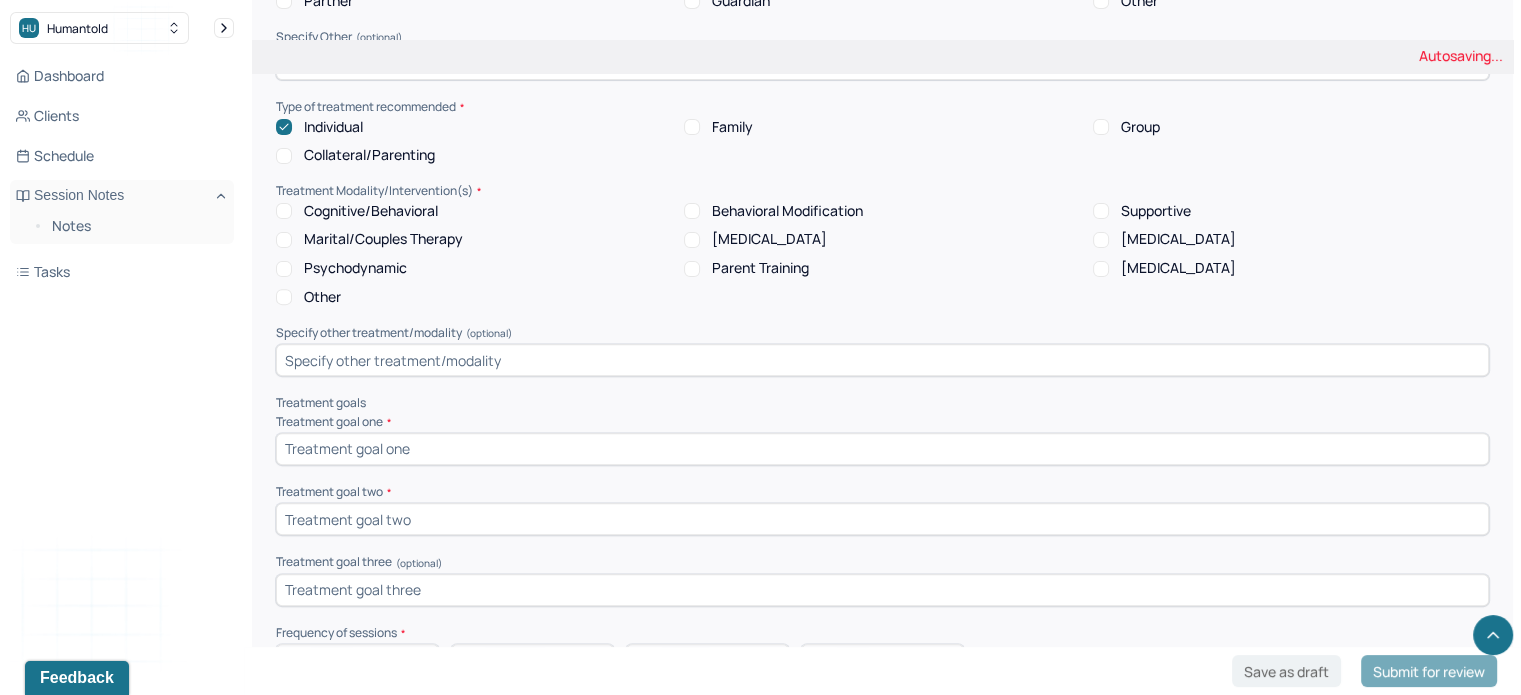 click on "Cognitive/Behavioral" at bounding box center (371, 211) 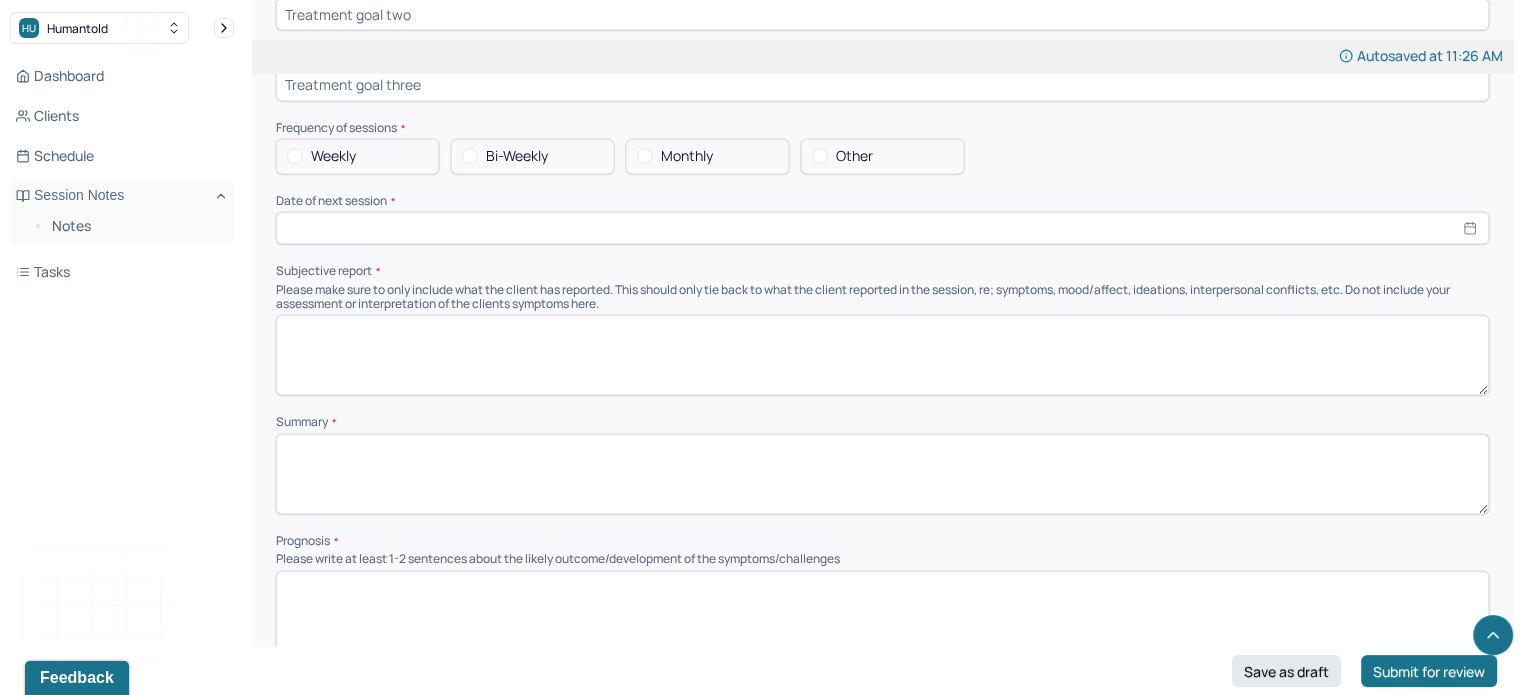 scroll, scrollTop: 8783, scrollLeft: 0, axis: vertical 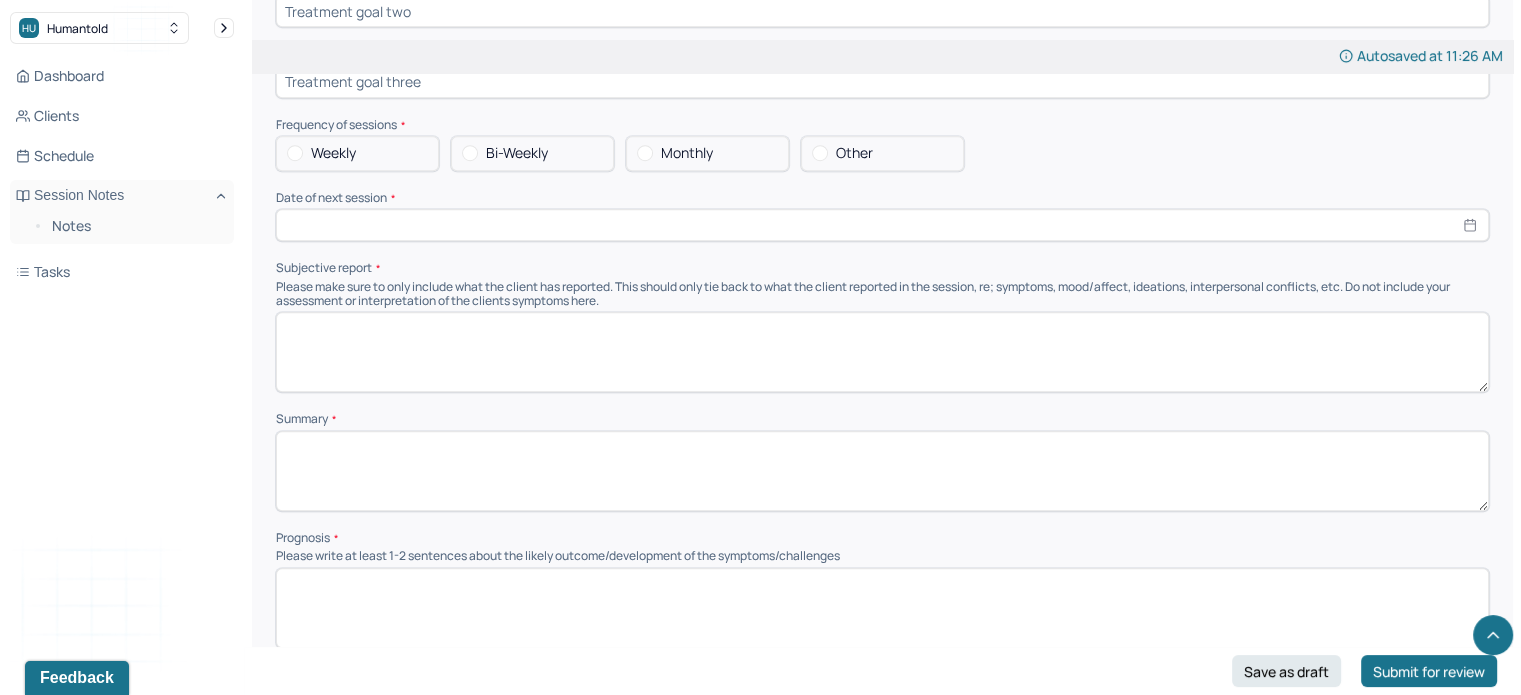 click on "Weekly" at bounding box center (333, 153) 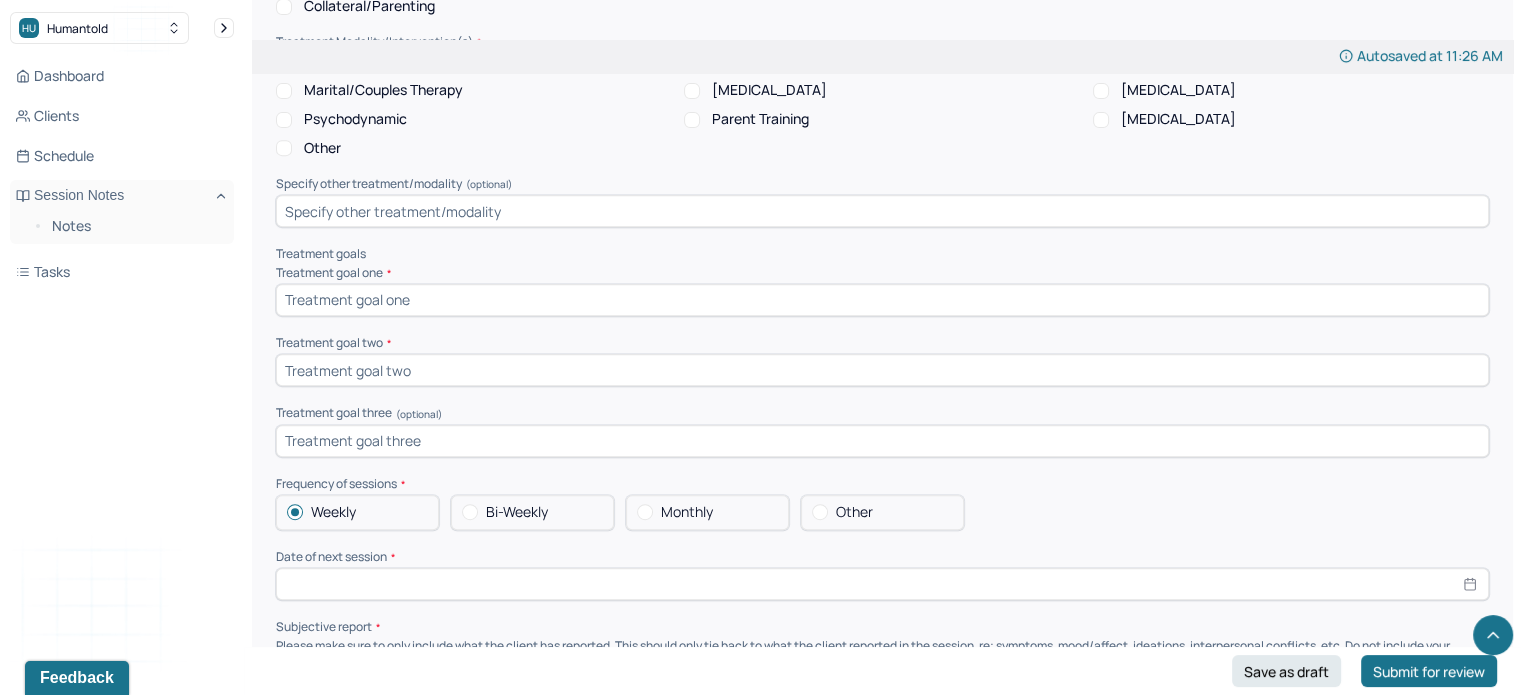scroll, scrollTop: 8420, scrollLeft: 0, axis: vertical 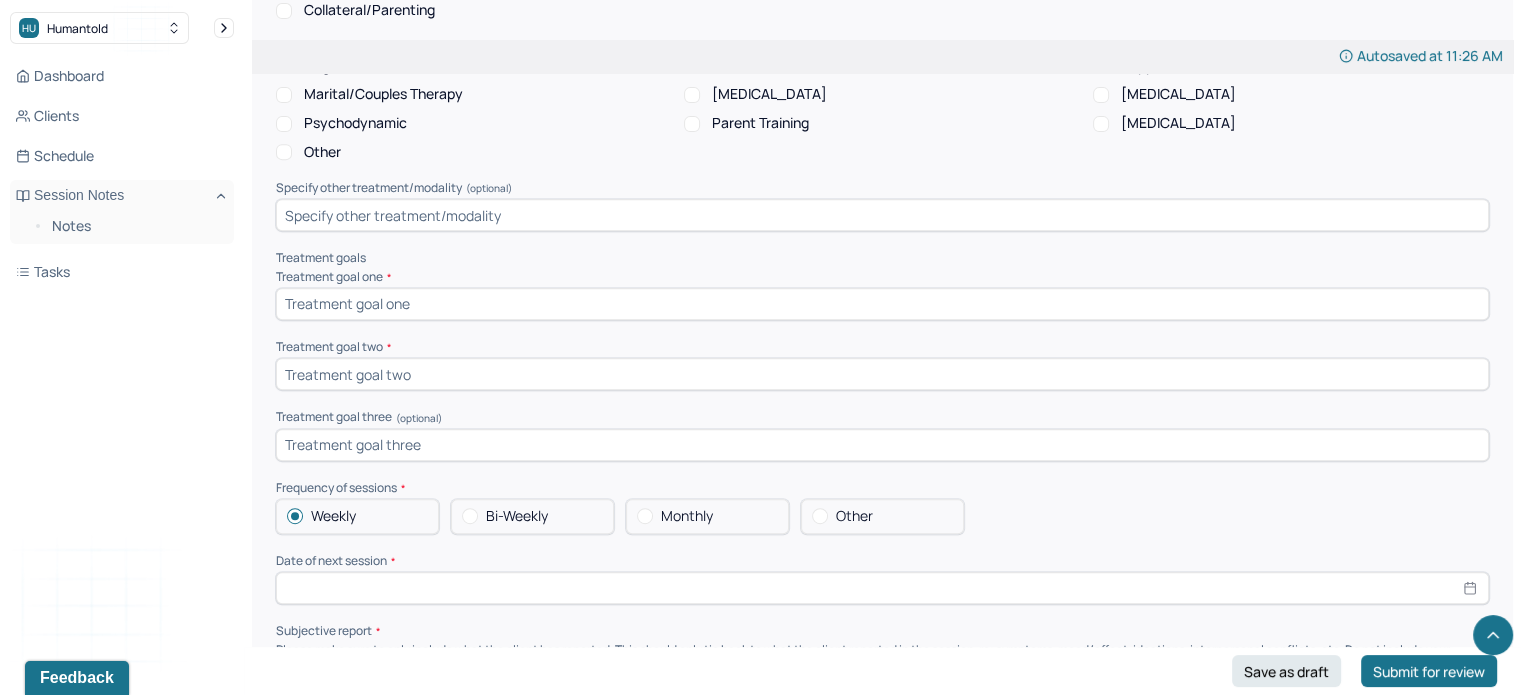 click at bounding box center [882, 304] 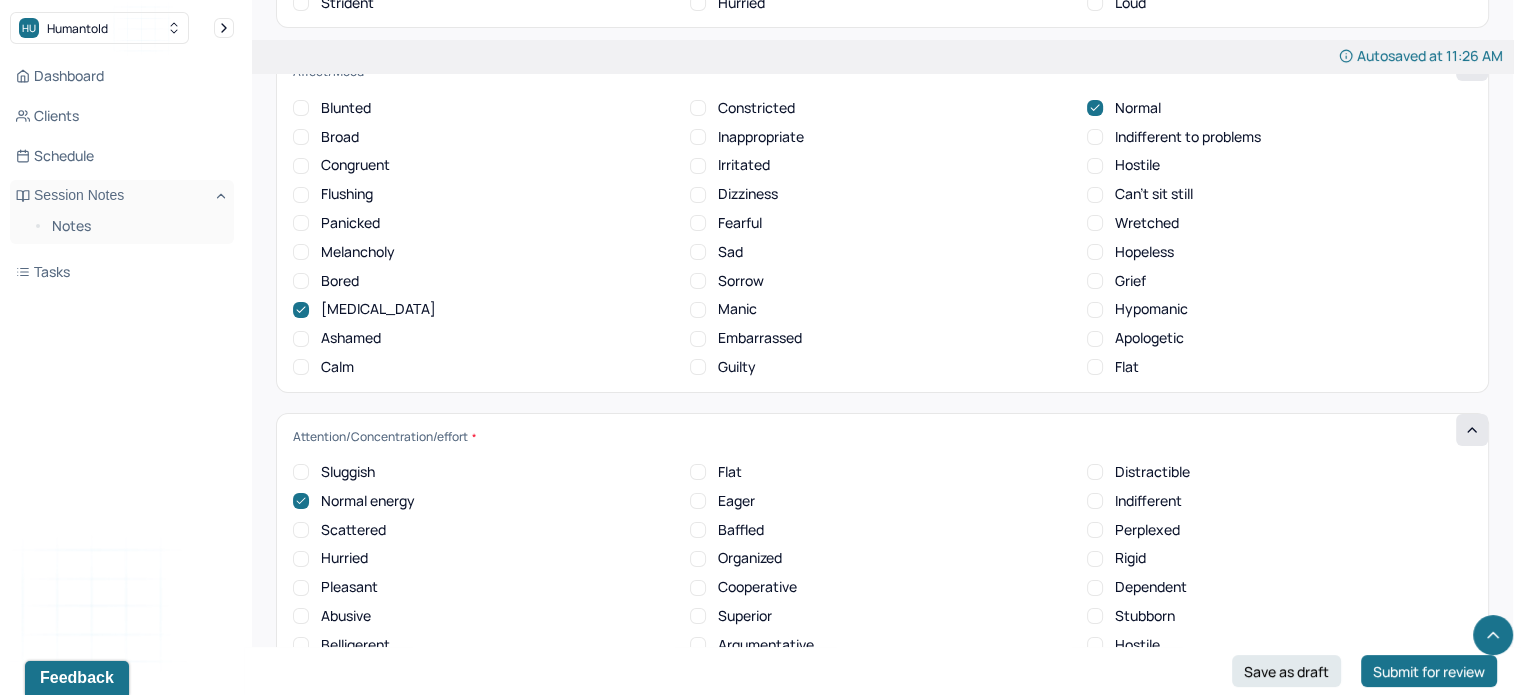 scroll, scrollTop: 6996, scrollLeft: 0, axis: vertical 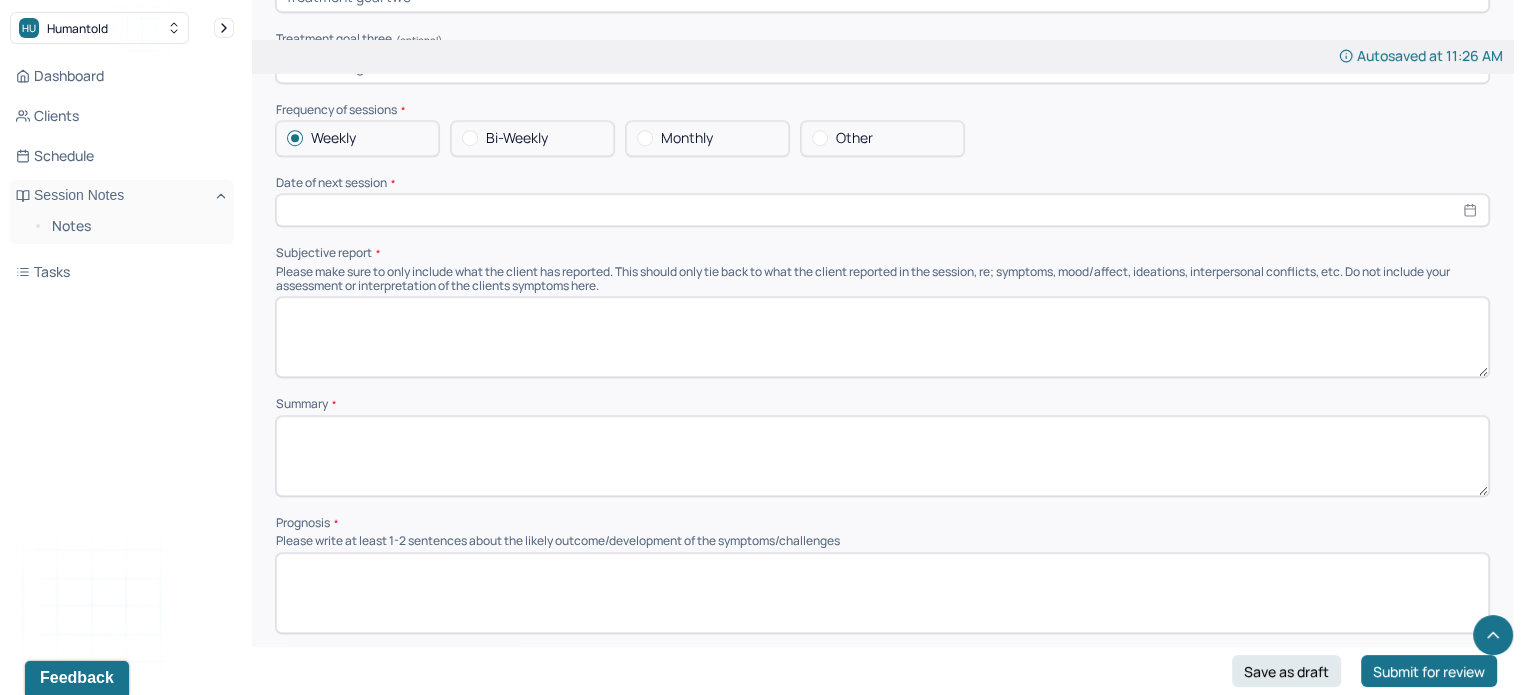 click at bounding box center (882, 210) 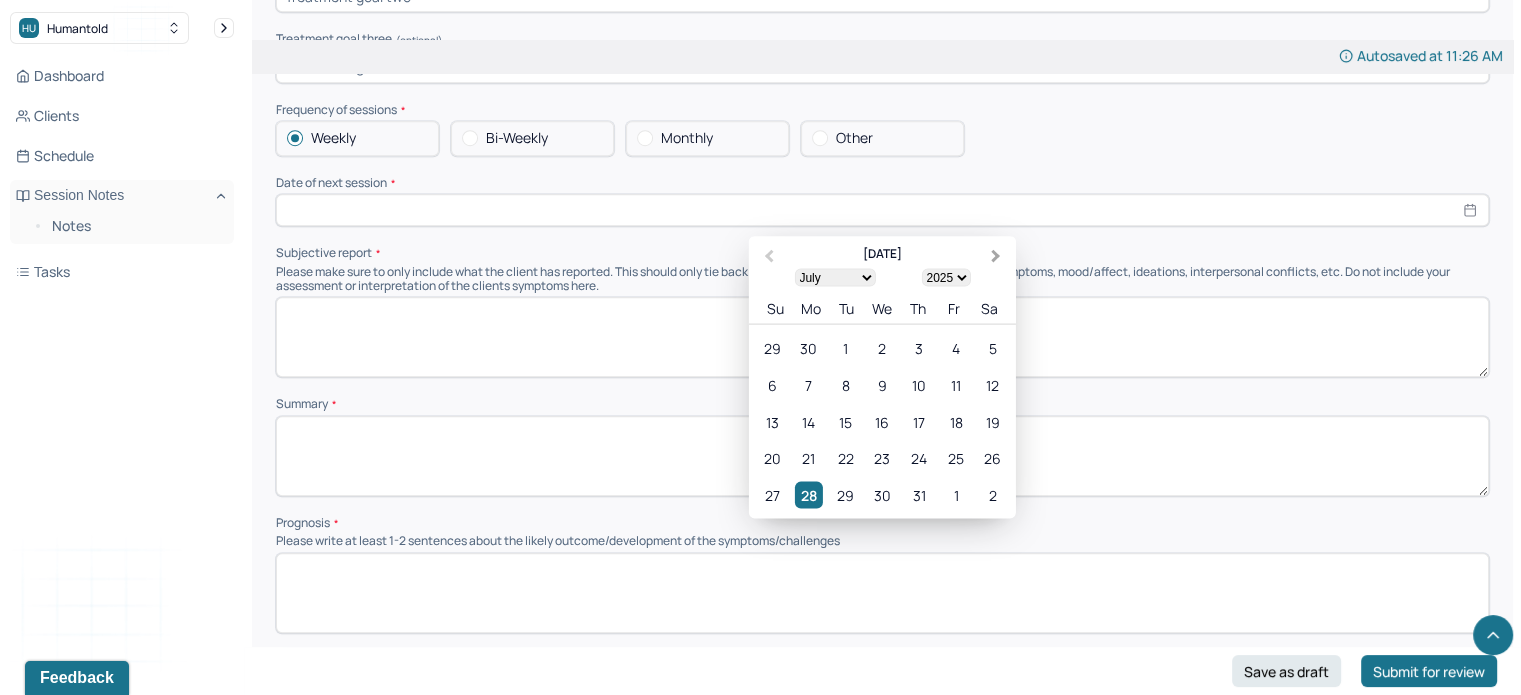 click on "Next Month" at bounding box center [996, 256] 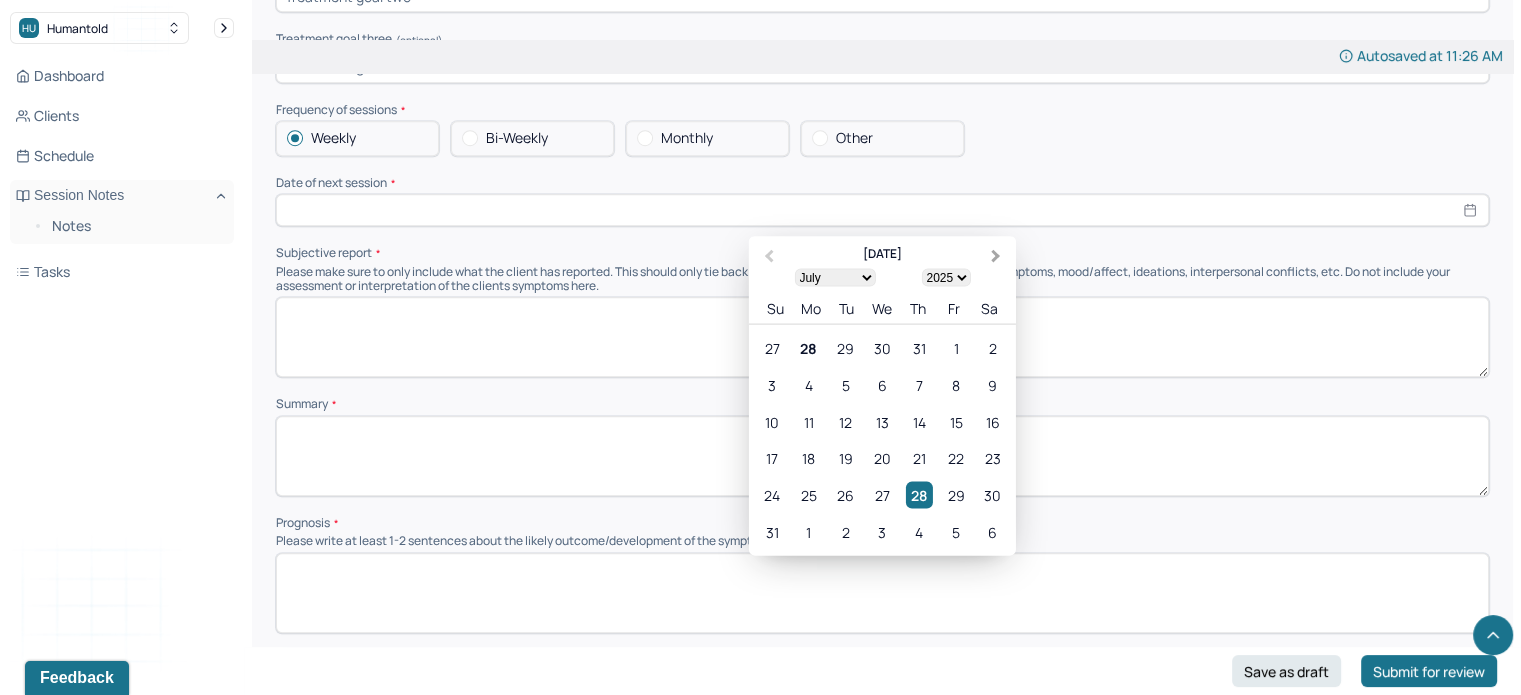 select on "7" 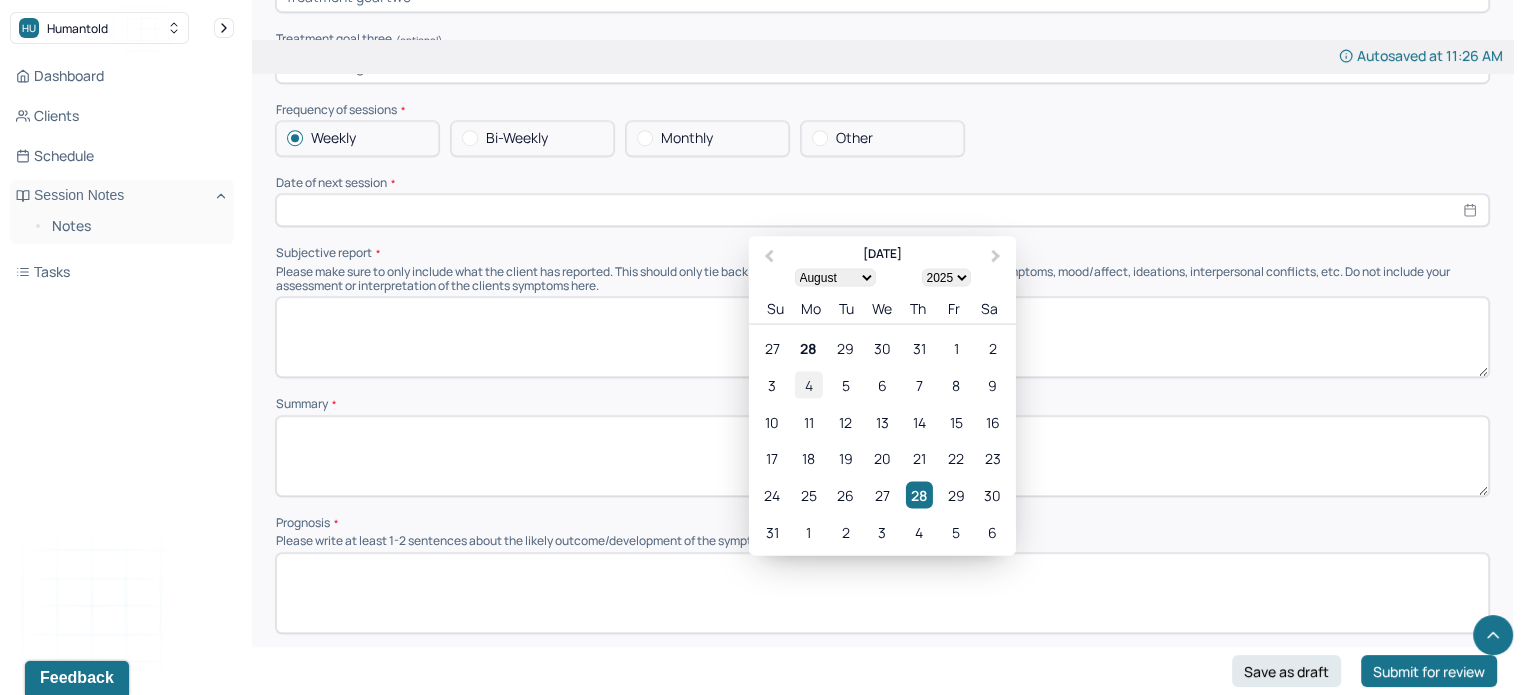 click on "4" at bounding box center [808, 384] 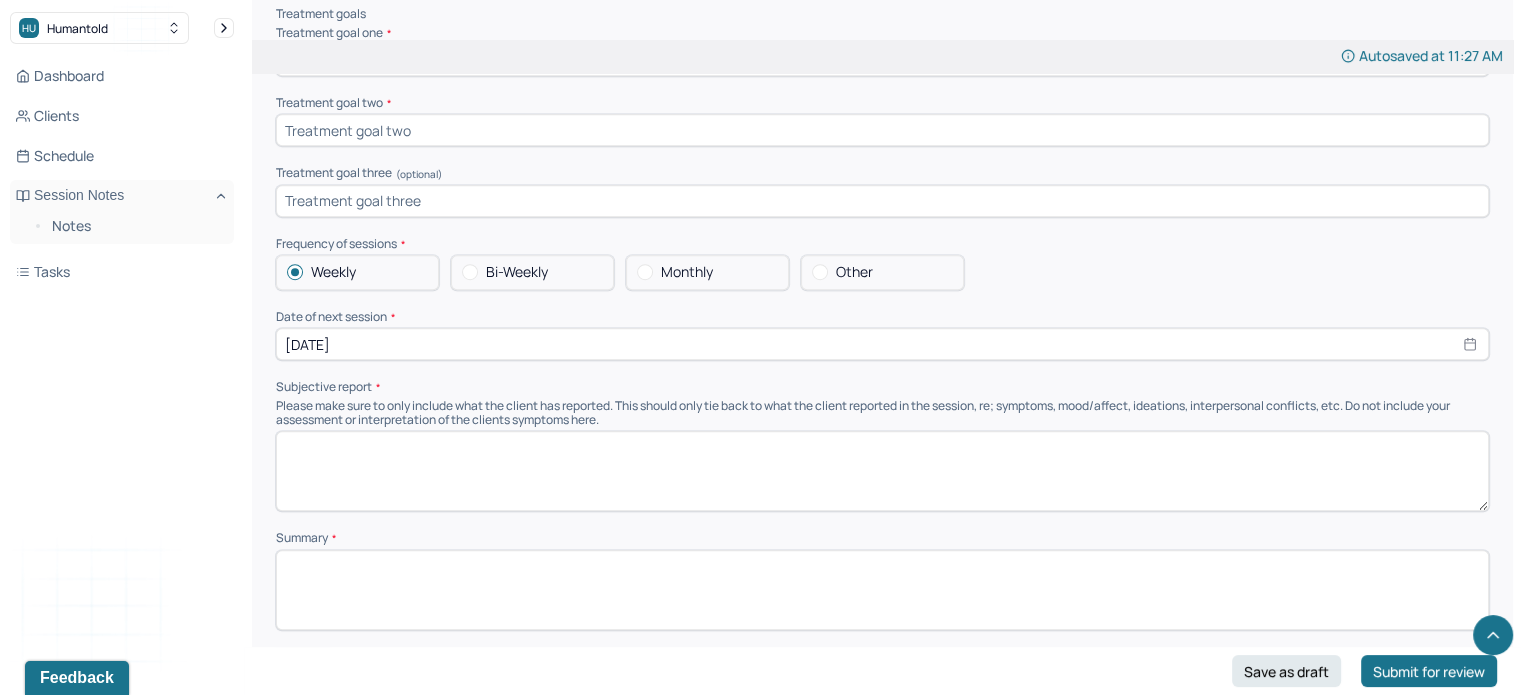 scroll, scrollTop: 8663, scrollLeft: 0, axis: vertical 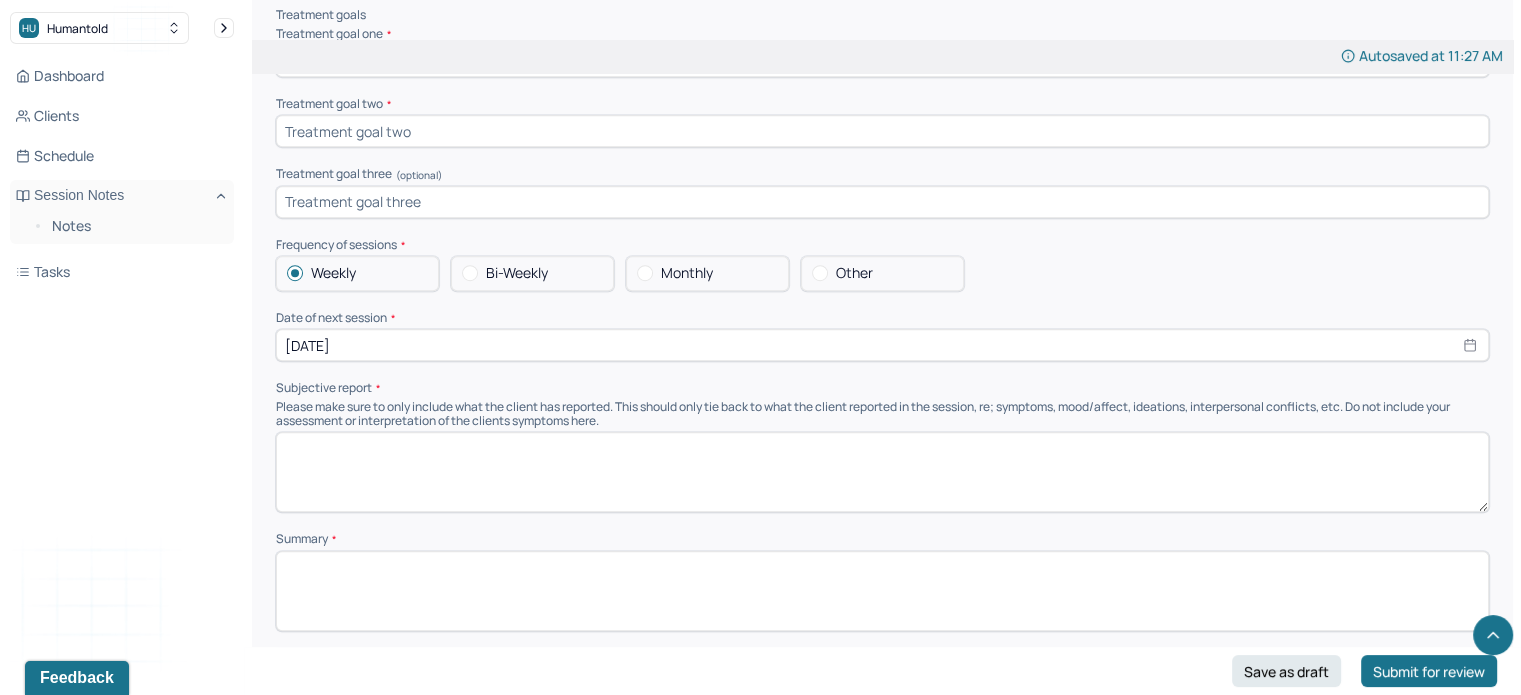 drag, startPoint x: 414, startPoint y: 400, endPoint x: 362, endPoint y: 399, distance: 52.009613 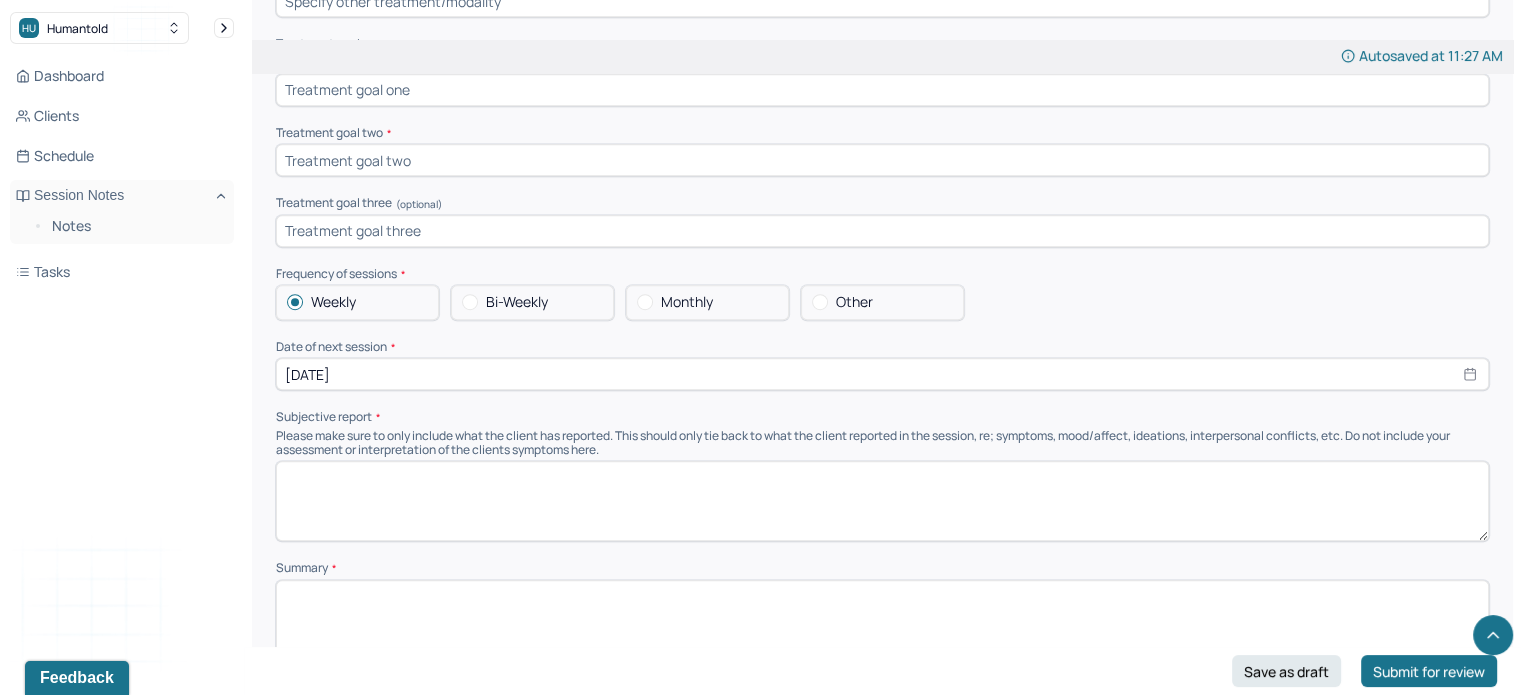 scroll, scrollTop: 8633, scrollLeft: 0, axis: vertical 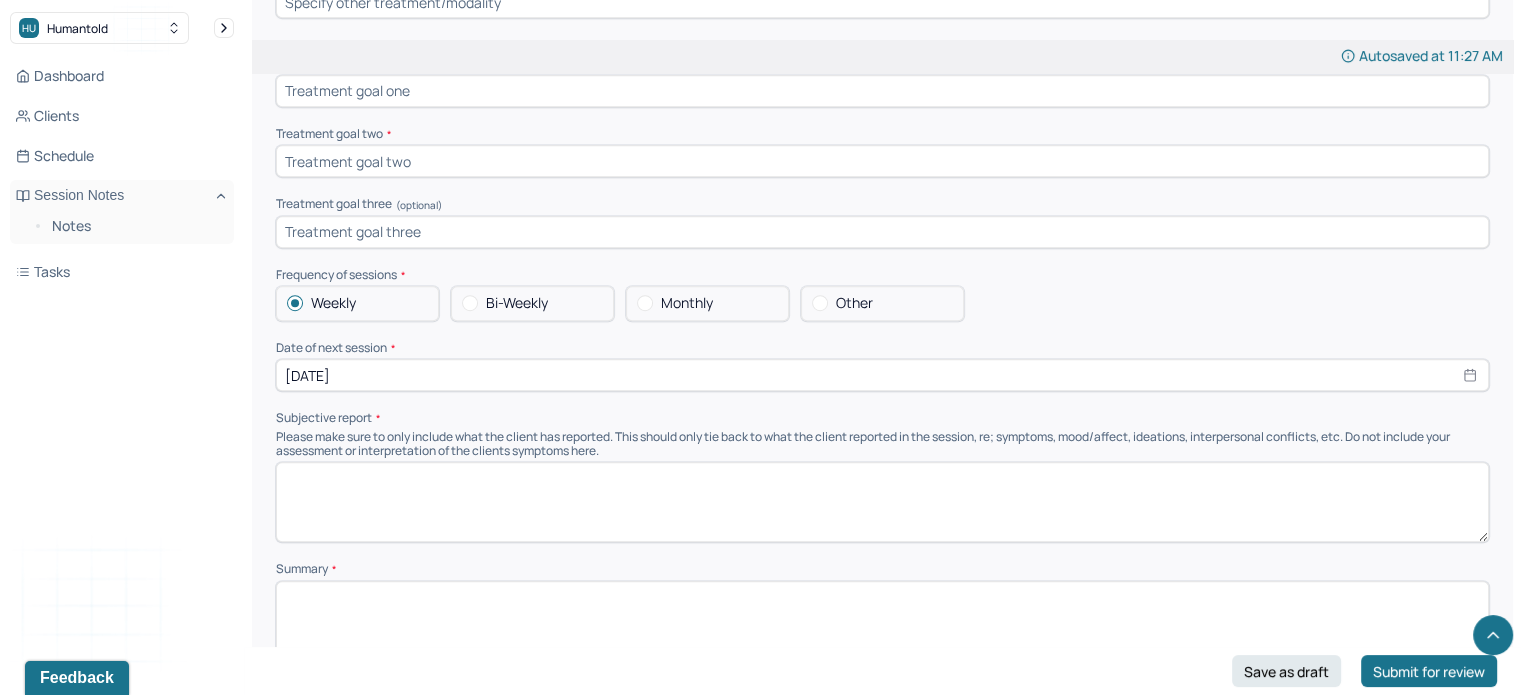 click on "Subjective report" at bounding box center (882, 418) 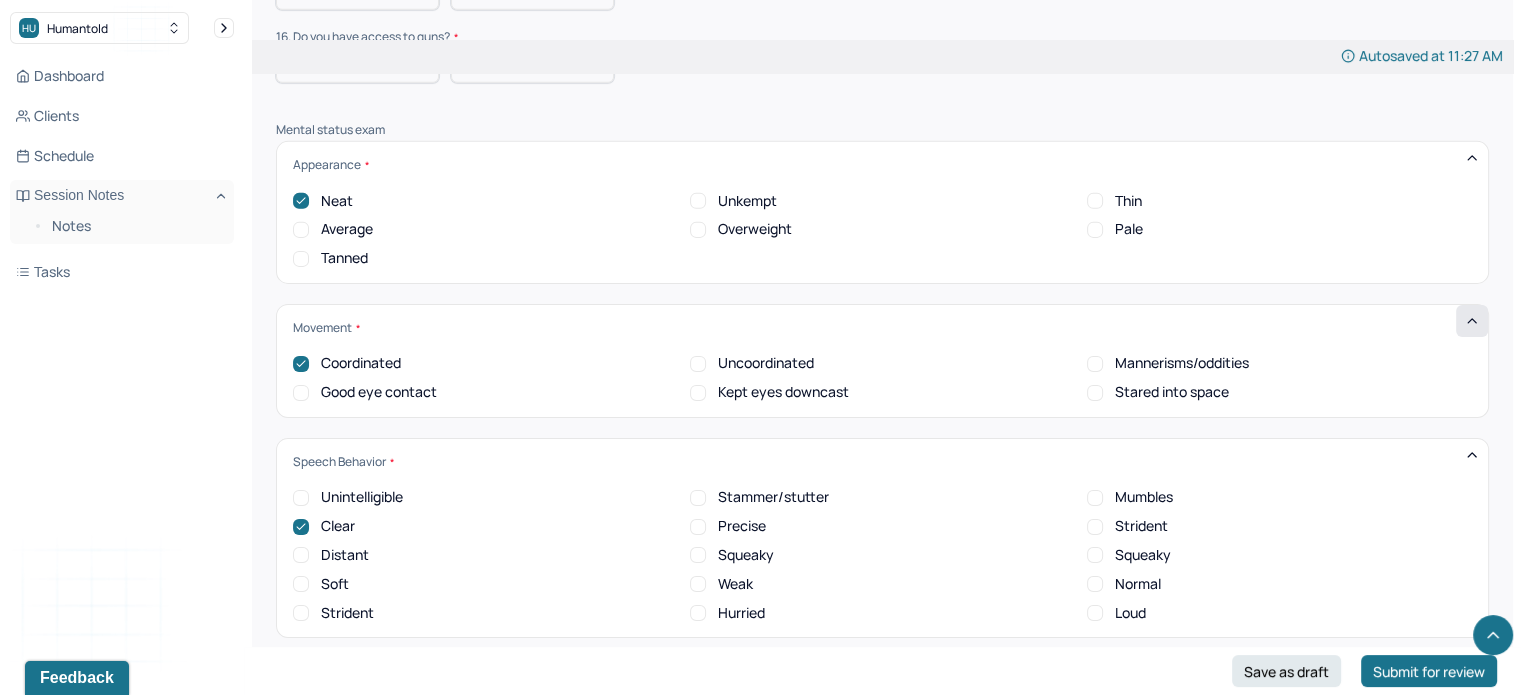 scroll, scrollTop: 6445, scrollLeft: 0, axis: vertical 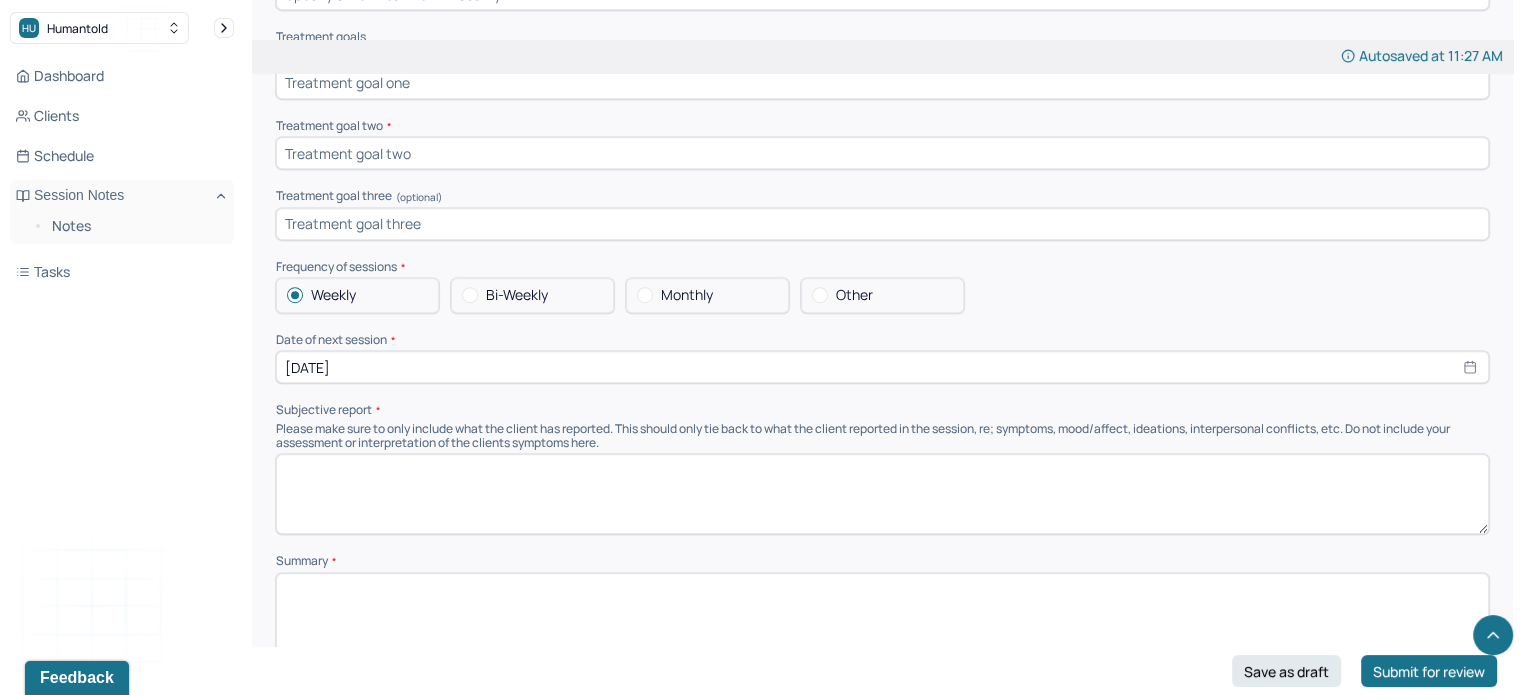 click on "[DATE]" at bounding box center [882, 367] 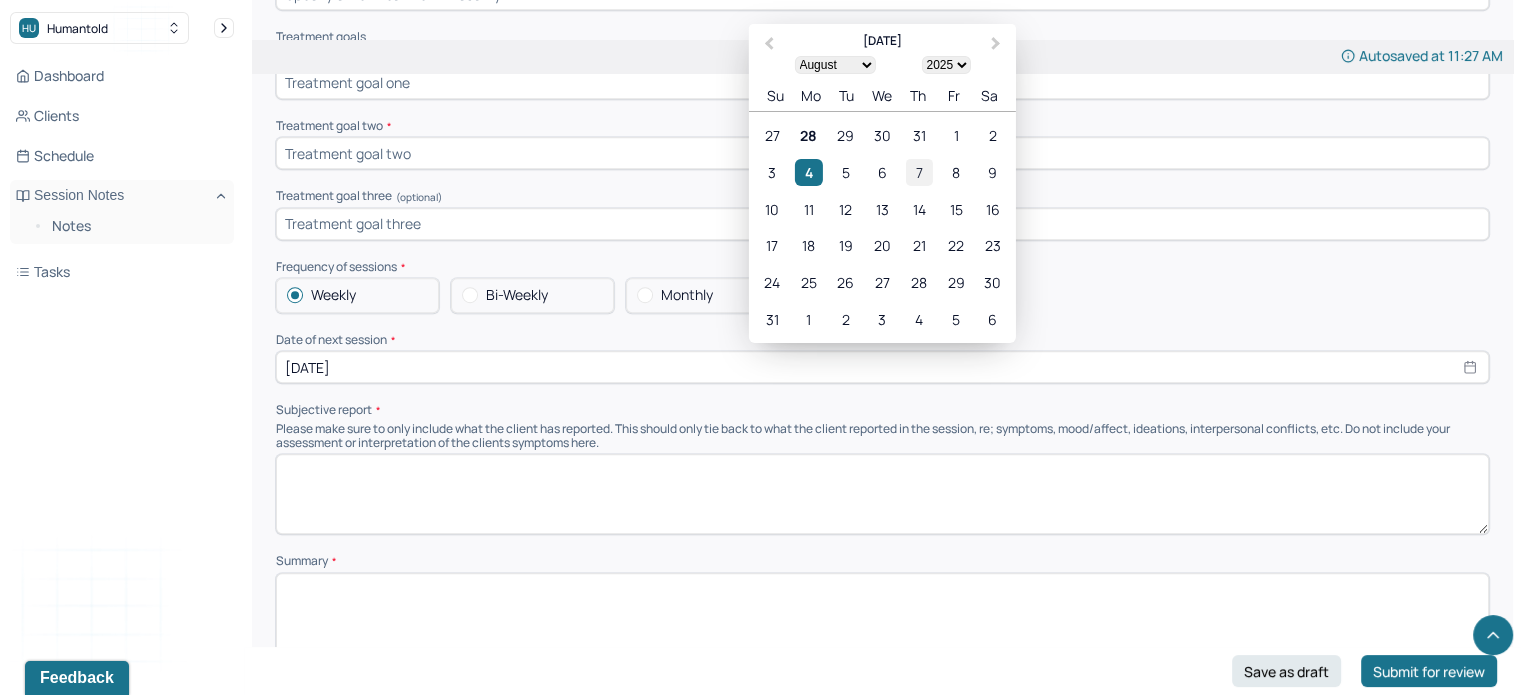 click on "7" at bounding box center (919, 172) 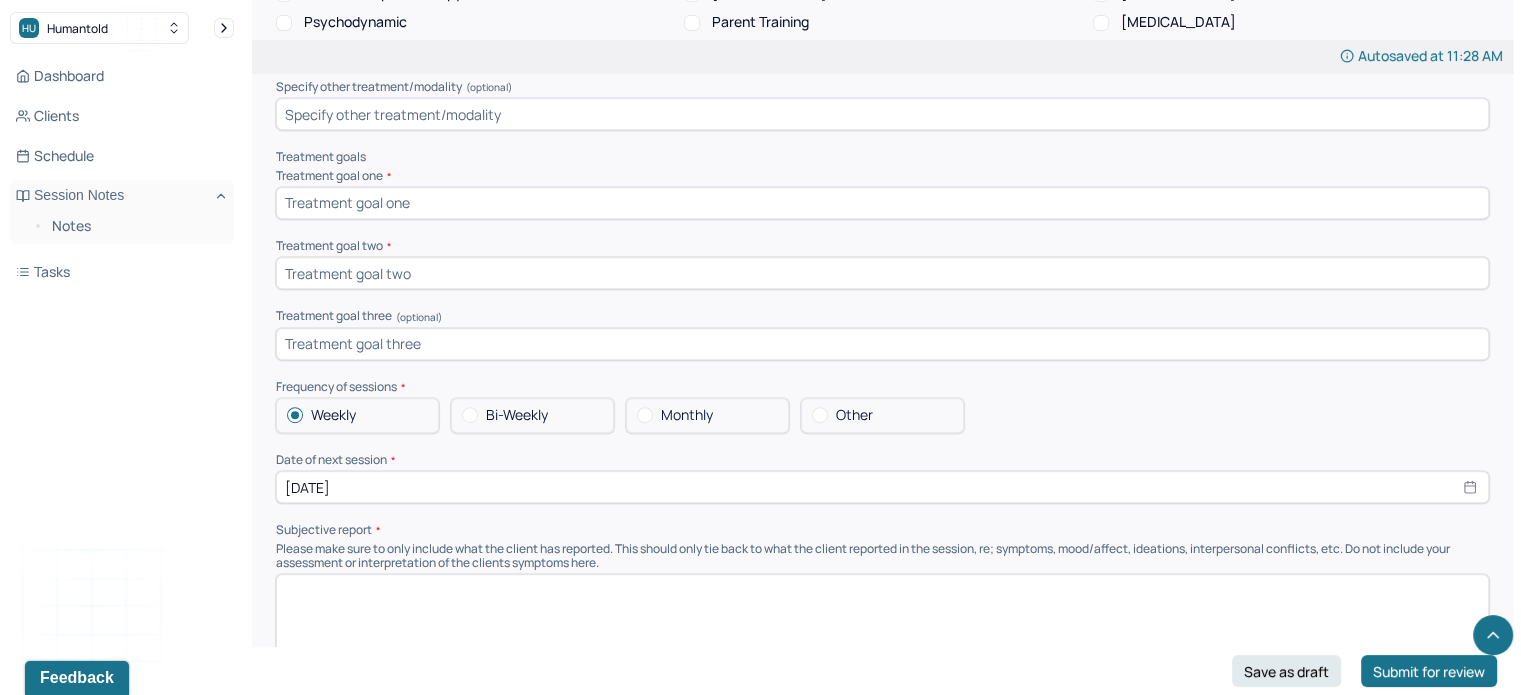 scroll, scrollTop: 8436, scrollLeft: 0, axis: vertical 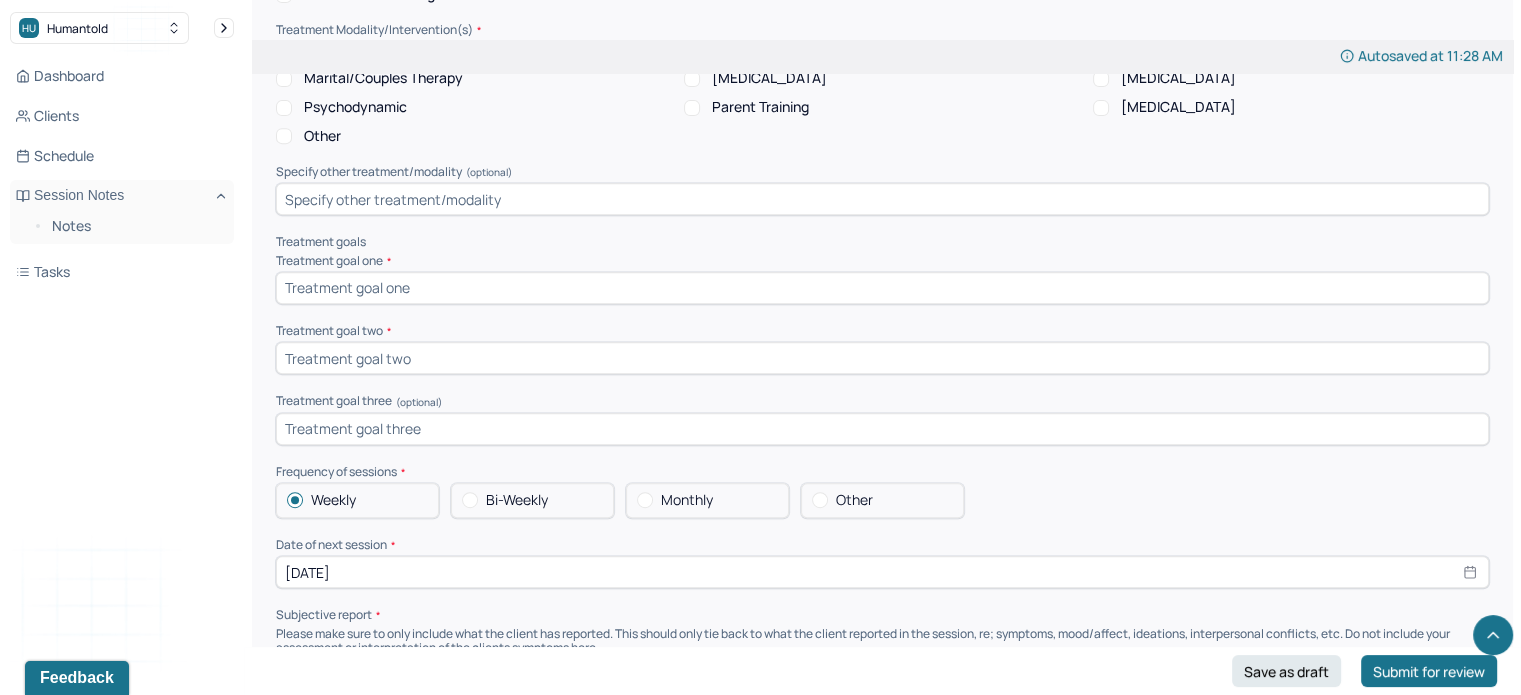 select on "7" 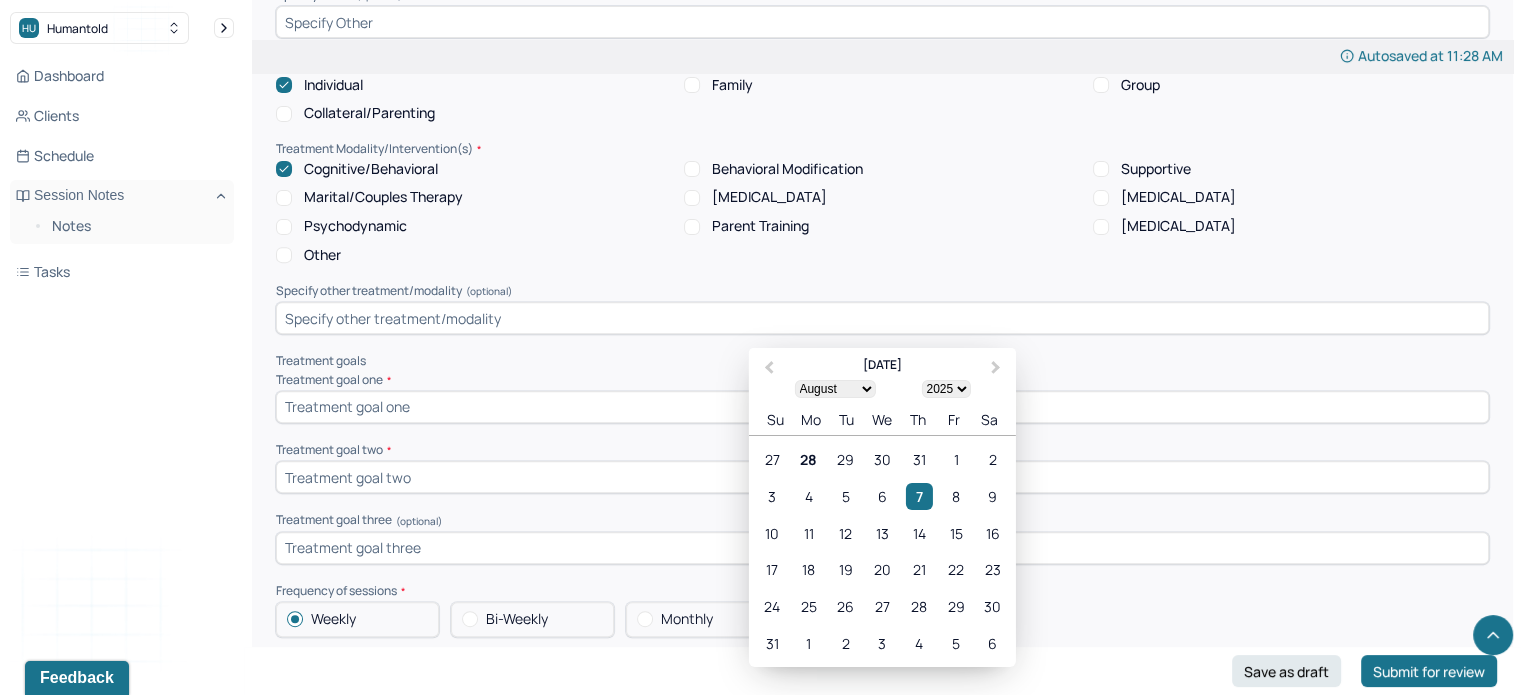 click on "Autosaved at 11:28 AM Appointment Details Client name [PERSON_NAME] Date of service [DATE] Time 11:00am - 12:00pm Duration 1hr Appointment type individual therapy Provider name [PERSON_NAME] Note type Individual intake note Load previous session note Instructions The fields marked with an asterisk ( * ) are required before you can submit your notes. Before you can submit your session notes, they must be signed. You have the option to save your notes as a draft before making a submission. Appointment location * In person Primary diagnosis * F43.20 [MEDICAL_DATA] Secondary diagnosis (optional) Secondary diagnosis Tertiary diagnosis (optional) Tertiary diagnosis Identity Preferred name (optional) Zakary Gender * [DEMOGRAPHIC_DATA] Pronouns (optional) Religion (optional) Agnostic Education (optional) Other Race (optional) White Ethnicity (optional) Sexual orientation (optional) [DEMOGRAPHIC_DATA] Current employment (optional) Inventory Clerk Current employment details (optional) Inventory Clerk  (optional) N/A" at bounding box center (882, -3315) 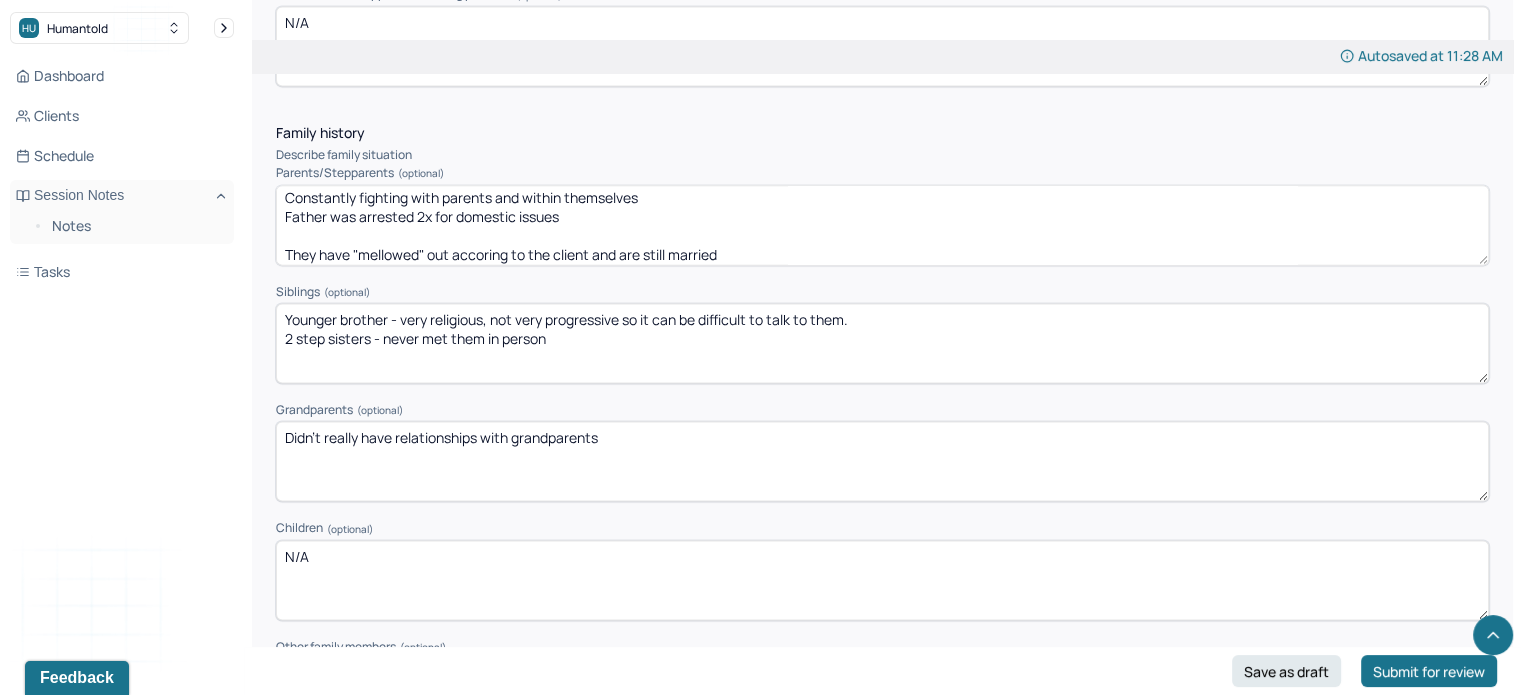 scroll, scrollTop: 2878, scrollLeft: 0, axis: vertical 